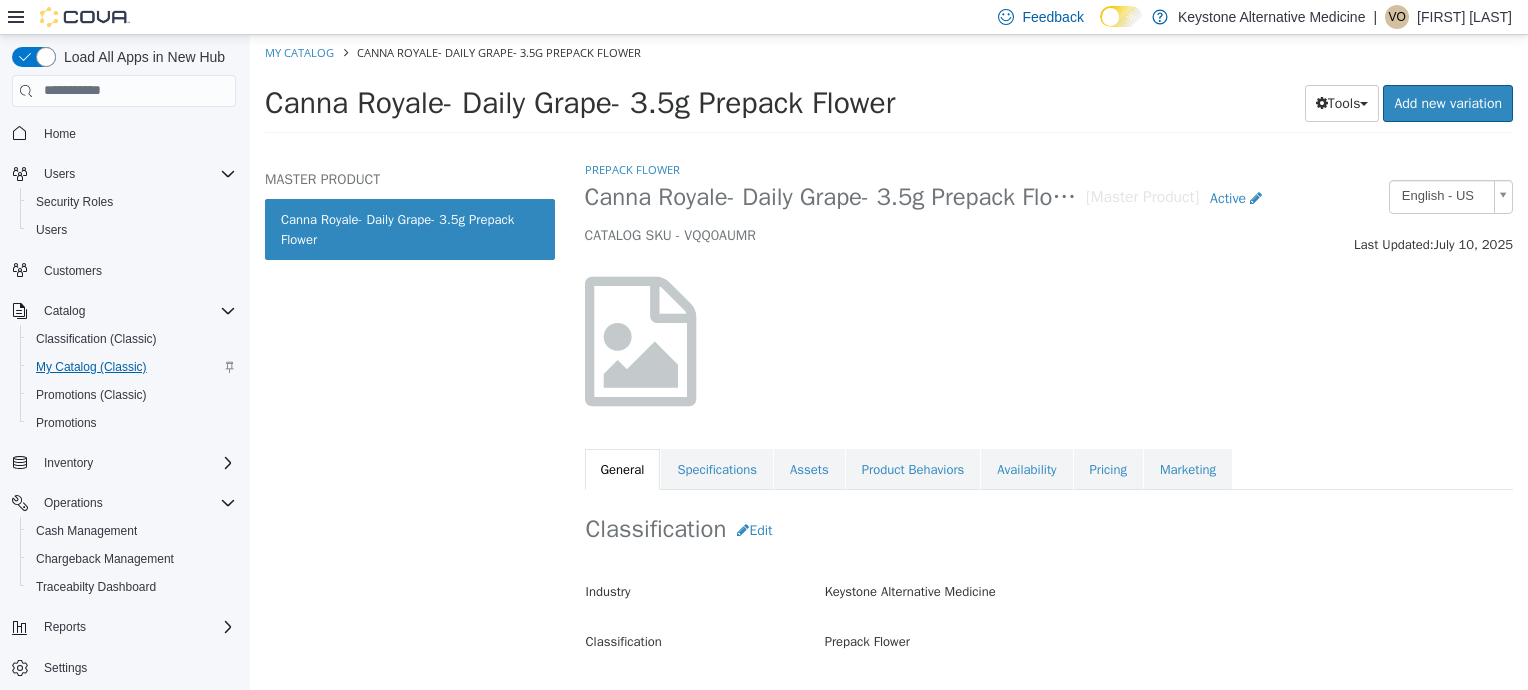scroll, scrollTop: 0, scrollLeft: 0, axis: both 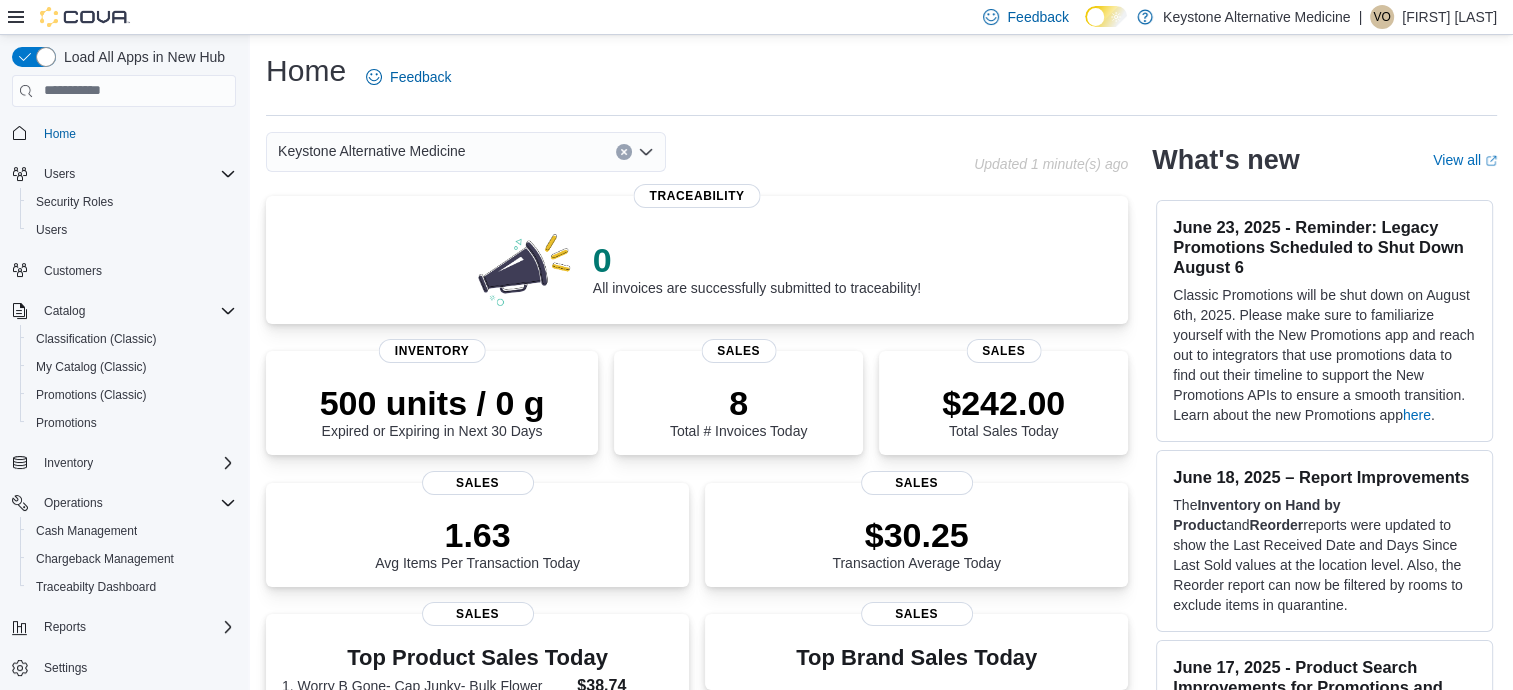 click 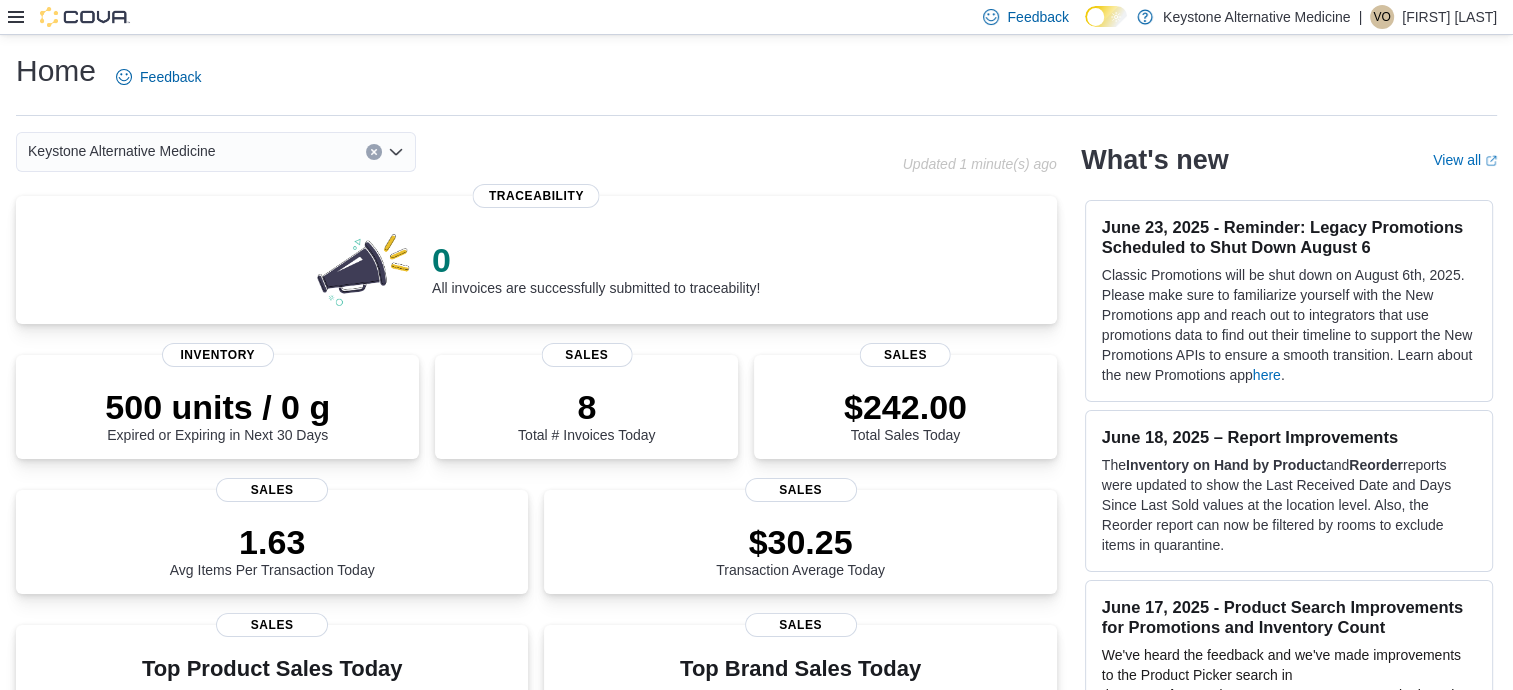 click 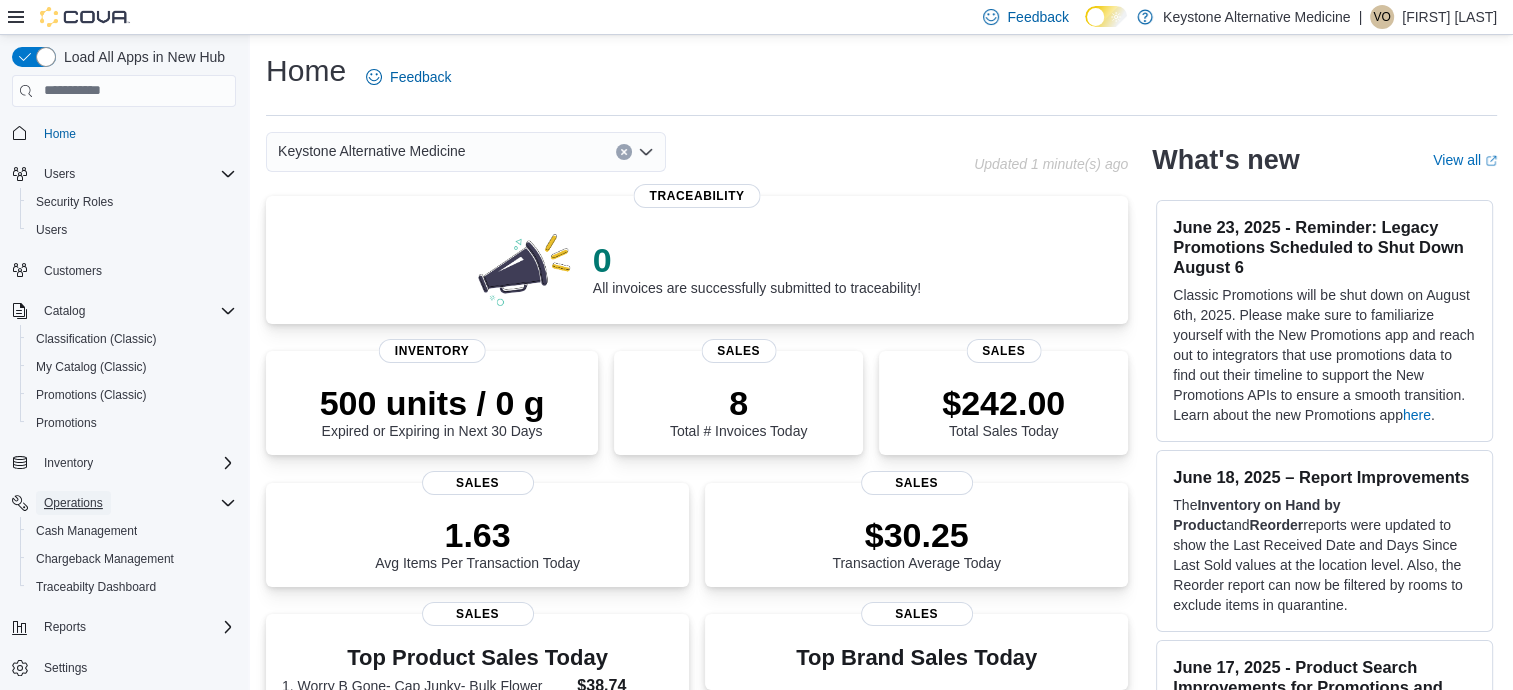 click on "Operations" at bounding box center (73, 503) 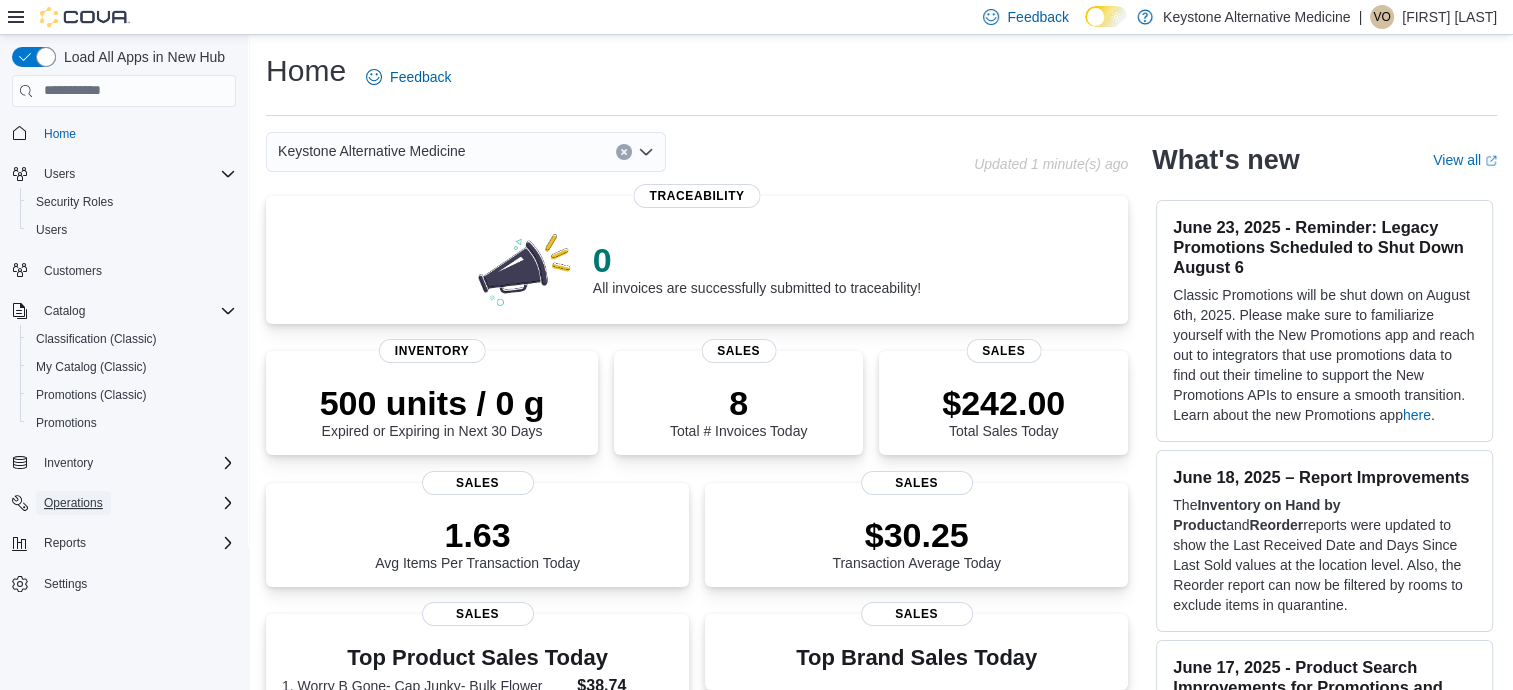 click on "Operations" at bounding box center [73, 503] 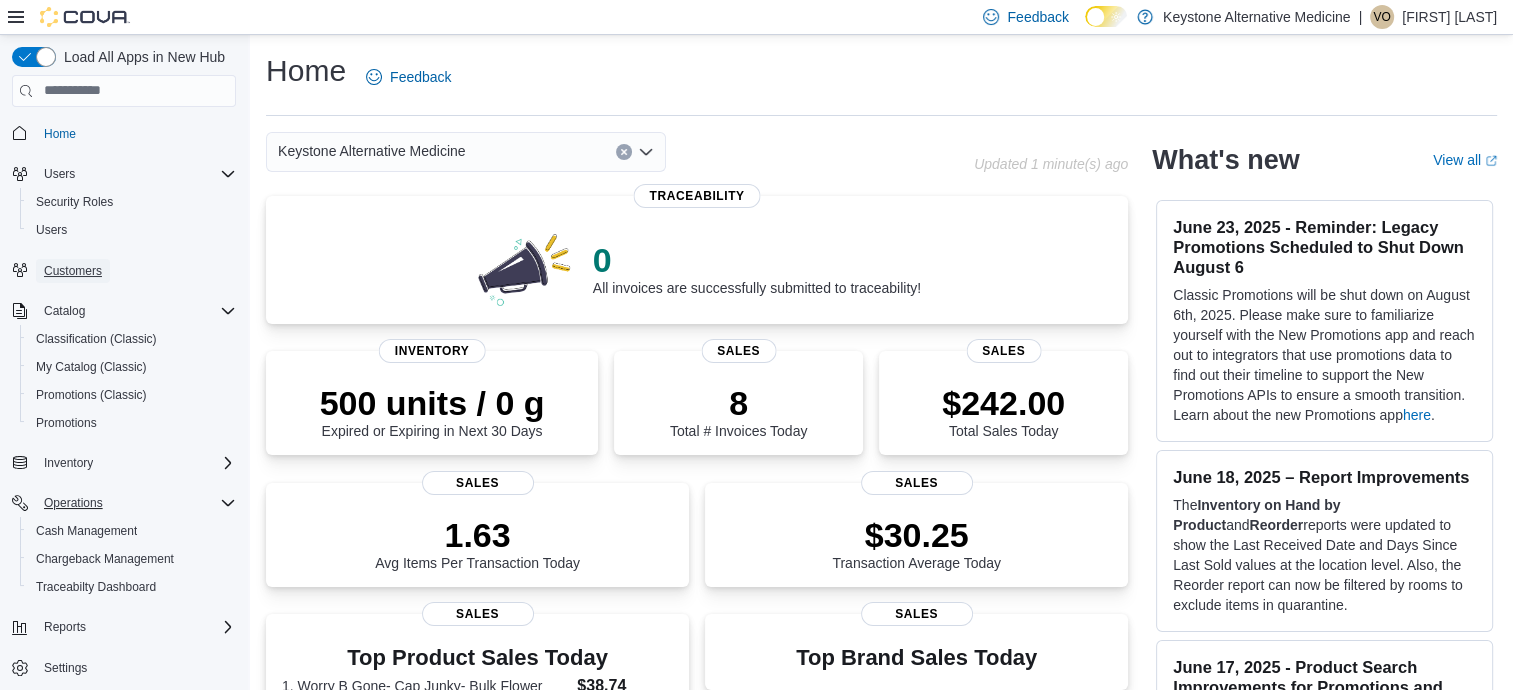 click on "Customers" at bounding box center (73, 271) 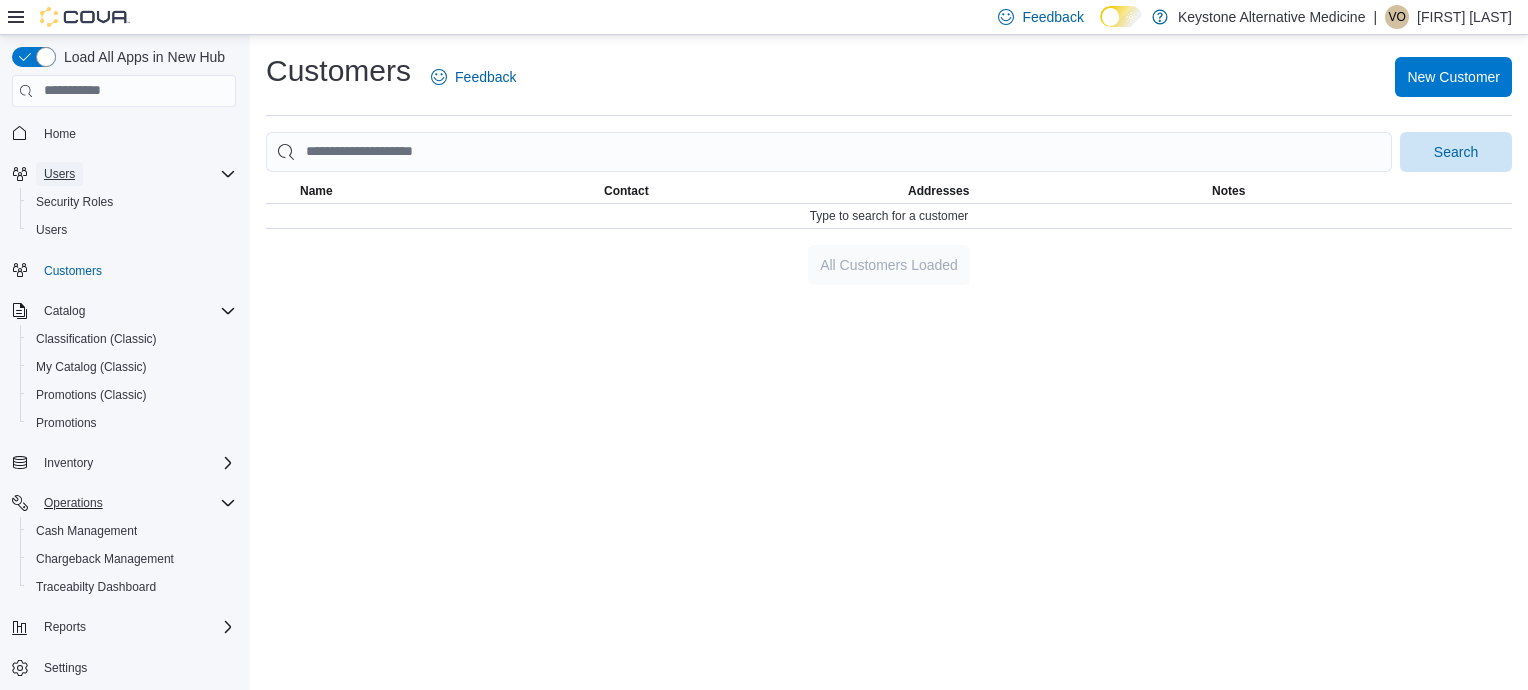 click on "Users" at bounding box center (59, 174) 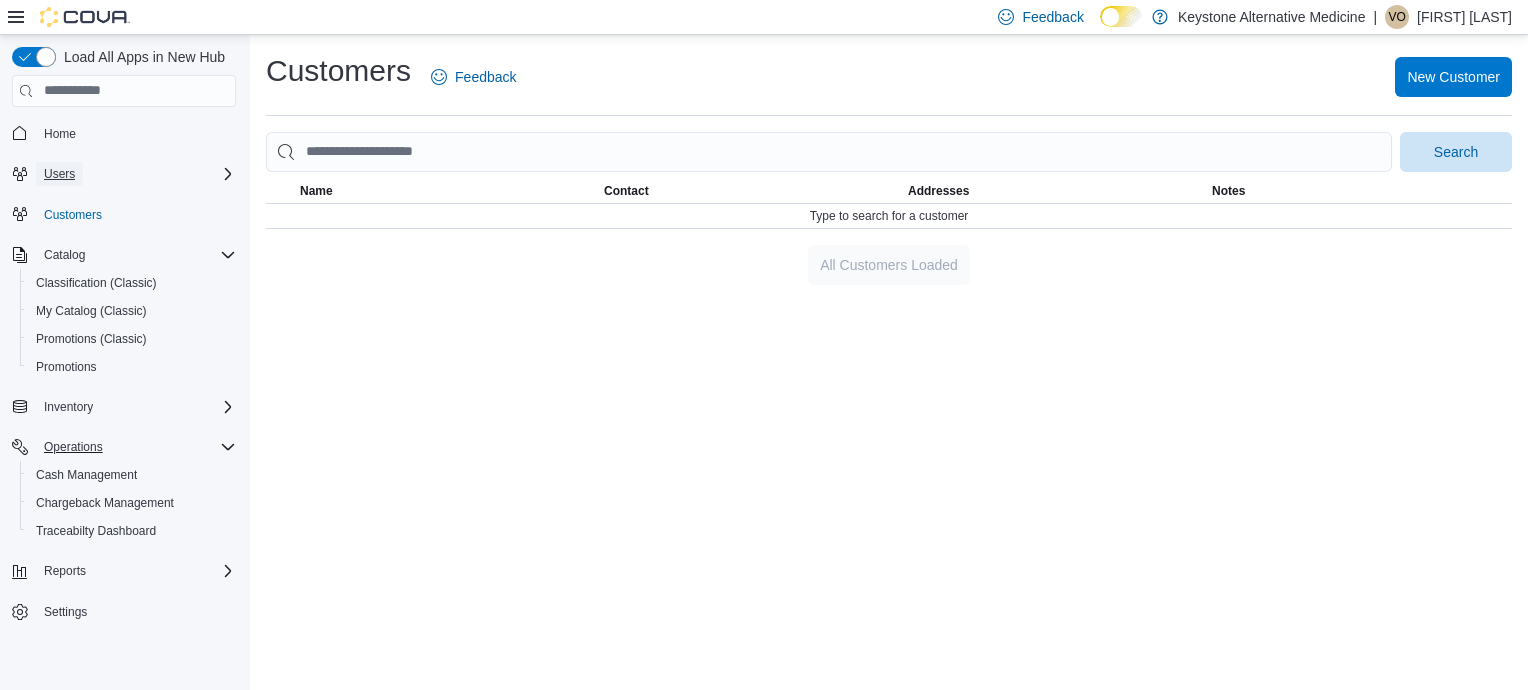click on "Users" at bounding box center [59, 174] 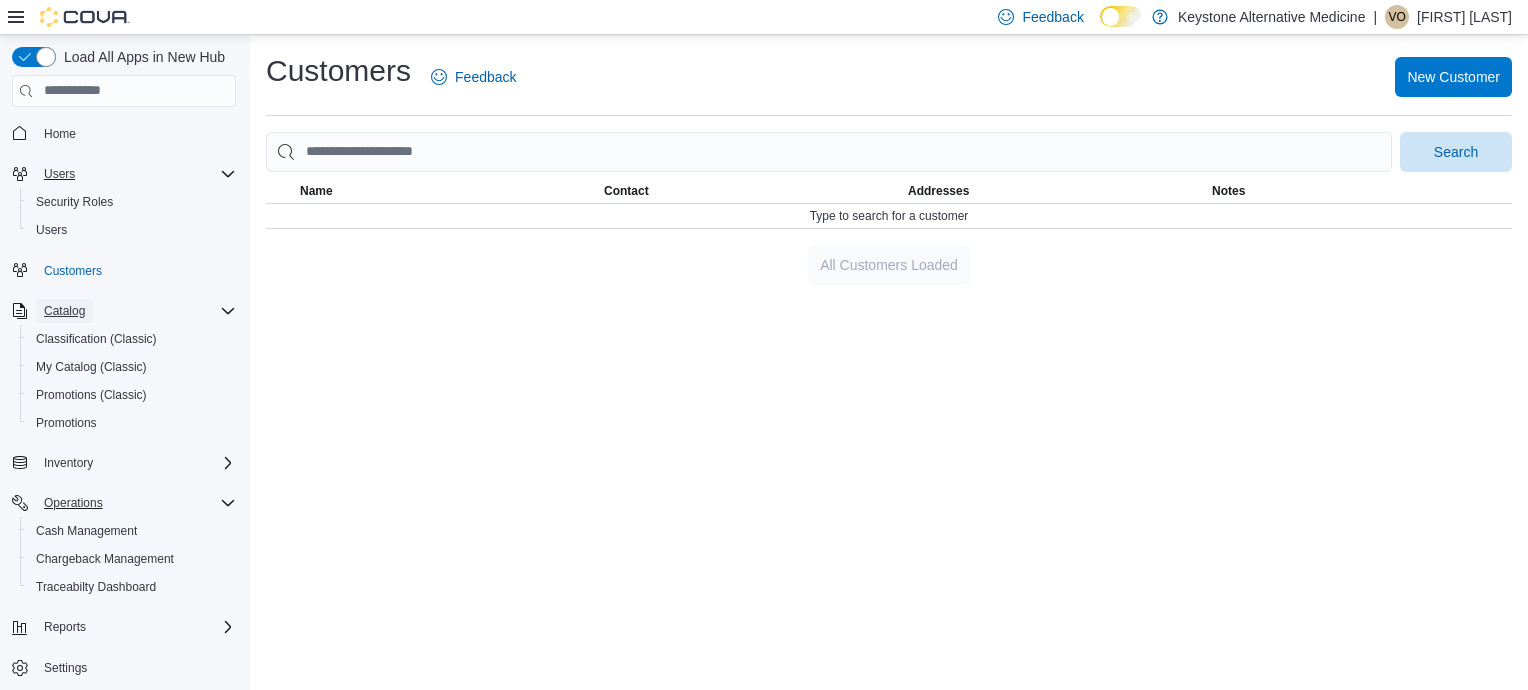 click on "Catalog" at bounding box center (64, 311) 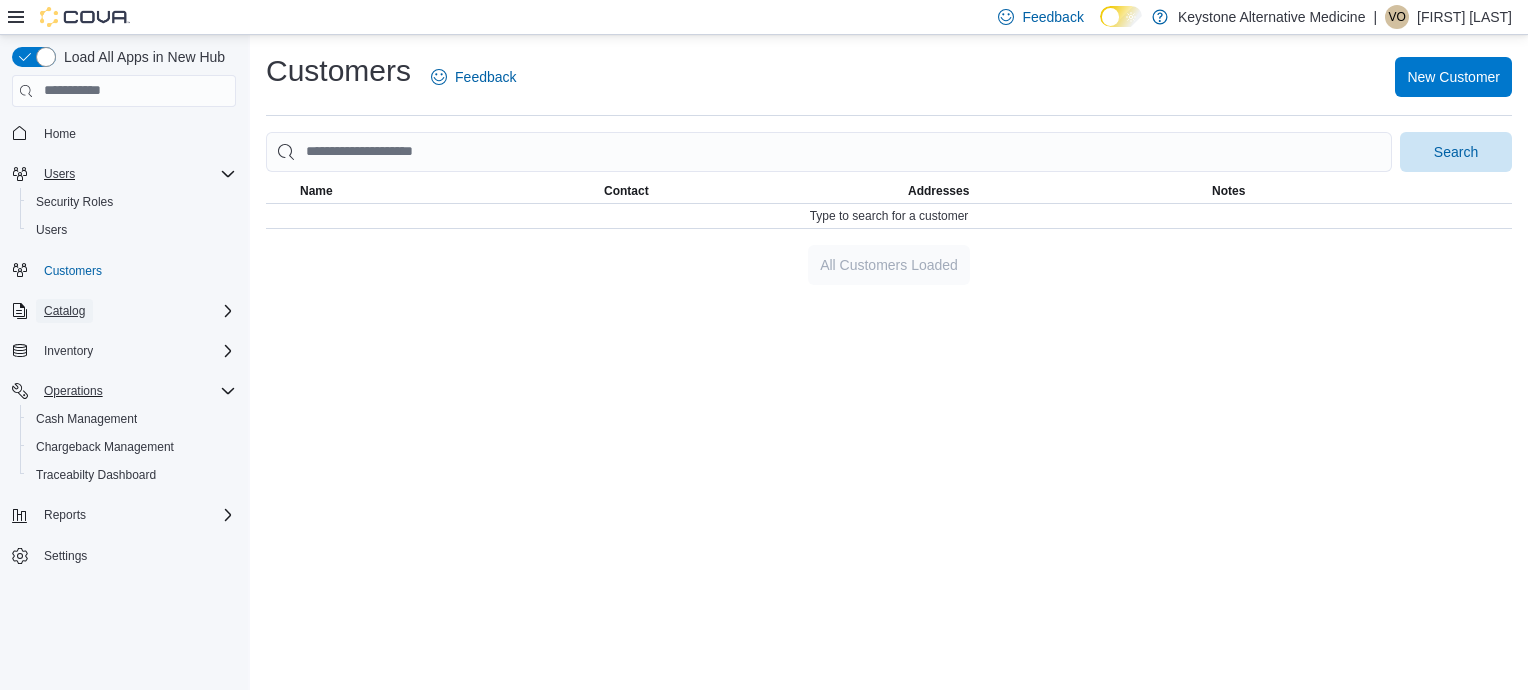 click on "Catalog" at bounding box center [64, 311] 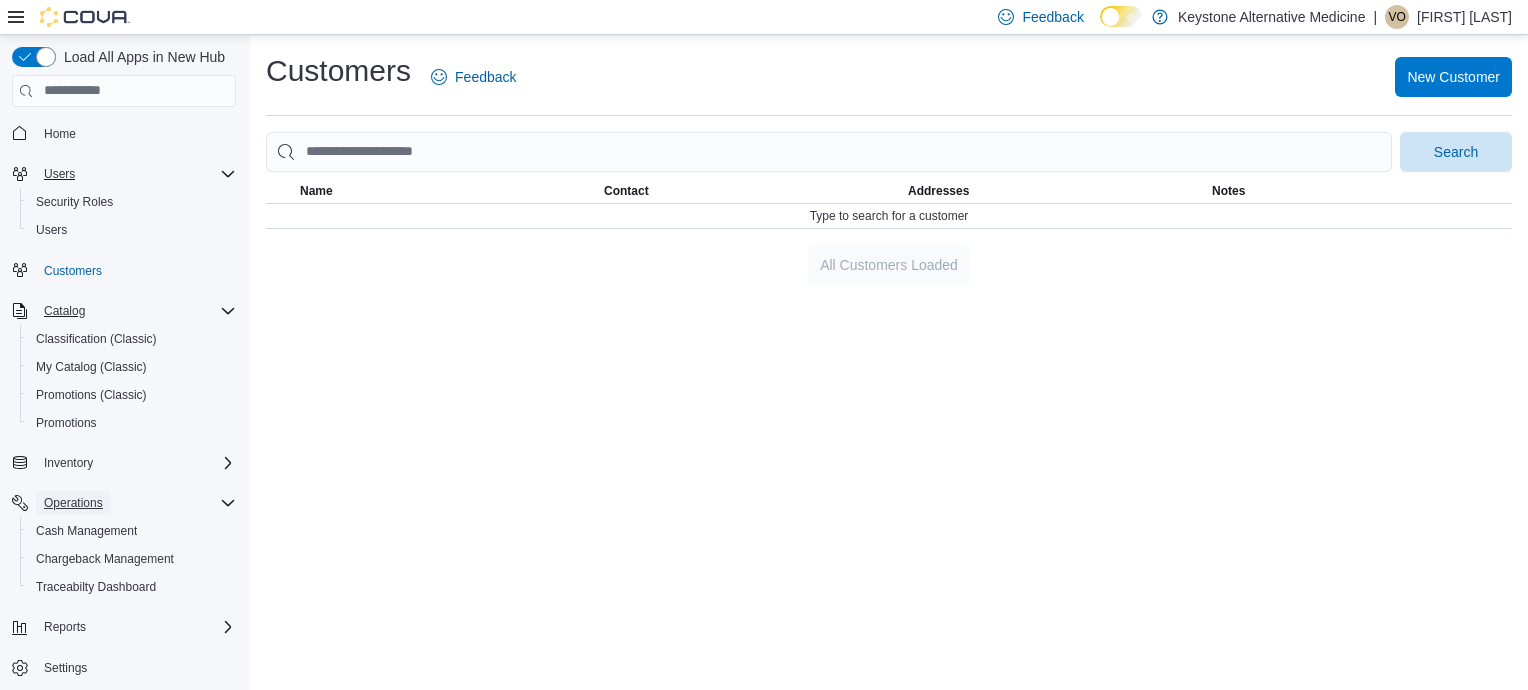 click on "Operations" at bounding box center (73, 503) 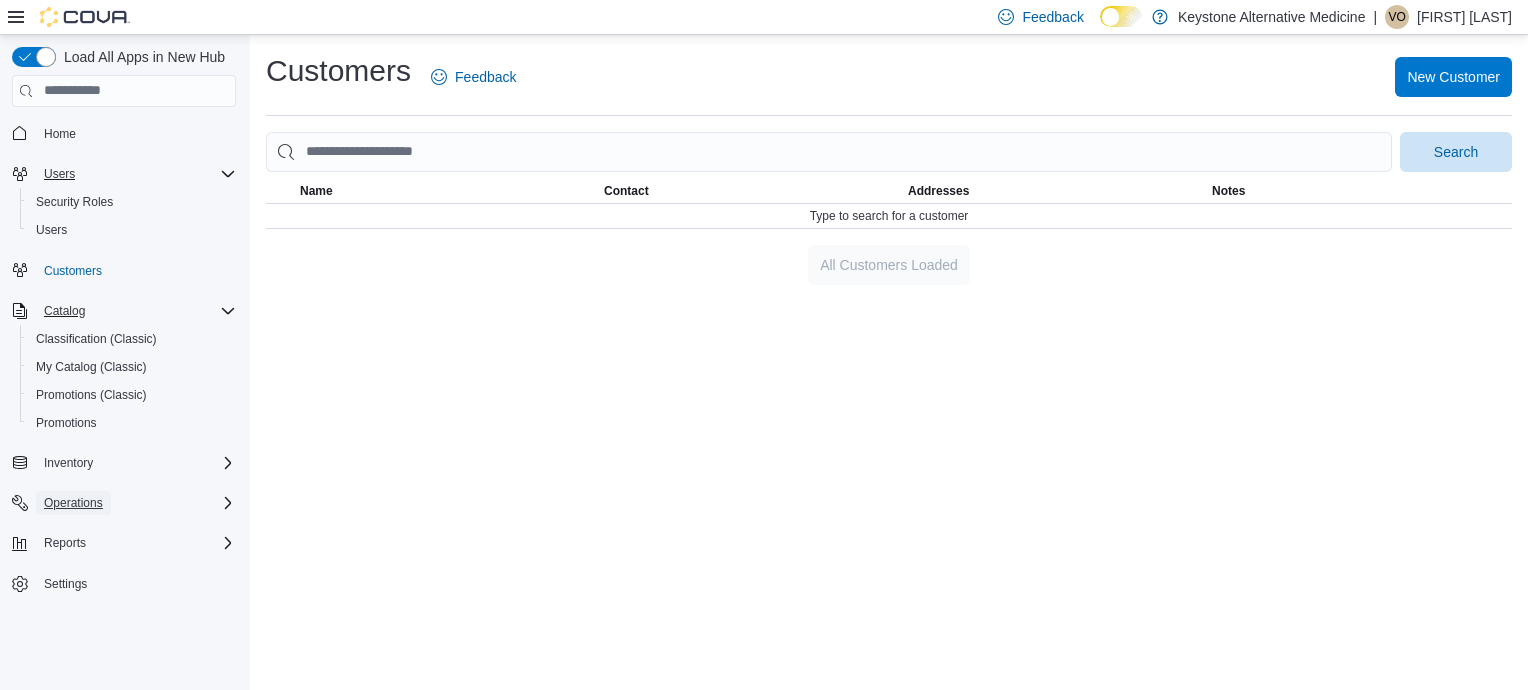 click on "Operations" at bounding box center [73, 503] 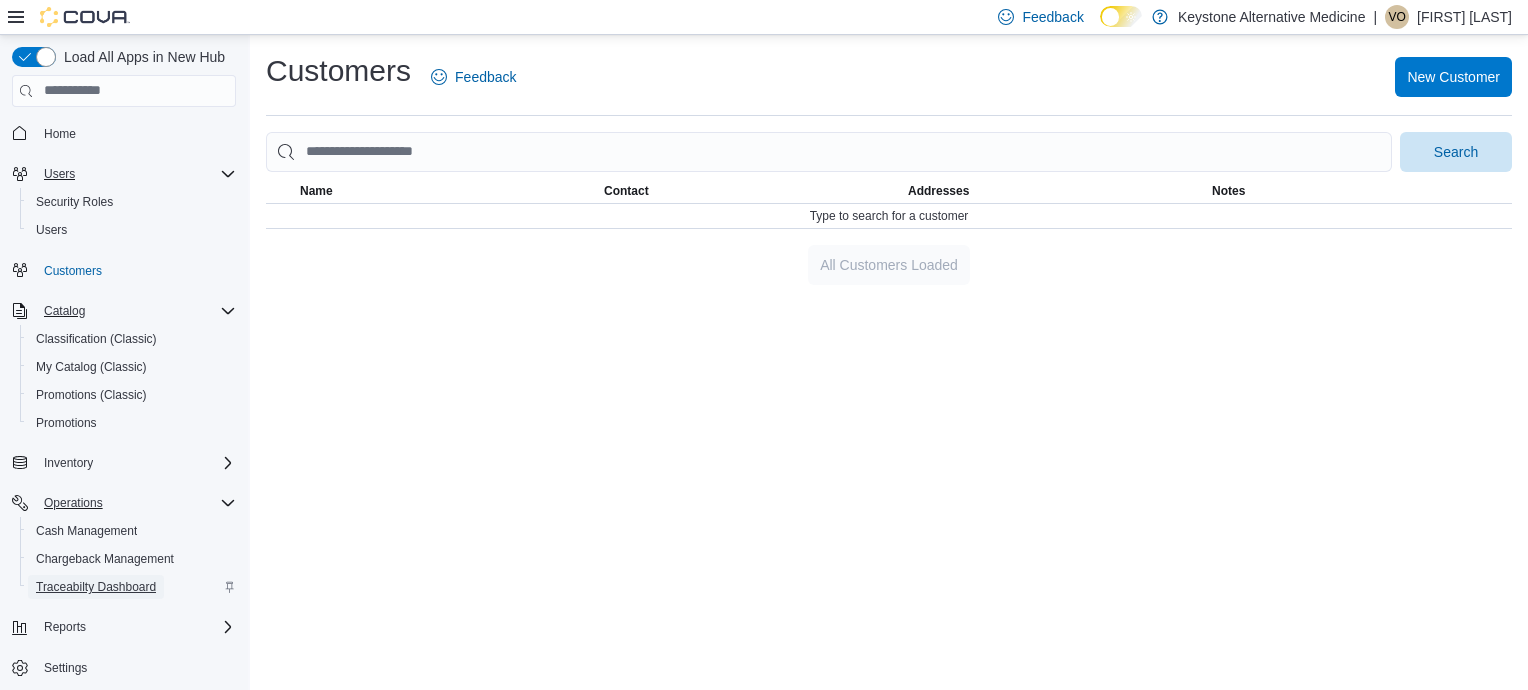click on "Traceabilty Dashboard" at bounding box center (96, 587) 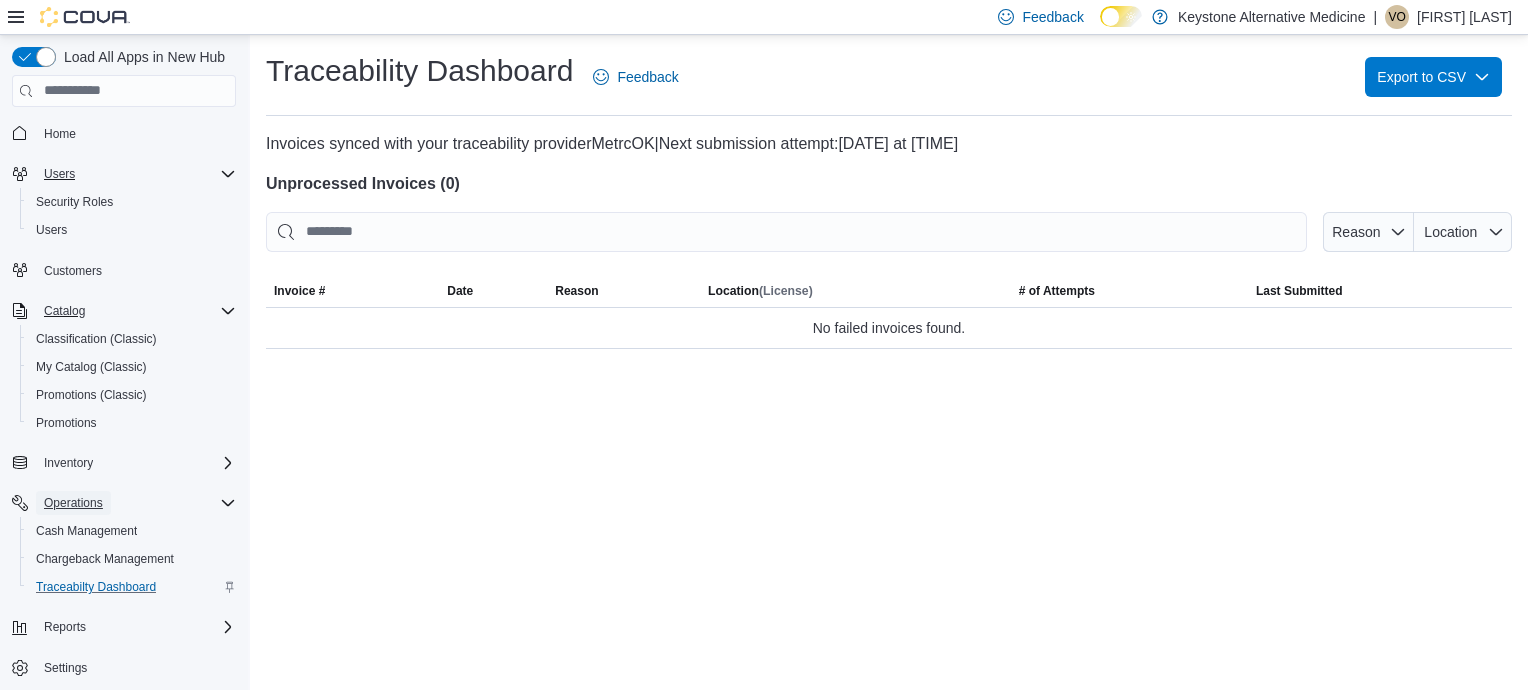 click on "Operations" at bounding box center [73, 503] 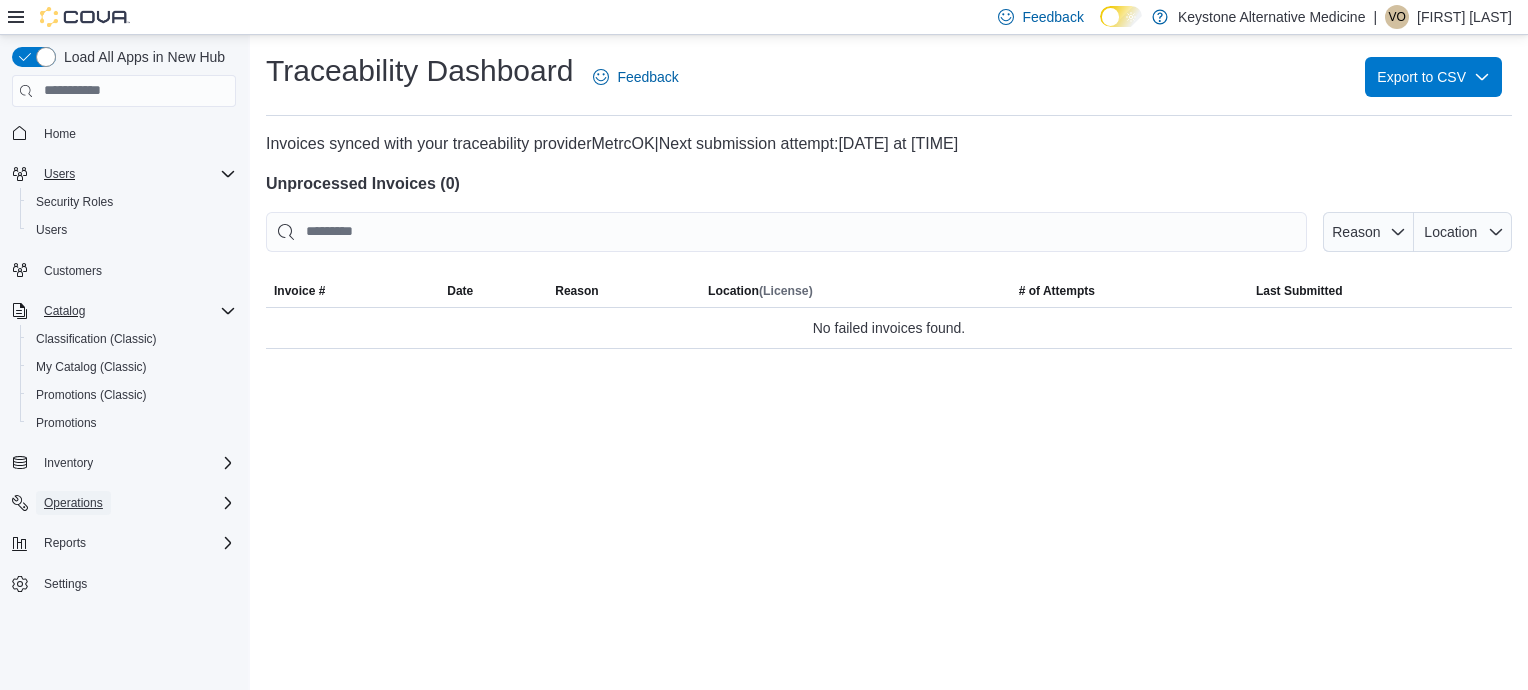 click on "Operations" at bounding box center [73, 503] 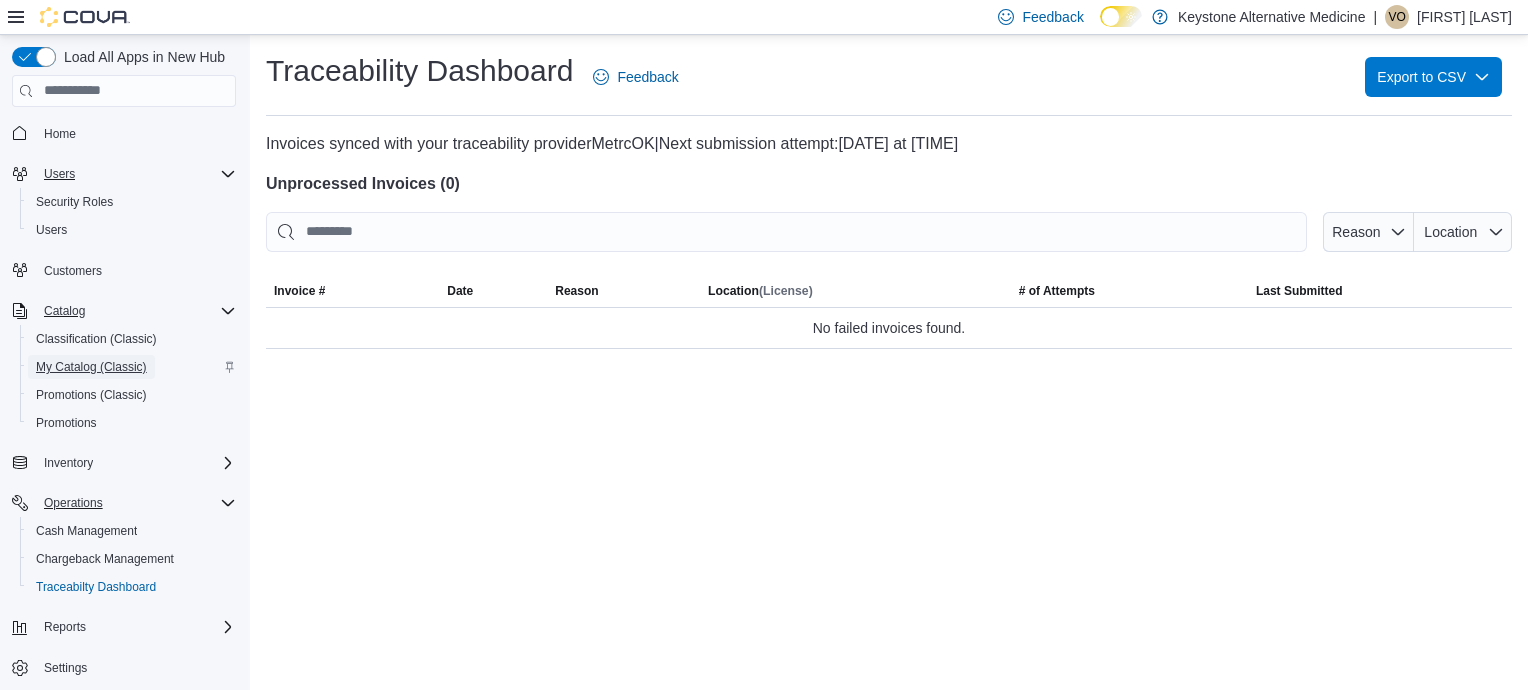 click on "My Catalog (Classic)" at bounding box center [91, 367] 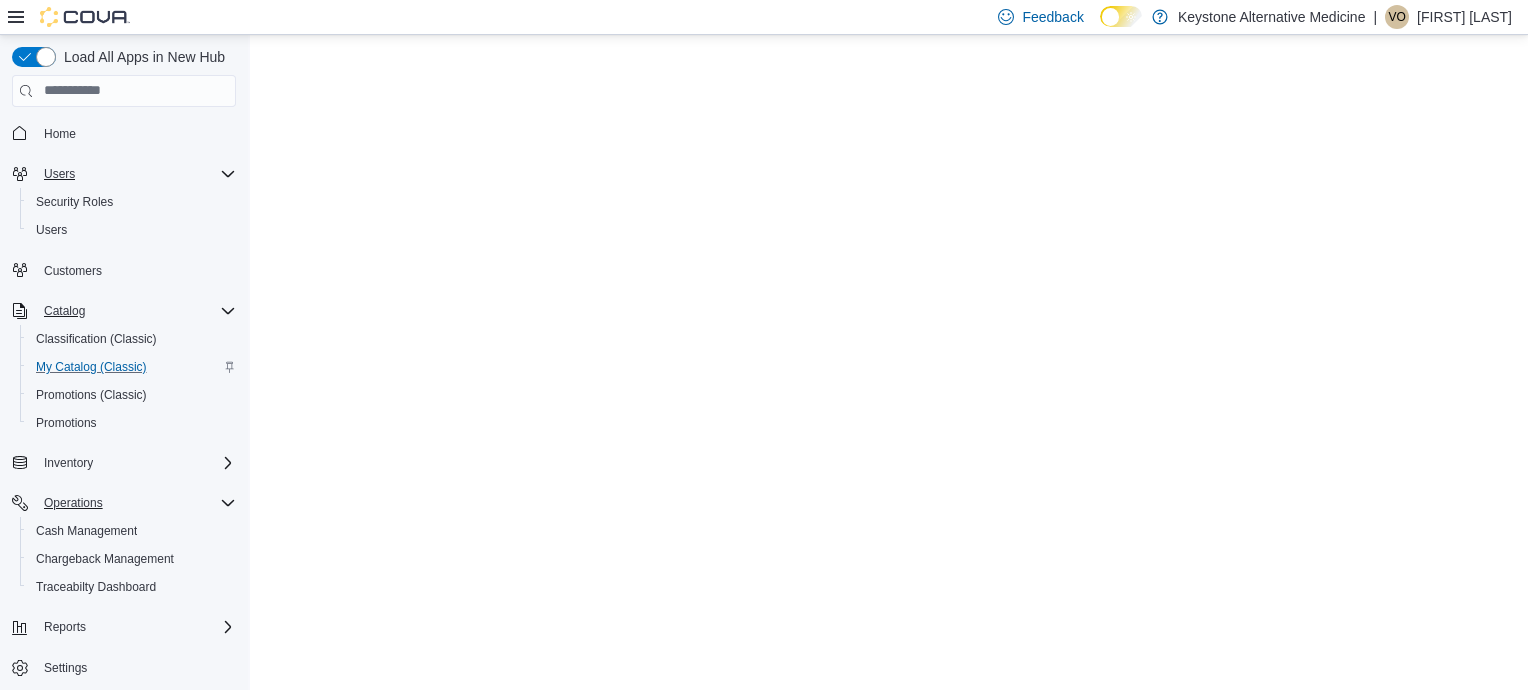 scroll, scrollTop: 0, scrollLeft: 0, axis: both 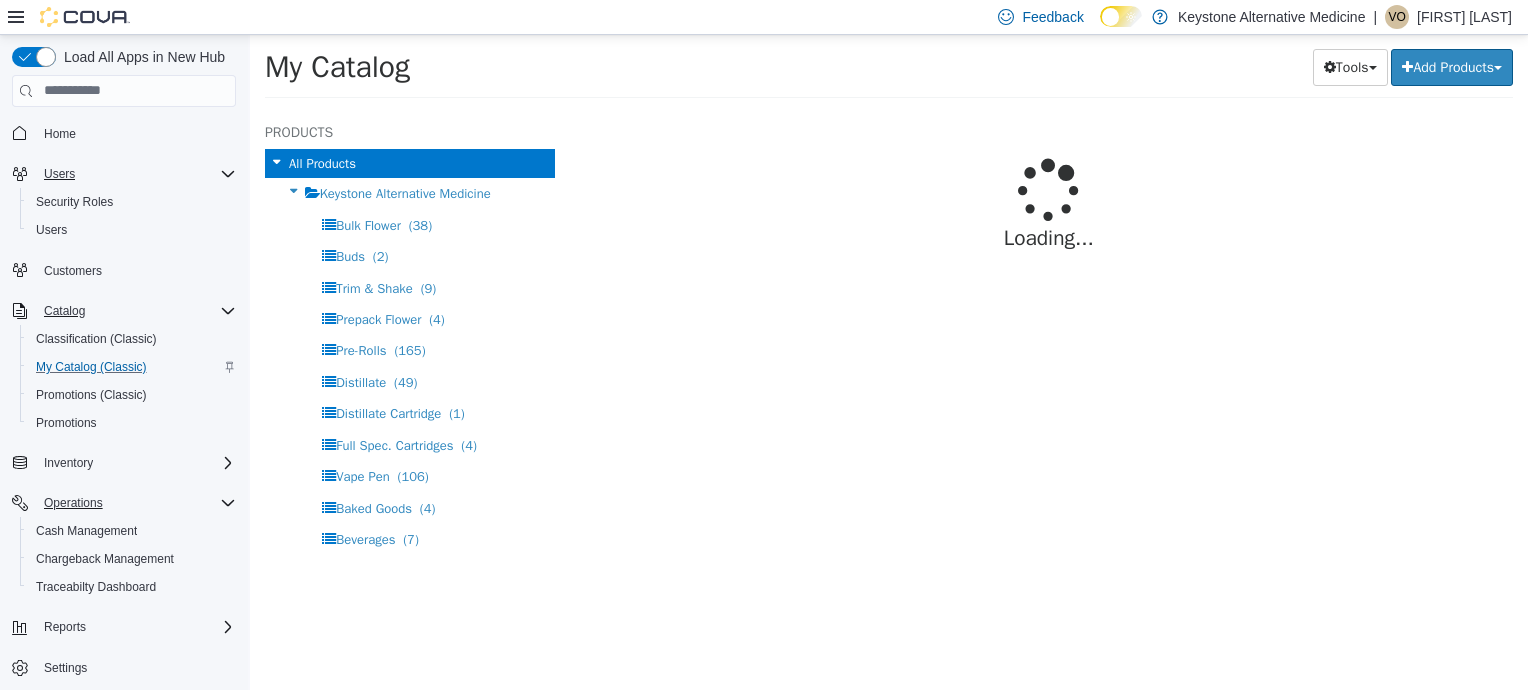 select on "**********" 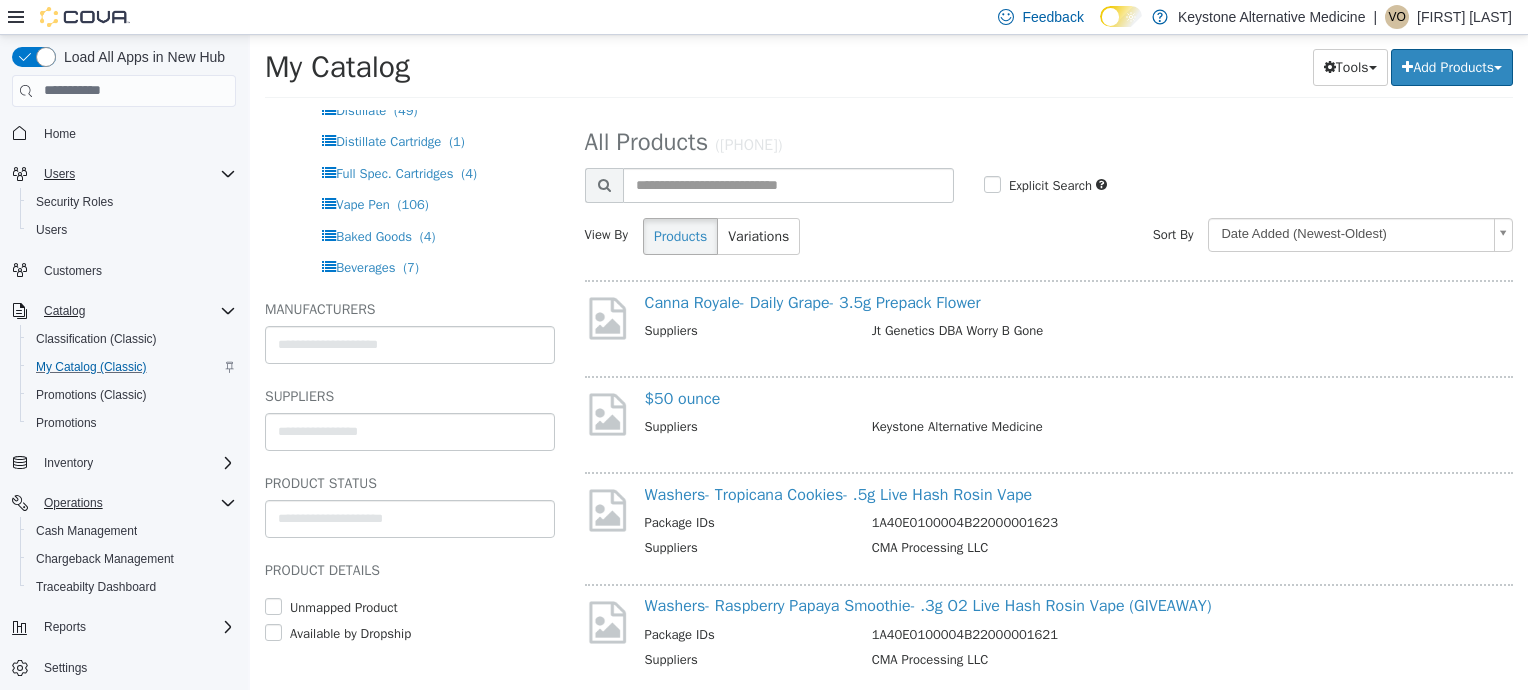 scroll, scrollTop: 282, scrollLeft: 0, axis: vertical 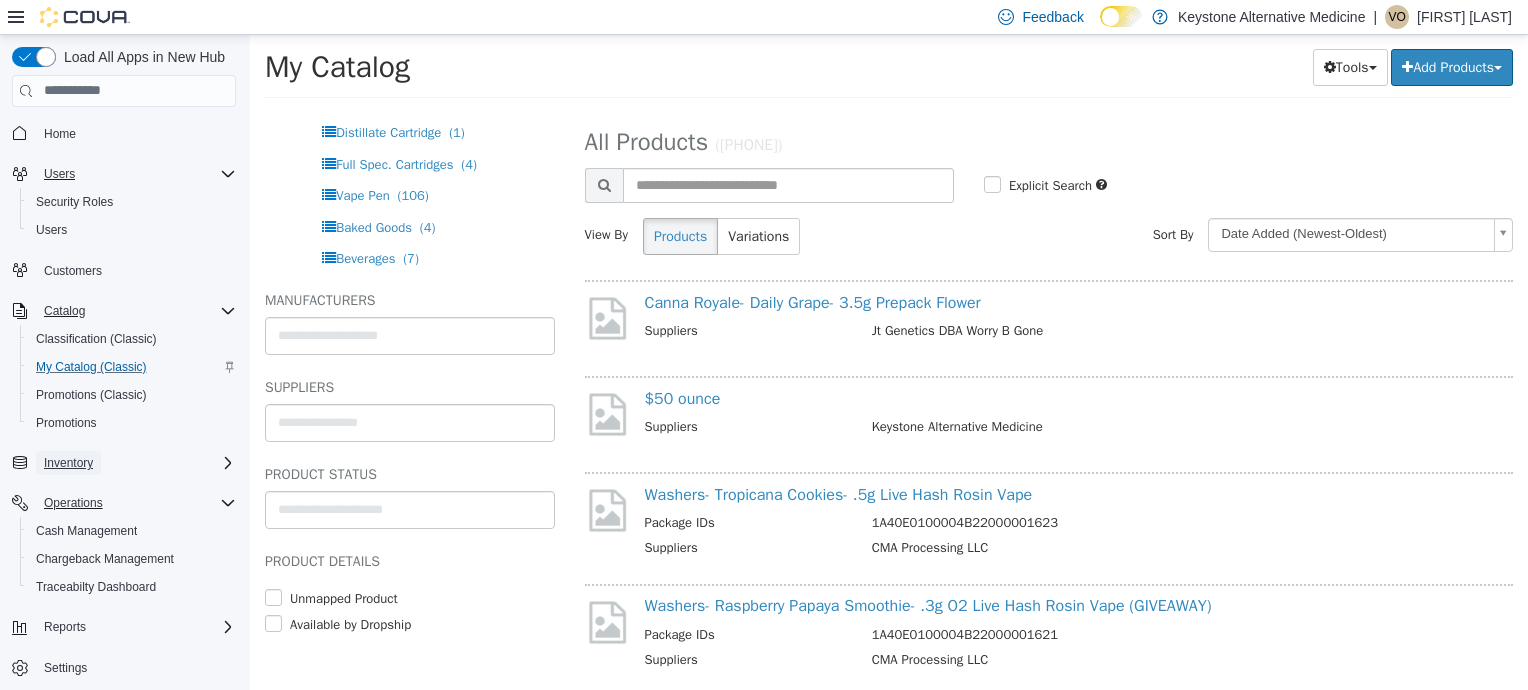 click on "Inventory" at bounding box center [68, 463] 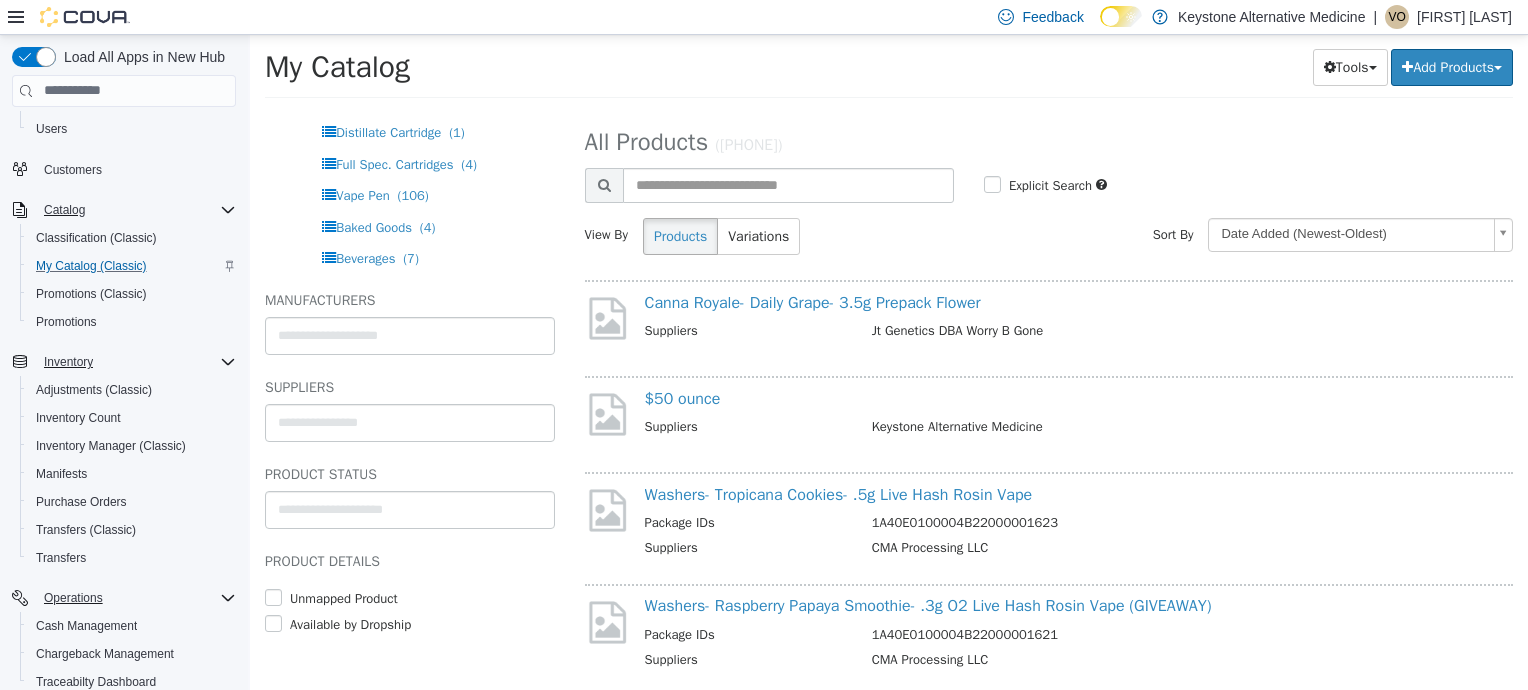 scroll, scrollTop: 115, scrollLeft: 0, axis: vertical 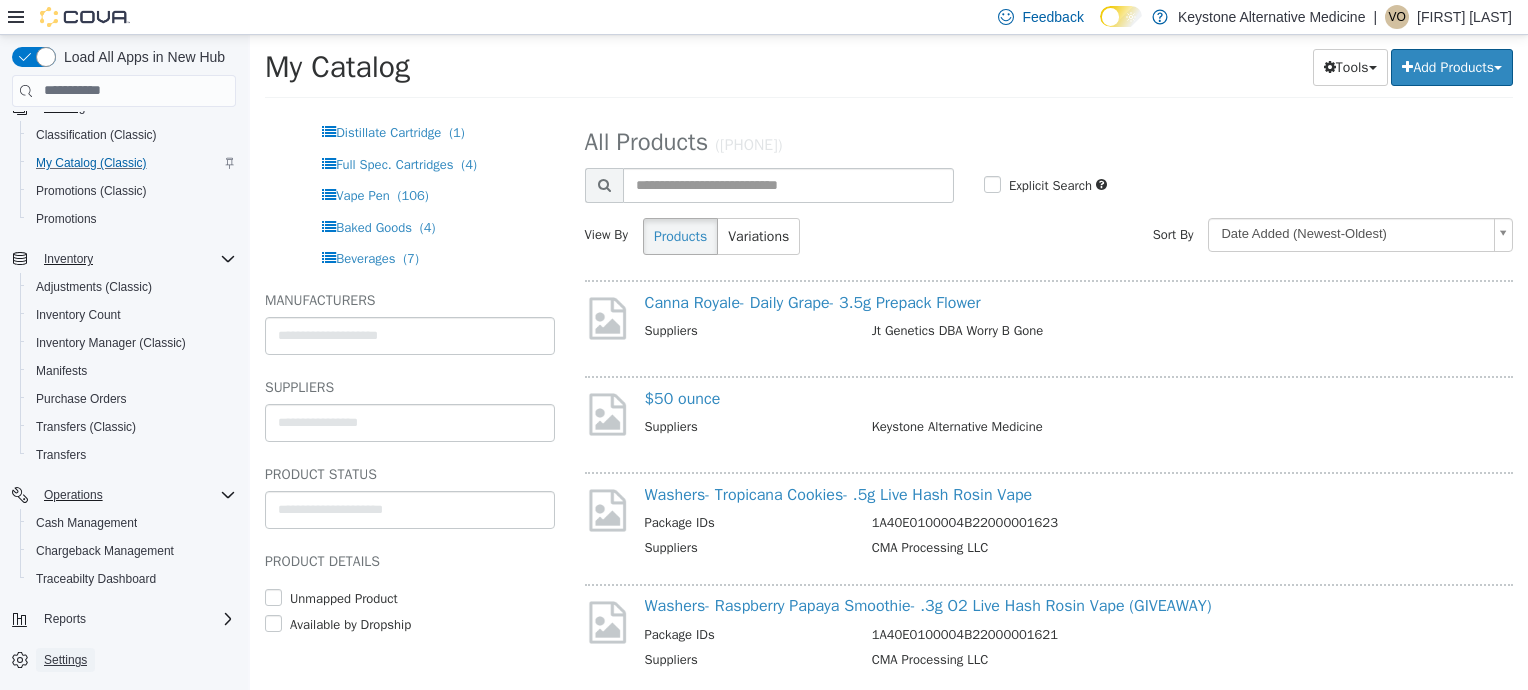 click on "Settings" at bounding box center (65, 660) 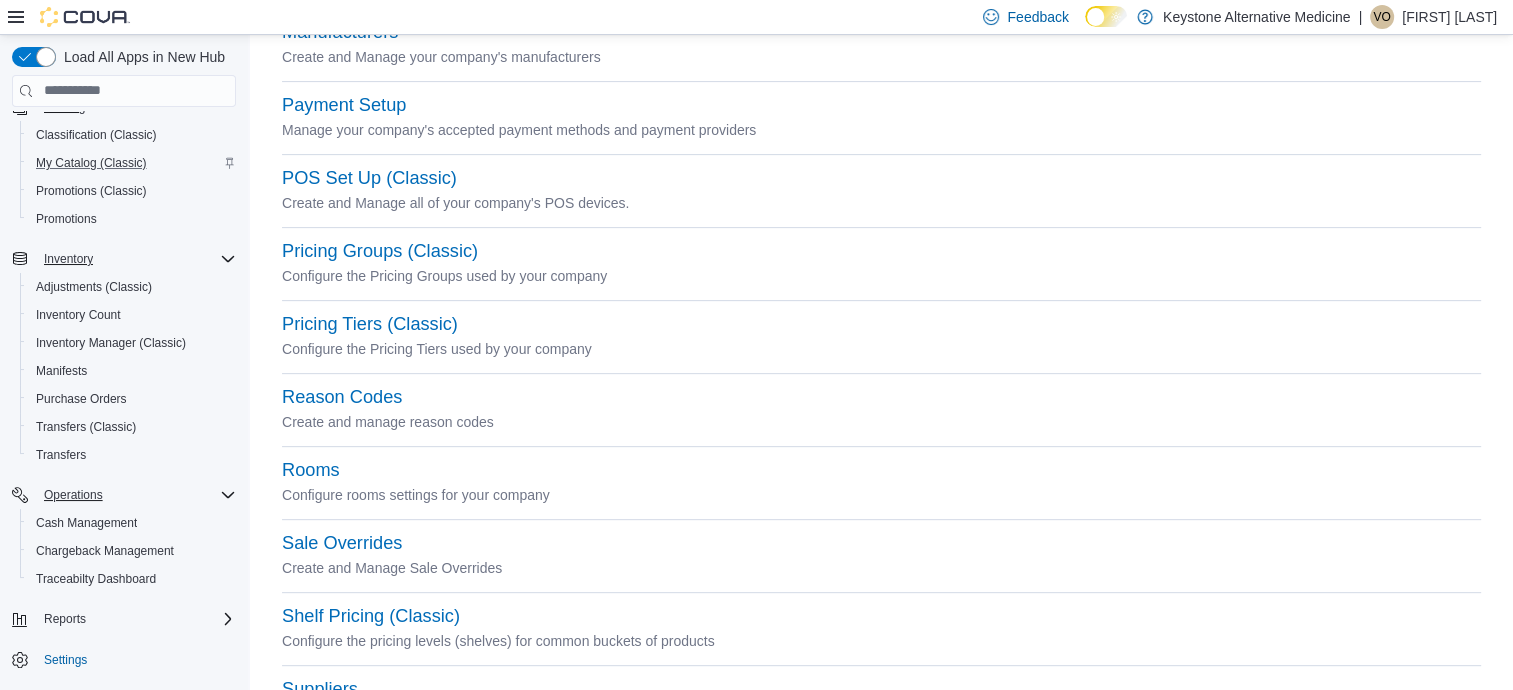 scroll, scrollTop: 737, scrollLeft: 0, axis: vertical 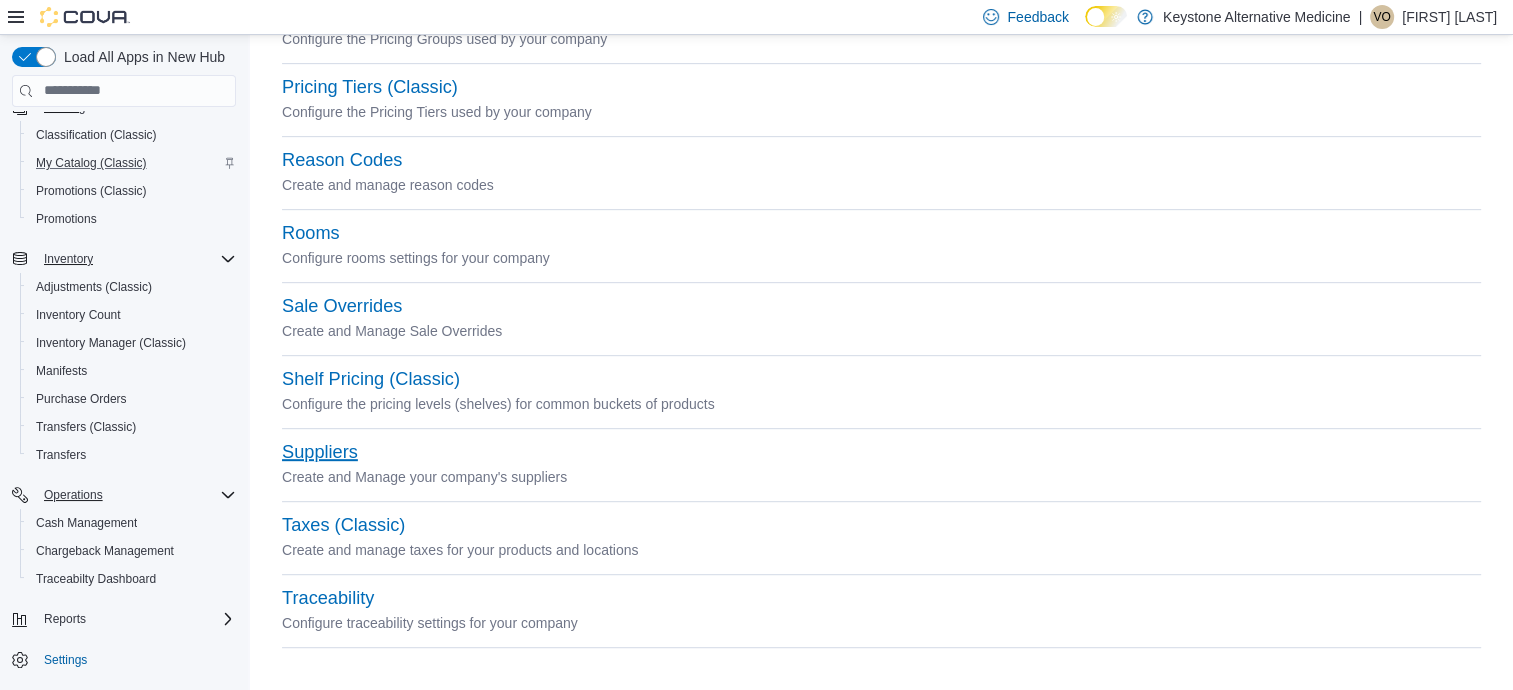 click on "Suppliers" at bounding box center (320, 452) 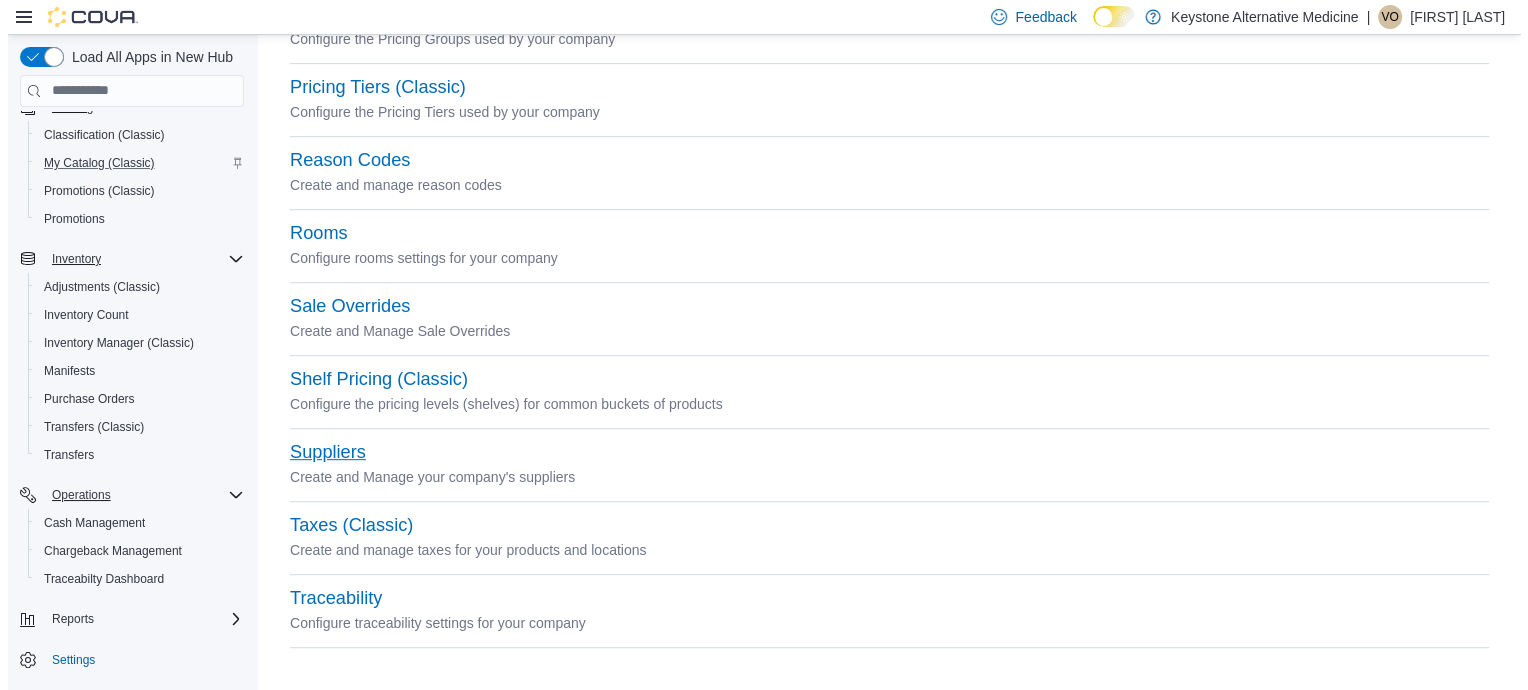 scroll, scrollTop: 0, scrollLeft: 0, axis: both 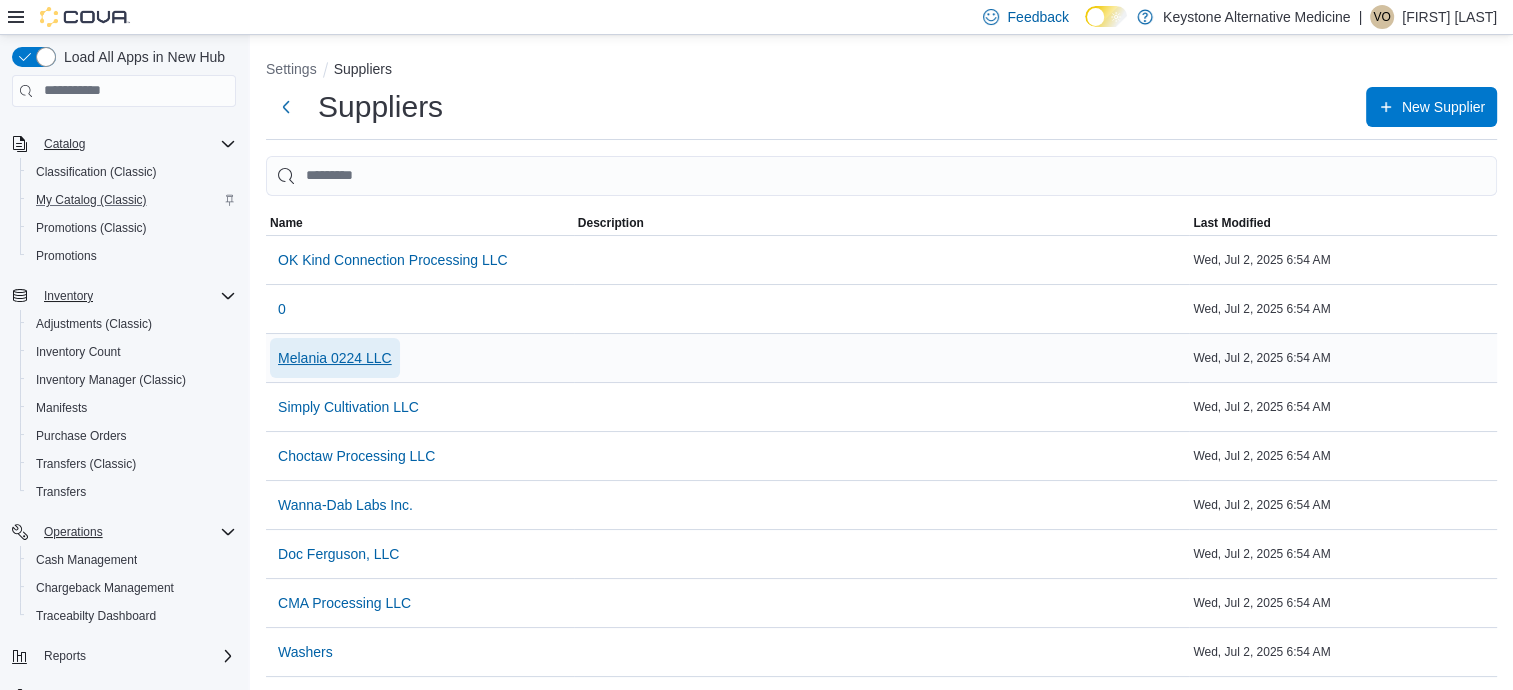 click on "Melania 0224 LLC" at bounding box center (335, 358) 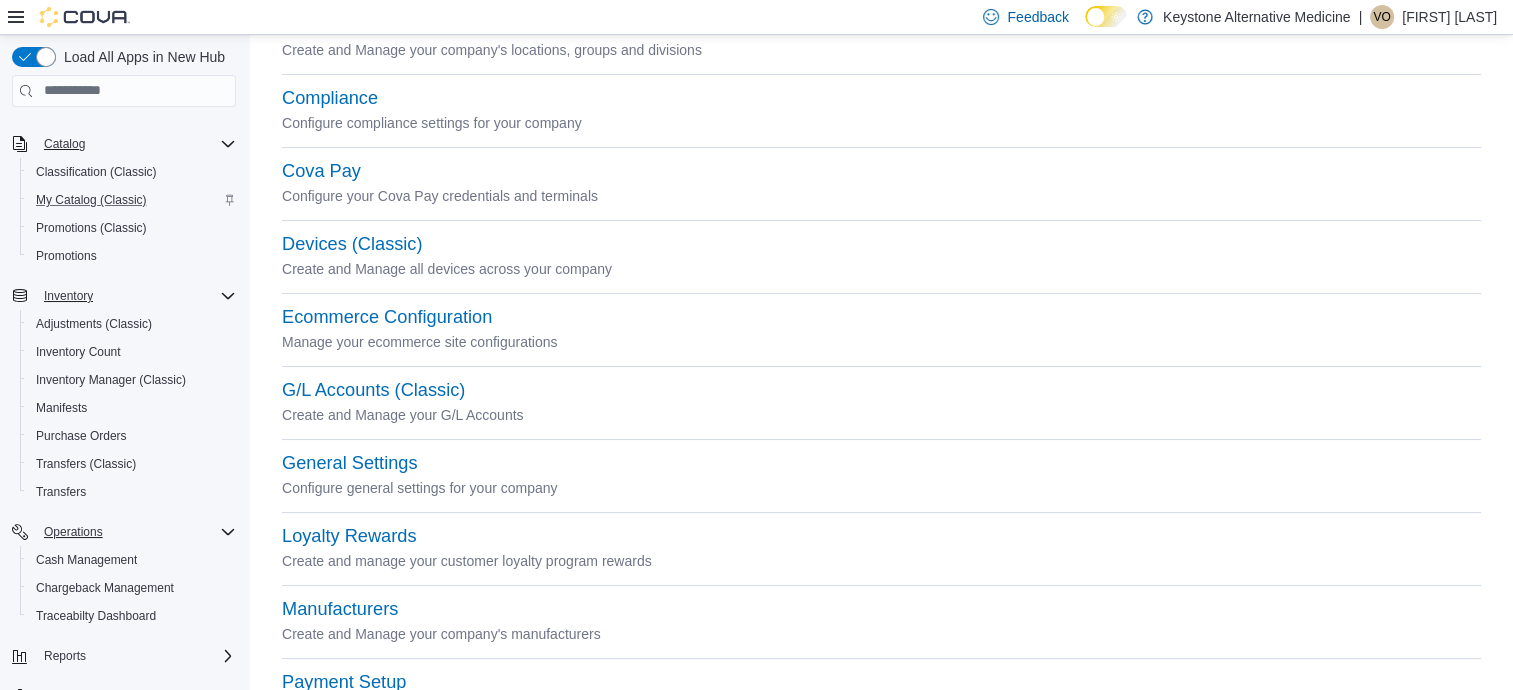 scroll, scrollTop: 130, scrollLeft: 0, axis: vertical 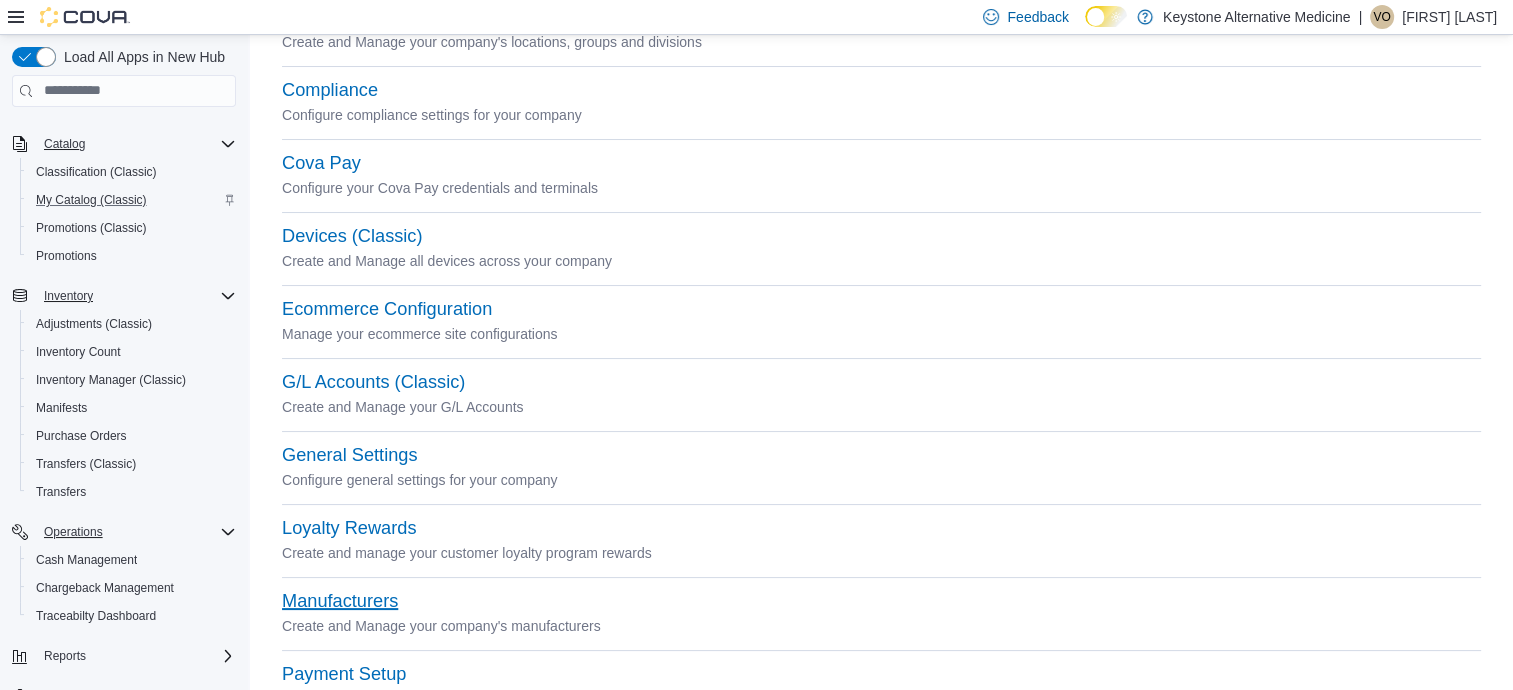 click on "Manufacturers" at bounding box center [340, 601] 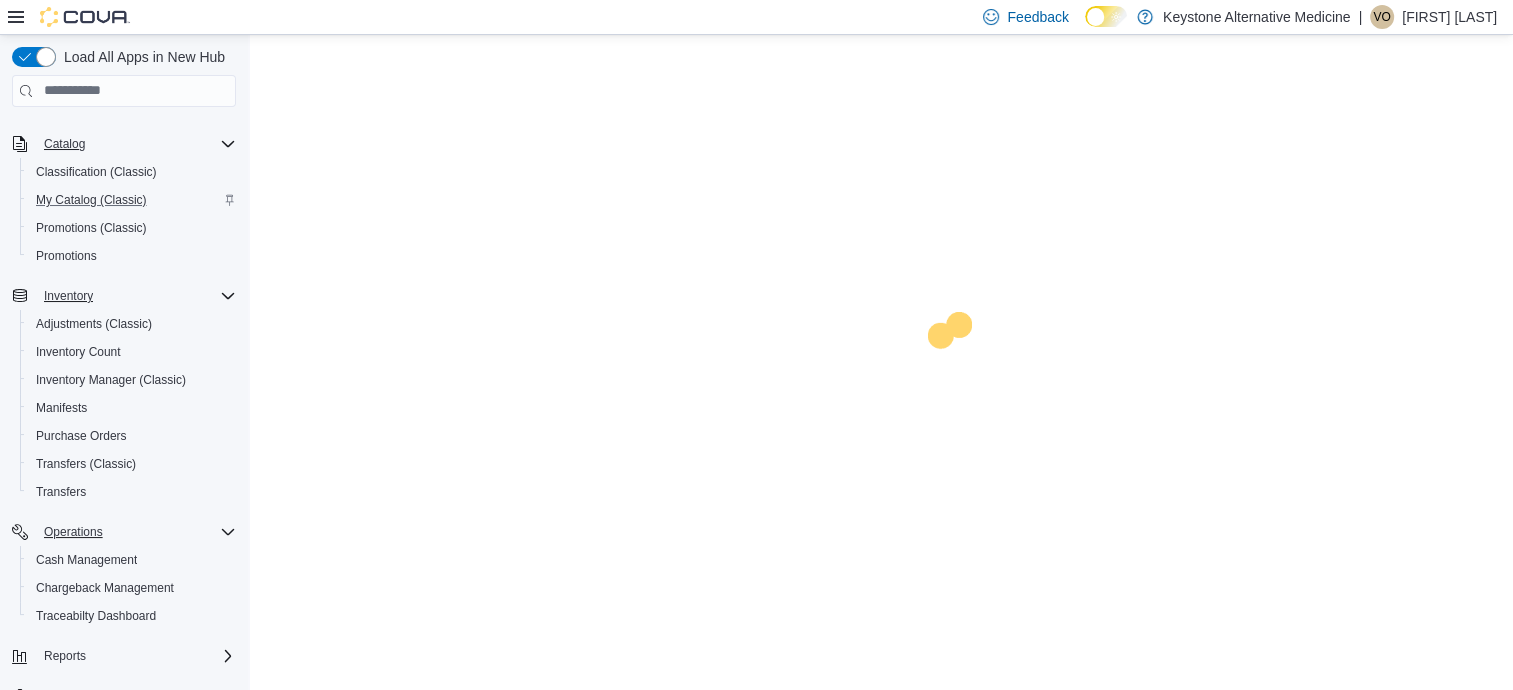scroll, scrollTop: 0, scrollLeft: 0, axis: both 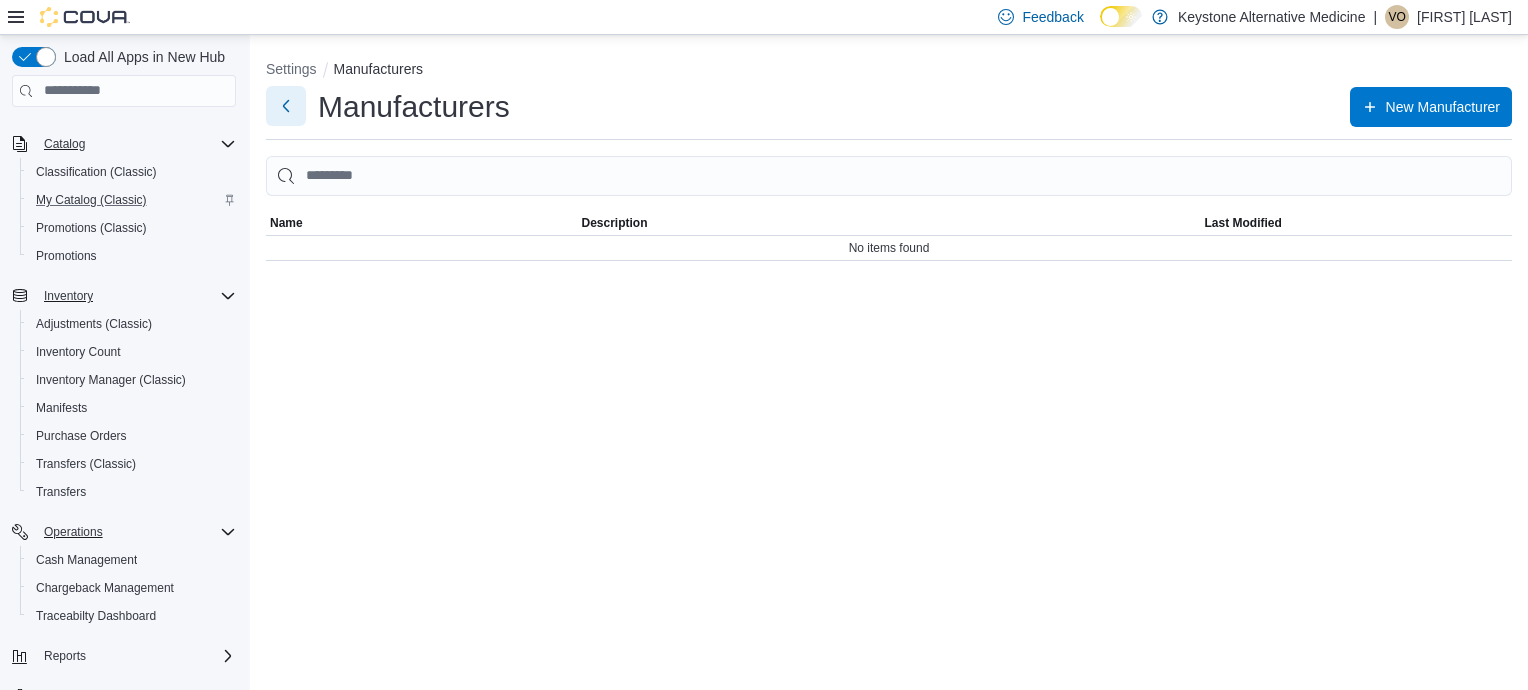 click at bounding box center (286, 106) 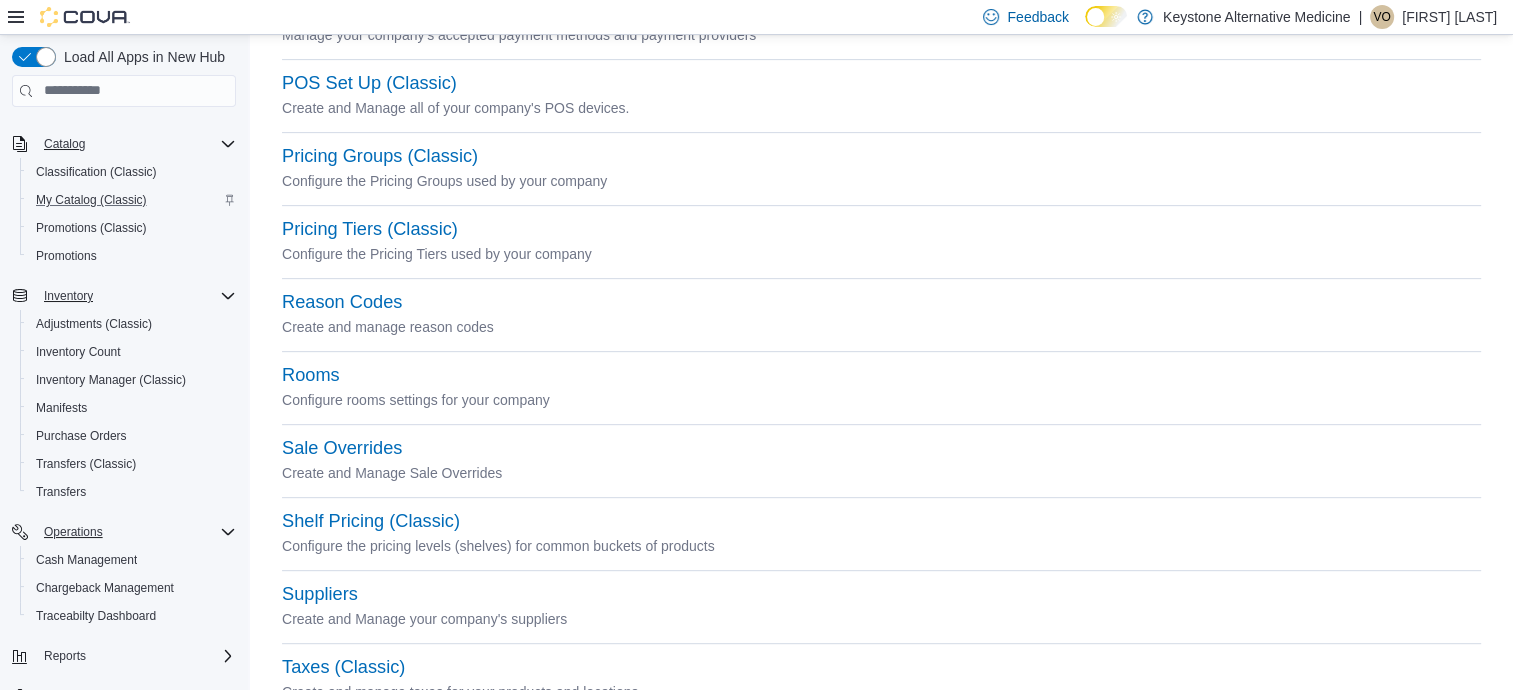 scroll, scrollTop: 875, scrollLeft: 0, axis: vertical 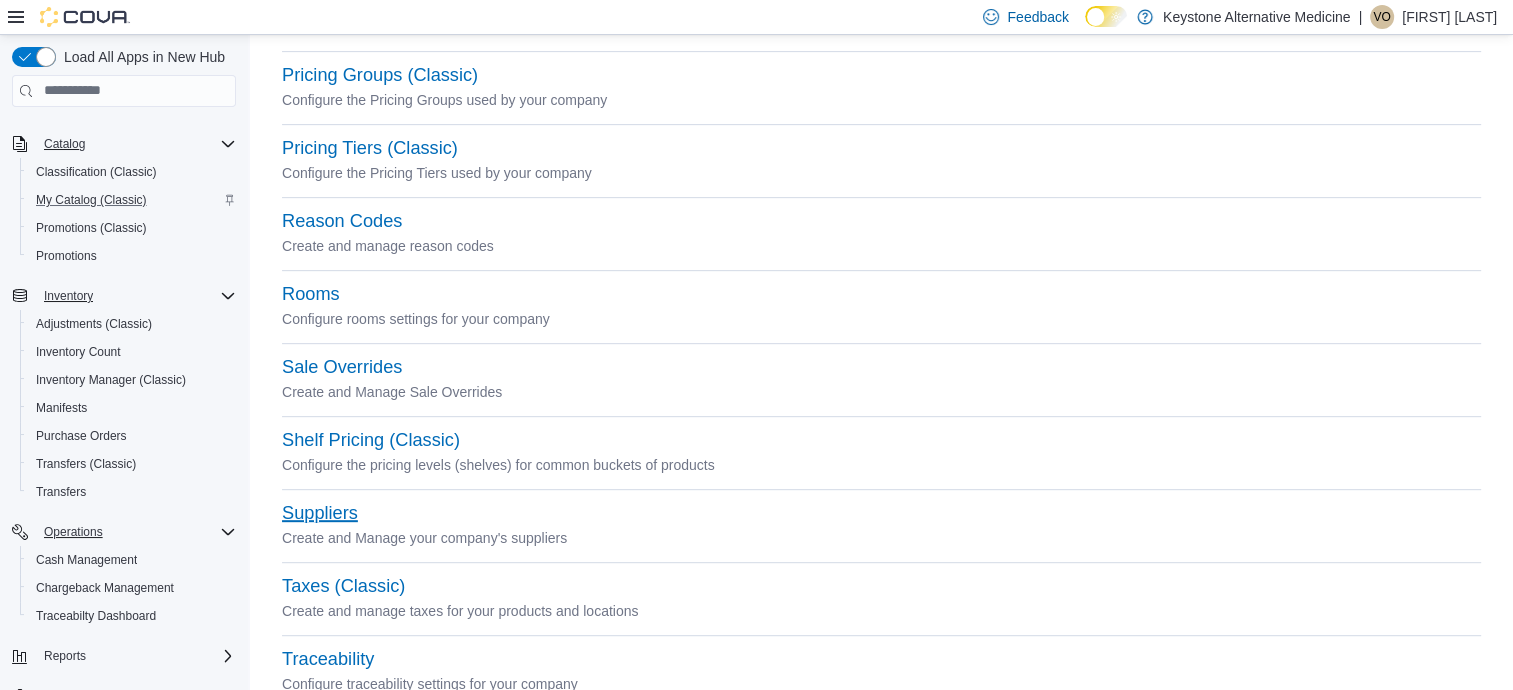 click on "Suppliers" at bounding box center [320, 513] 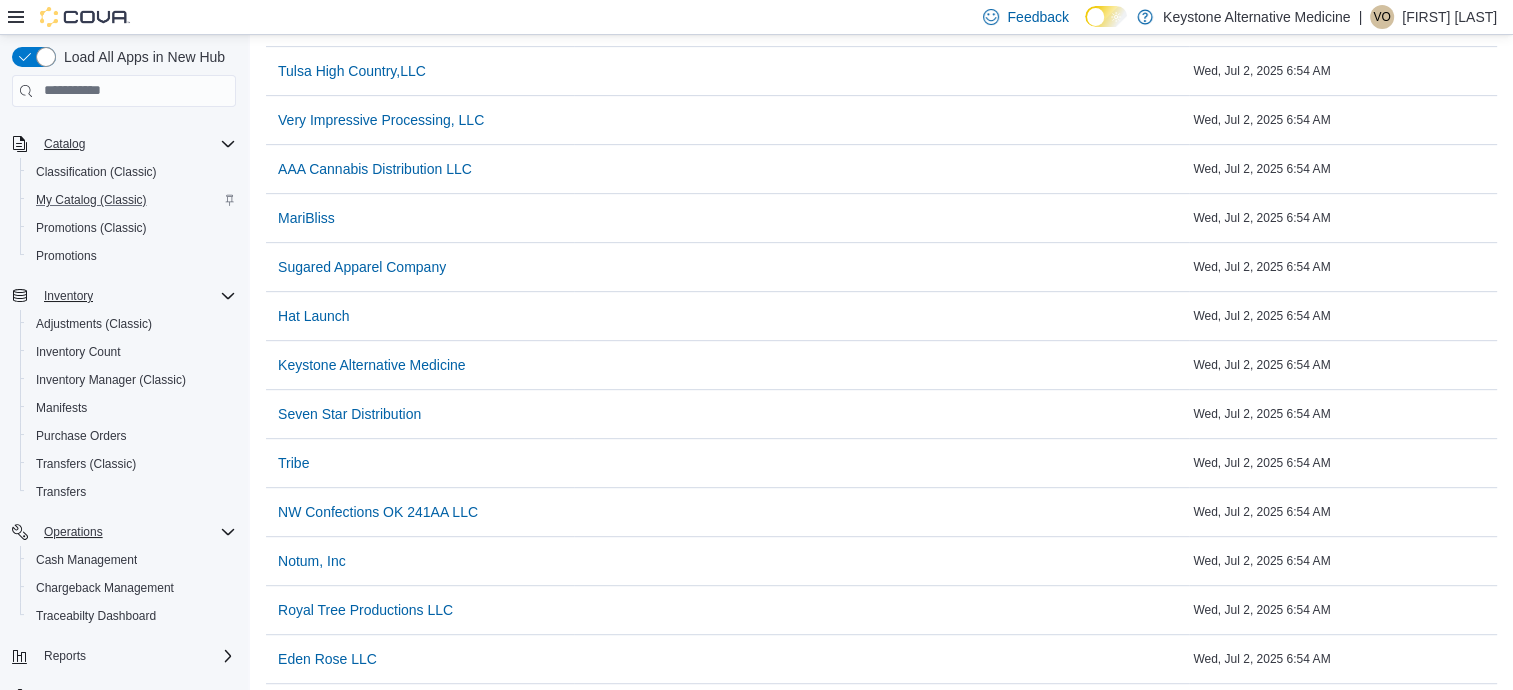 scroll, scrollTop: 0, scrollLeft: 0, axis: both 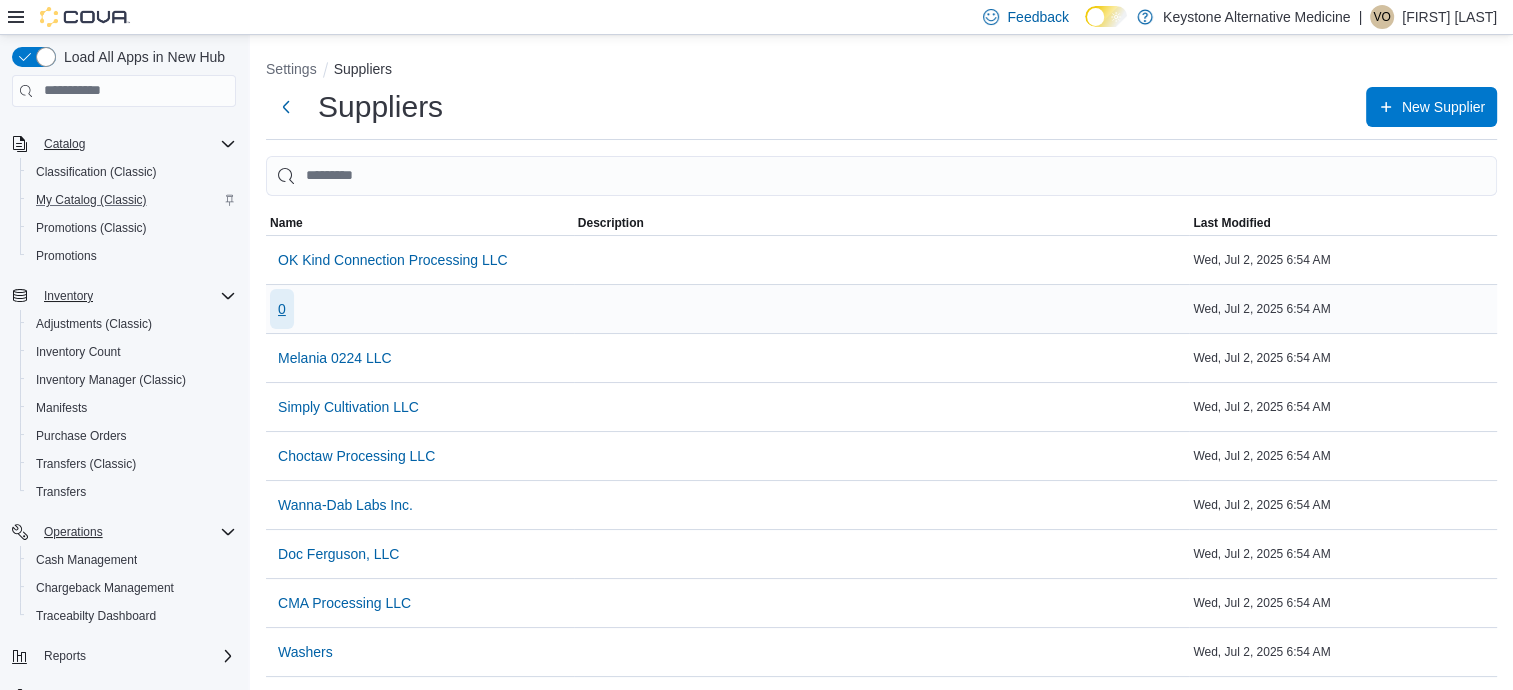 click on "0" at bounding box center [282, 309] 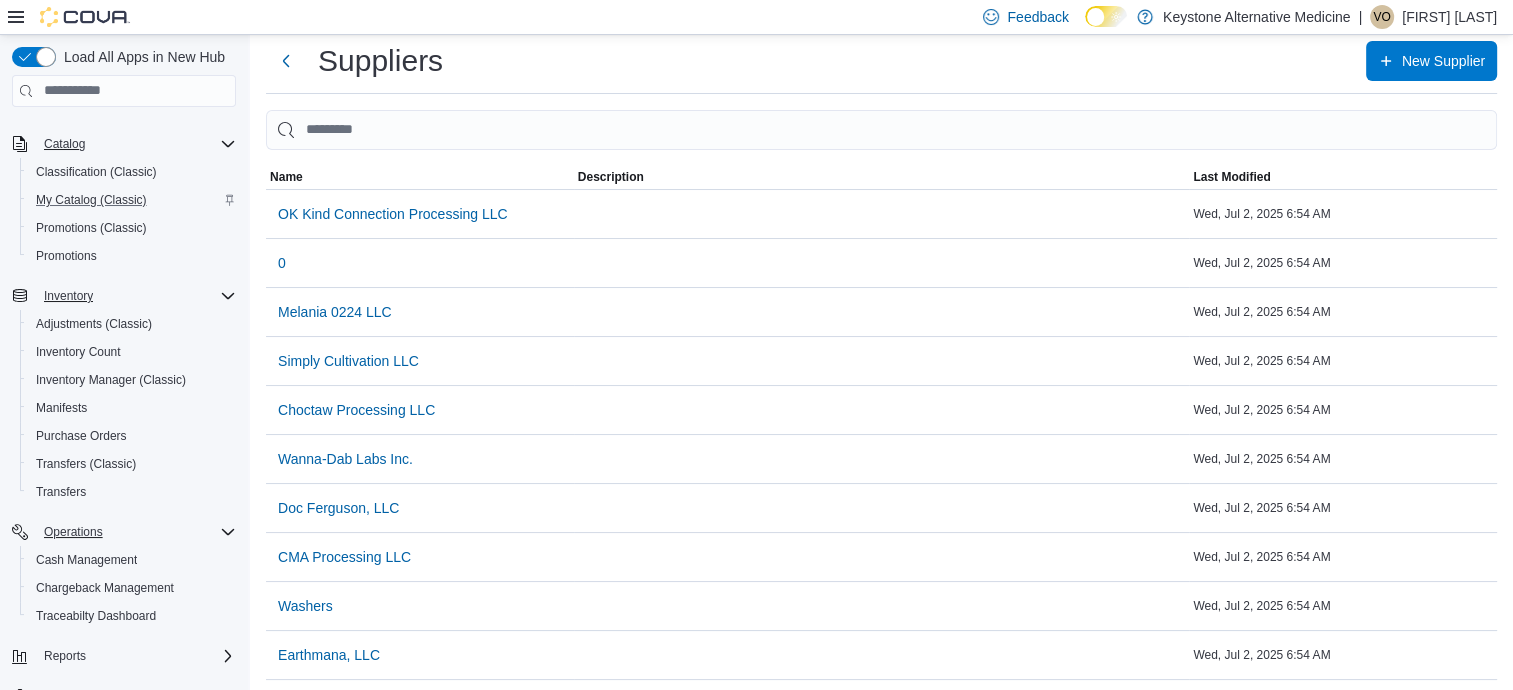 scroll, scrollTop: 0, scrollLeft: 0, axis: both 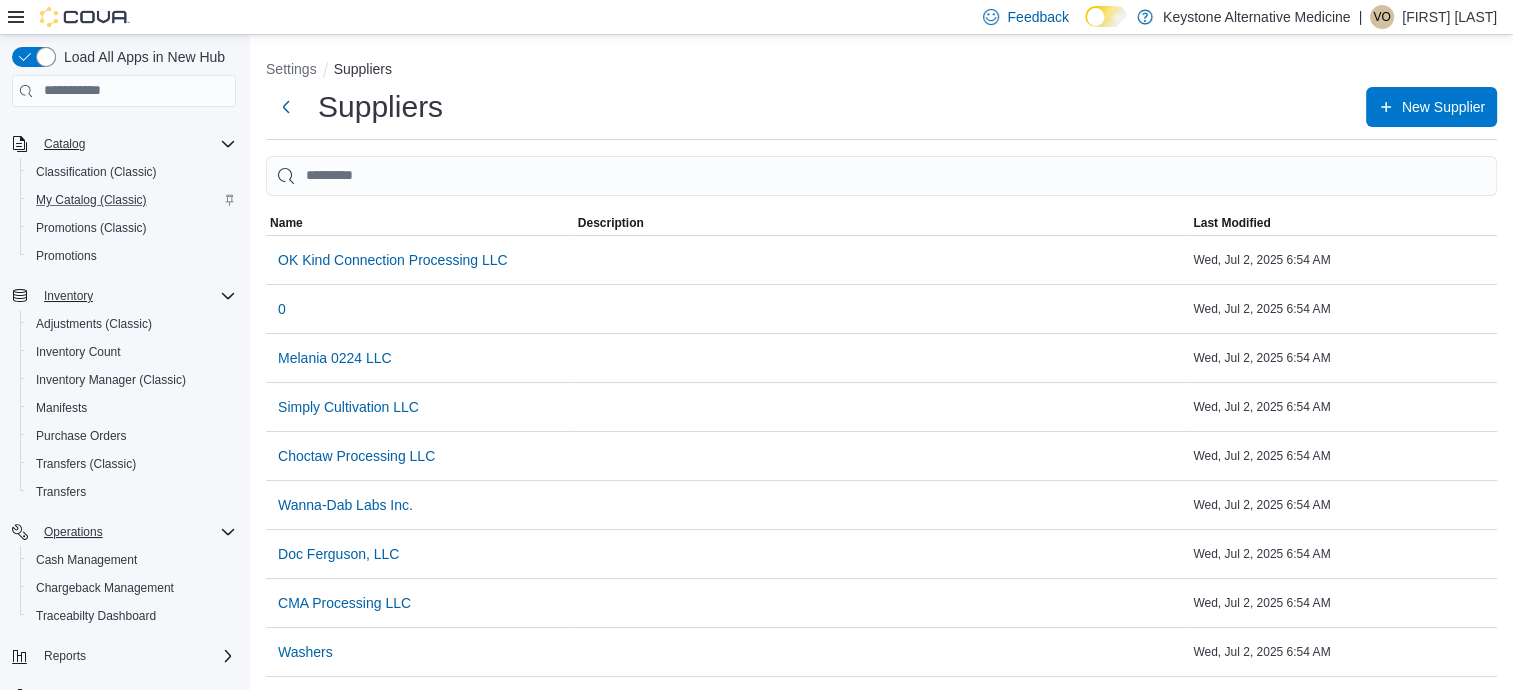 click on "Name" at bounding box center (286, 223) 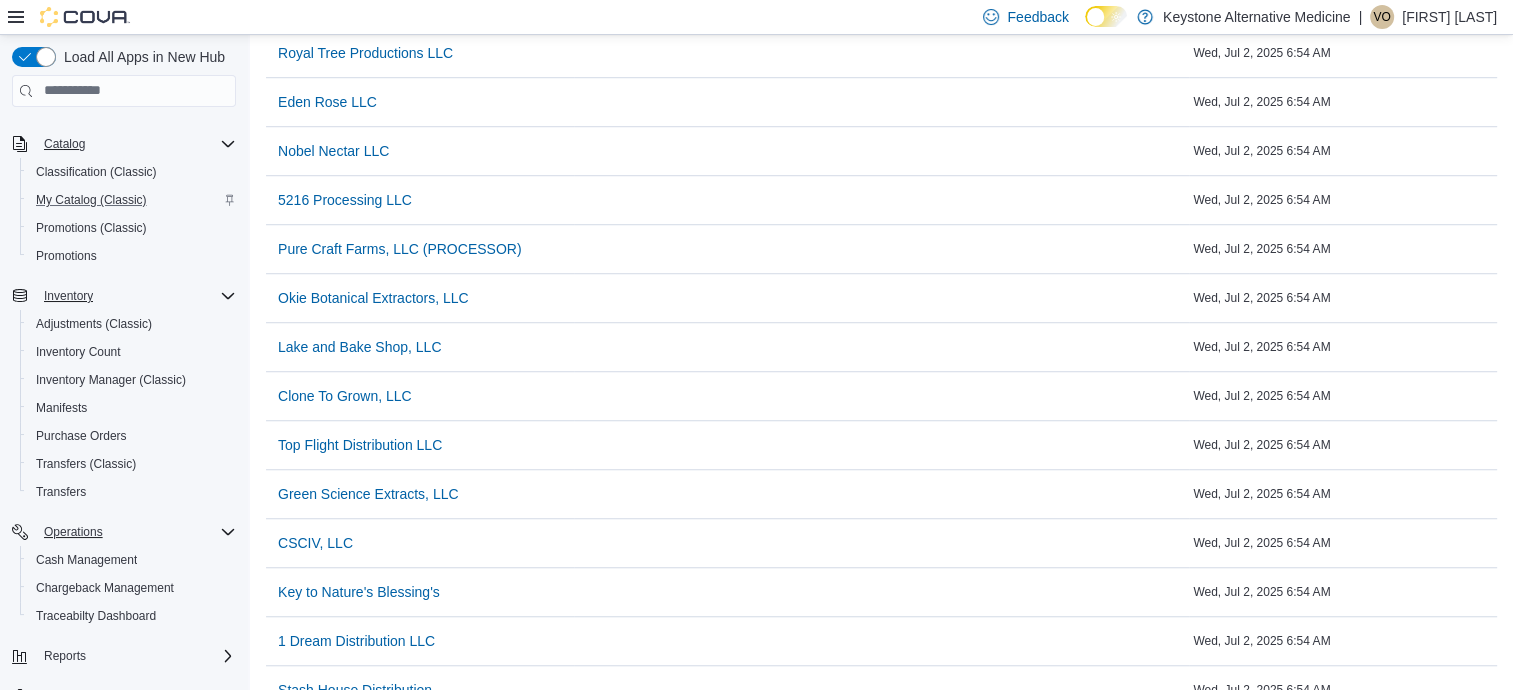 scroll, scrollTop: 1436, scrollLeft: 0, axis: vertical 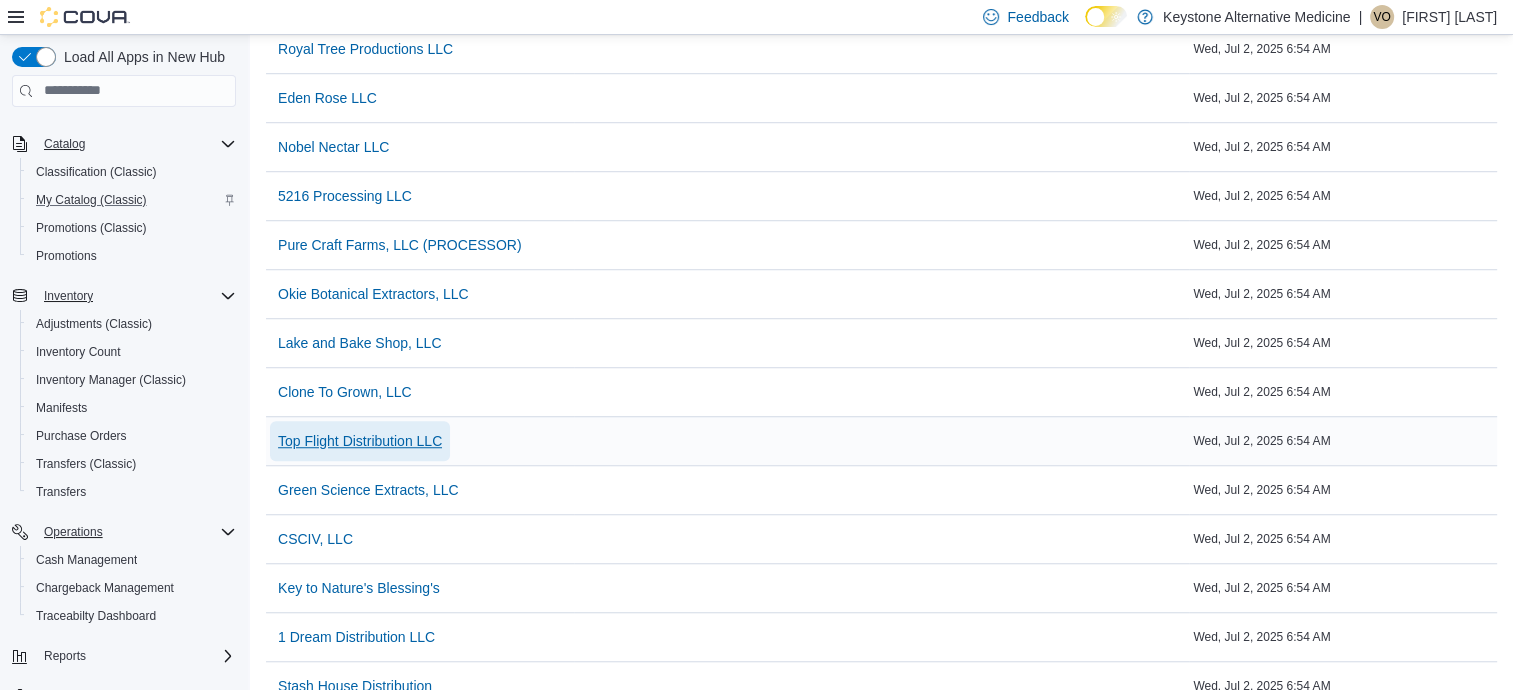 click on "Top Flight Distribution LLC" at bounding box center (360, 441) 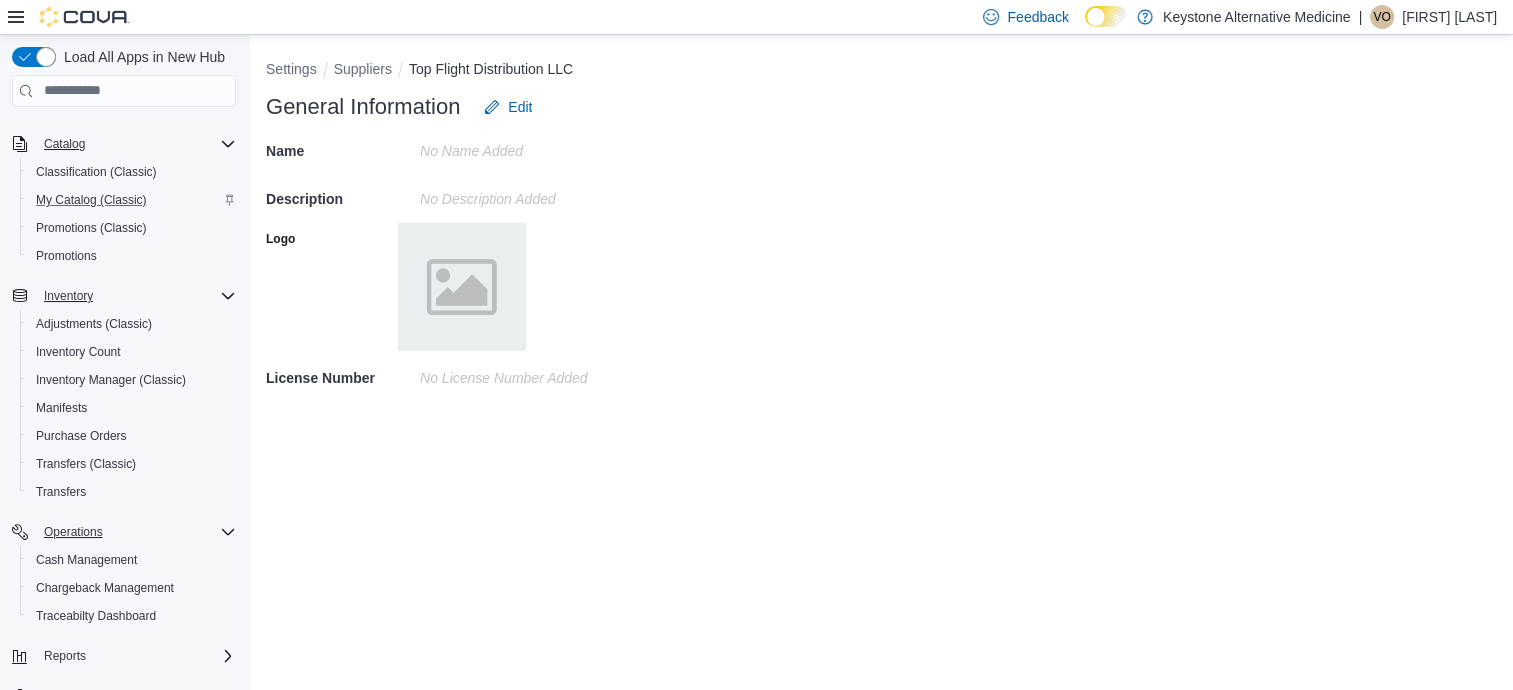 scroll, scrollTop: 0, scrollLeft: 0, axis: both 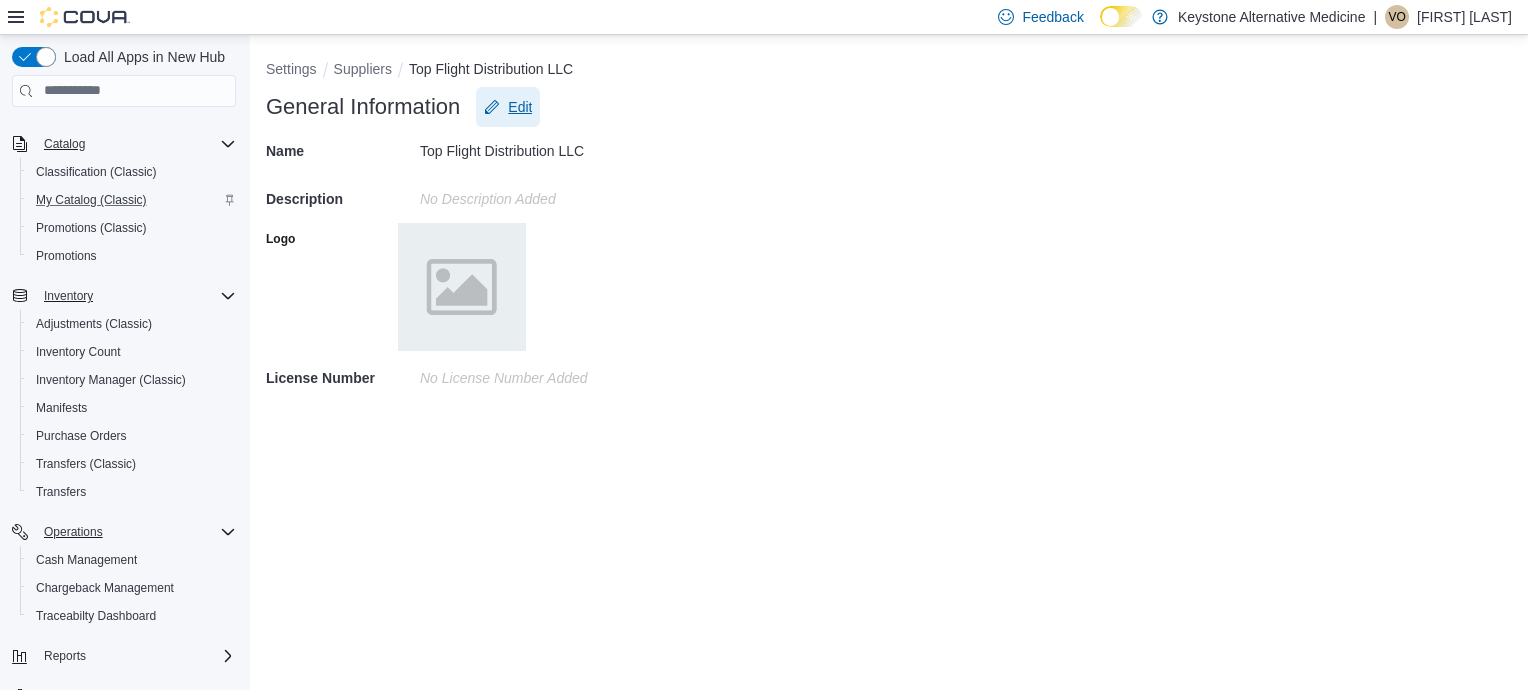 click on "Edit" at bounding box center [520, 107] 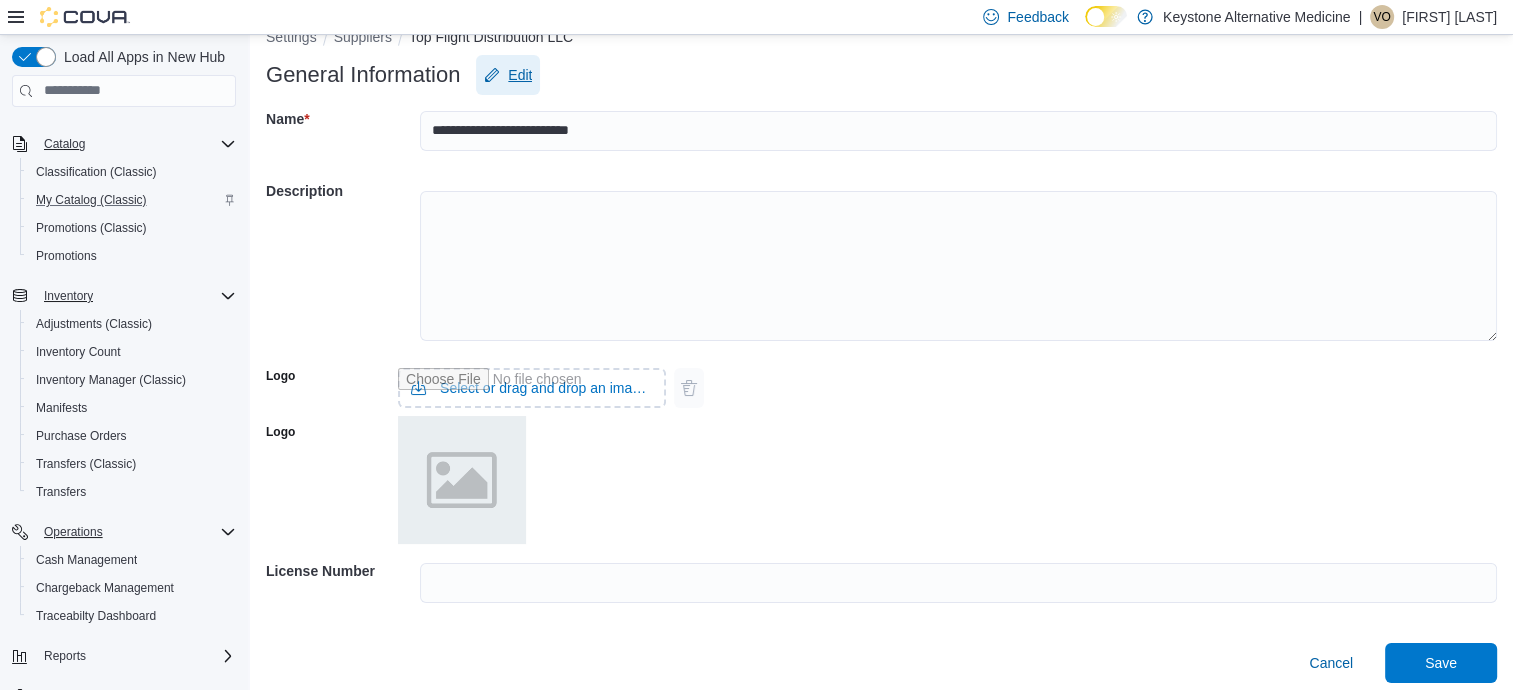 scroll, scrollTop: 40, scrollLeft: 0, axis: vertical 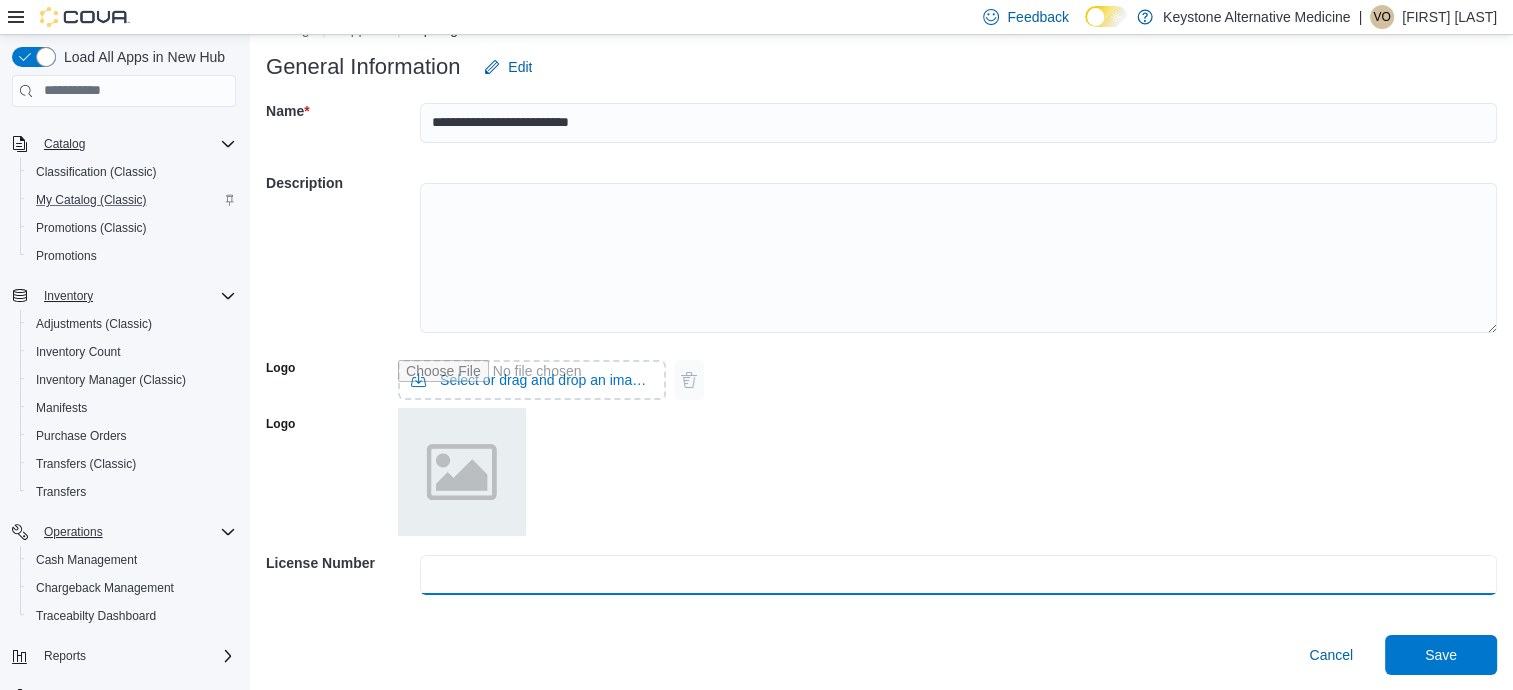 click at bounding box center (958, 575) 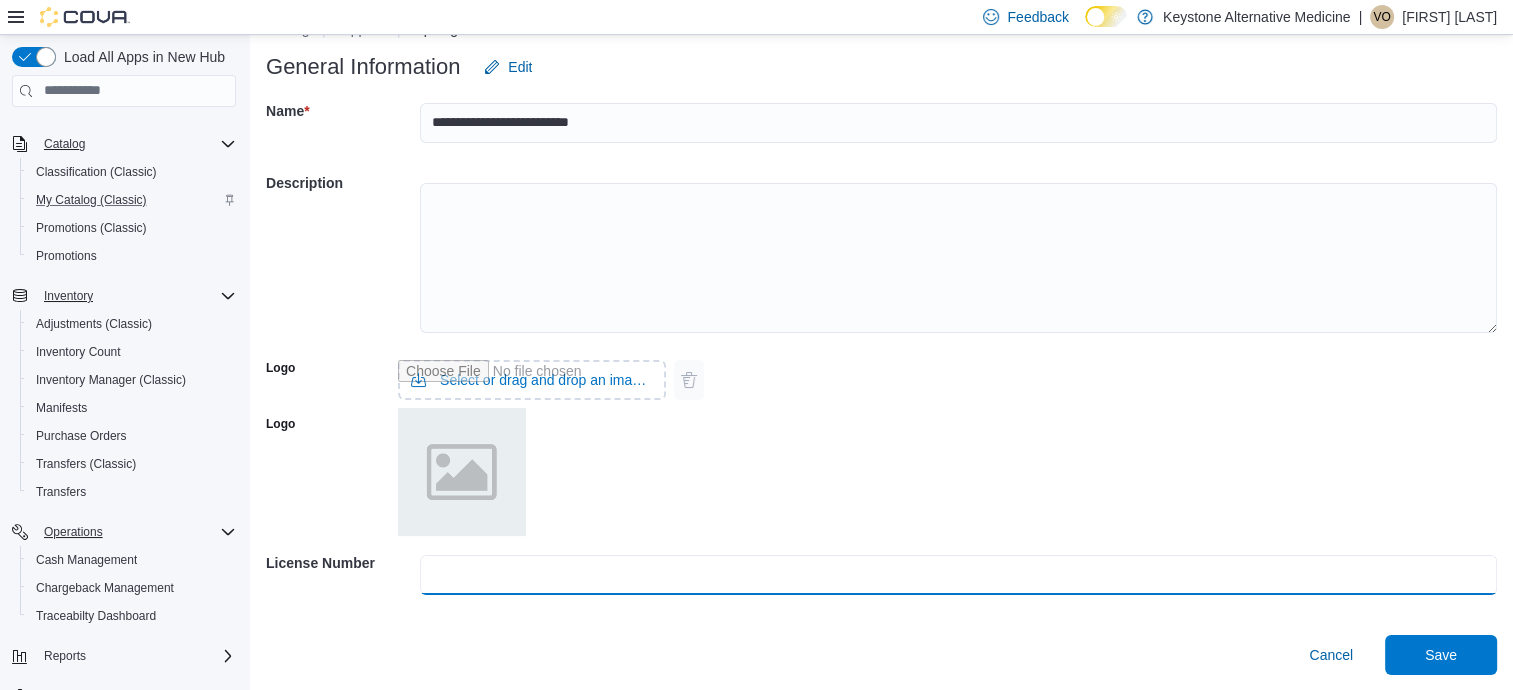click at bounding box center (958, 575) 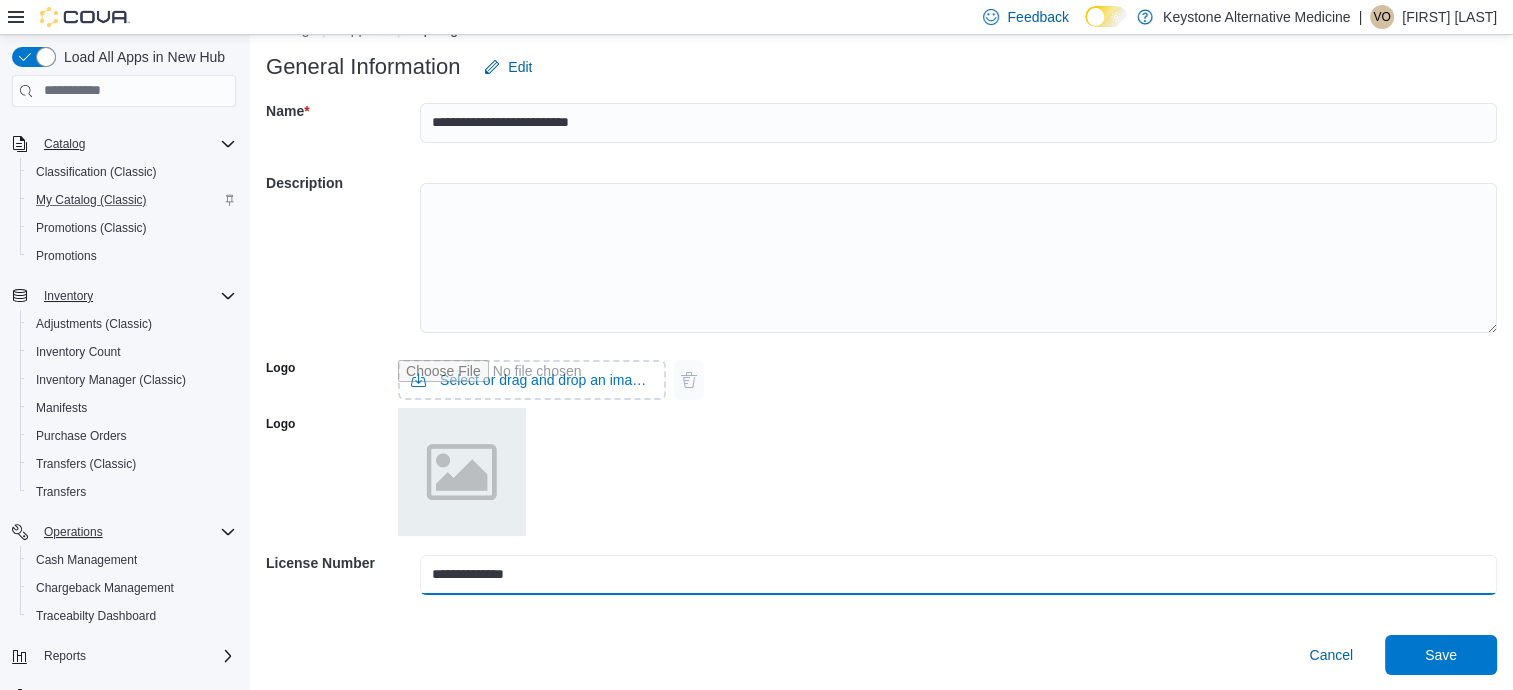 scroll, scrollTop: 0, scrollLeft: 0, axis: both 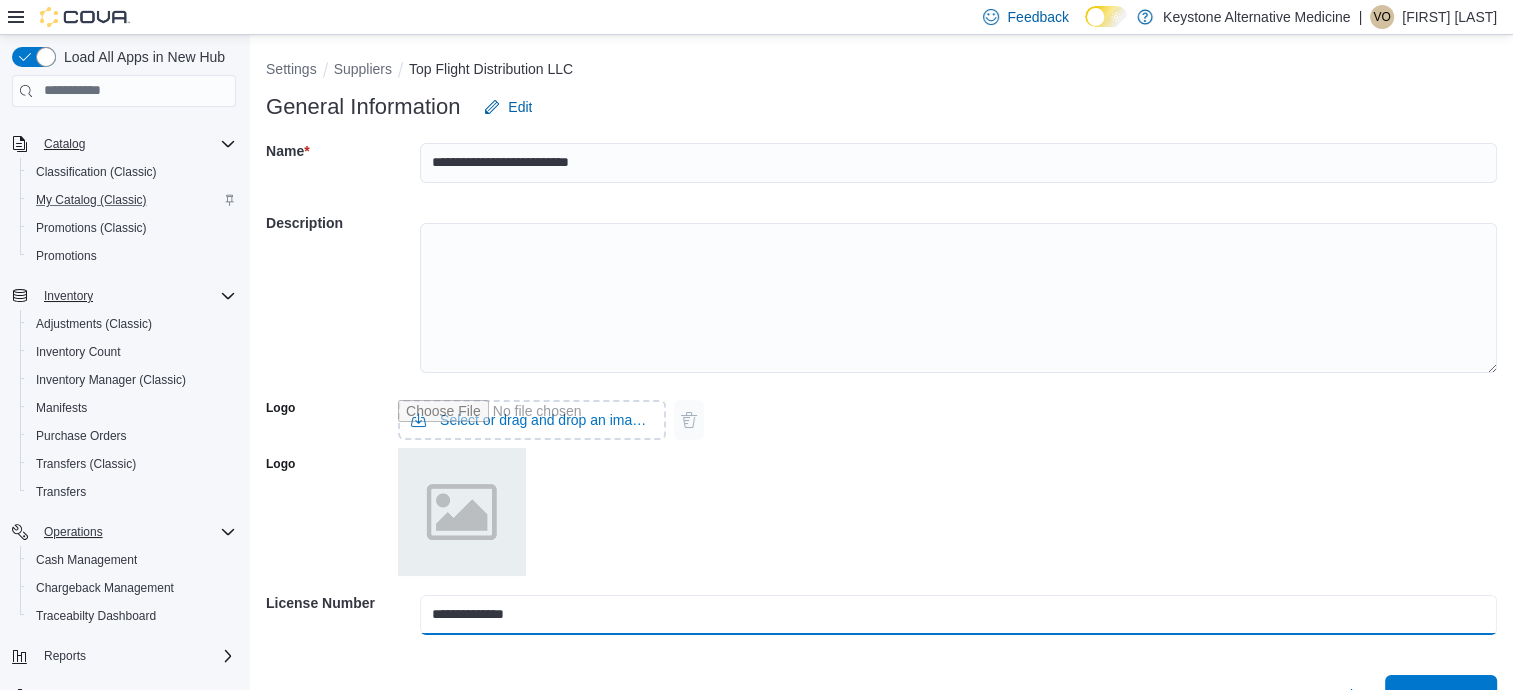 type on "**********" 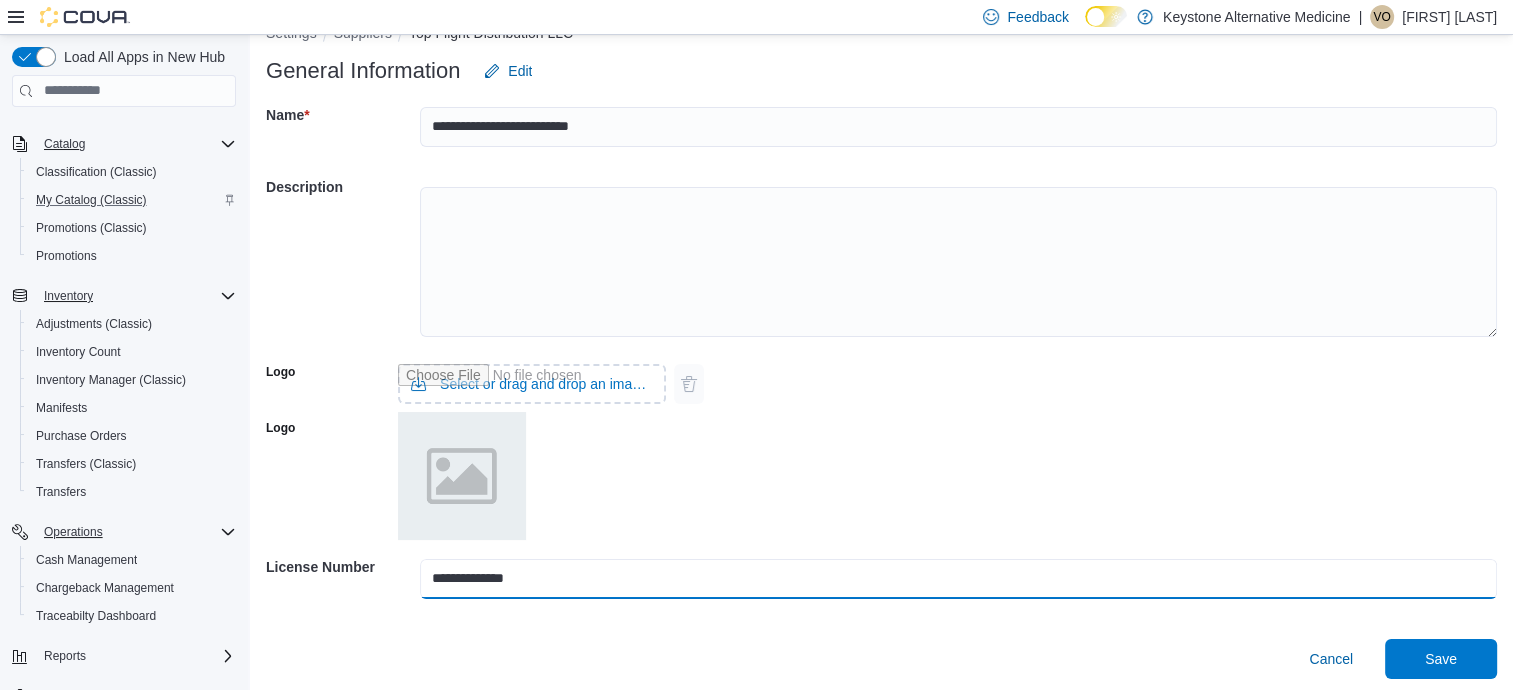 scroll, scrollTop: 40, scrollLeft: 0, axis: vertical 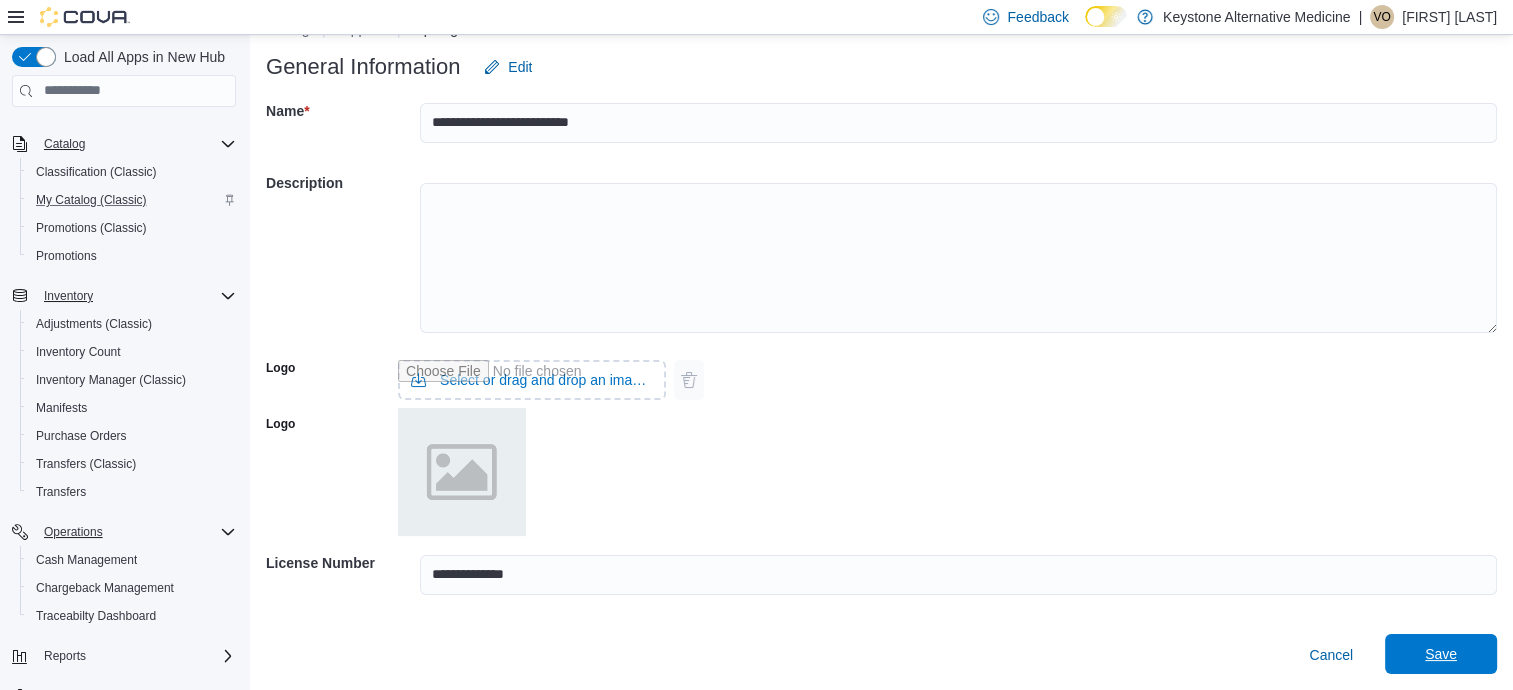 click on "Save" at bounding box center (1441, 654) 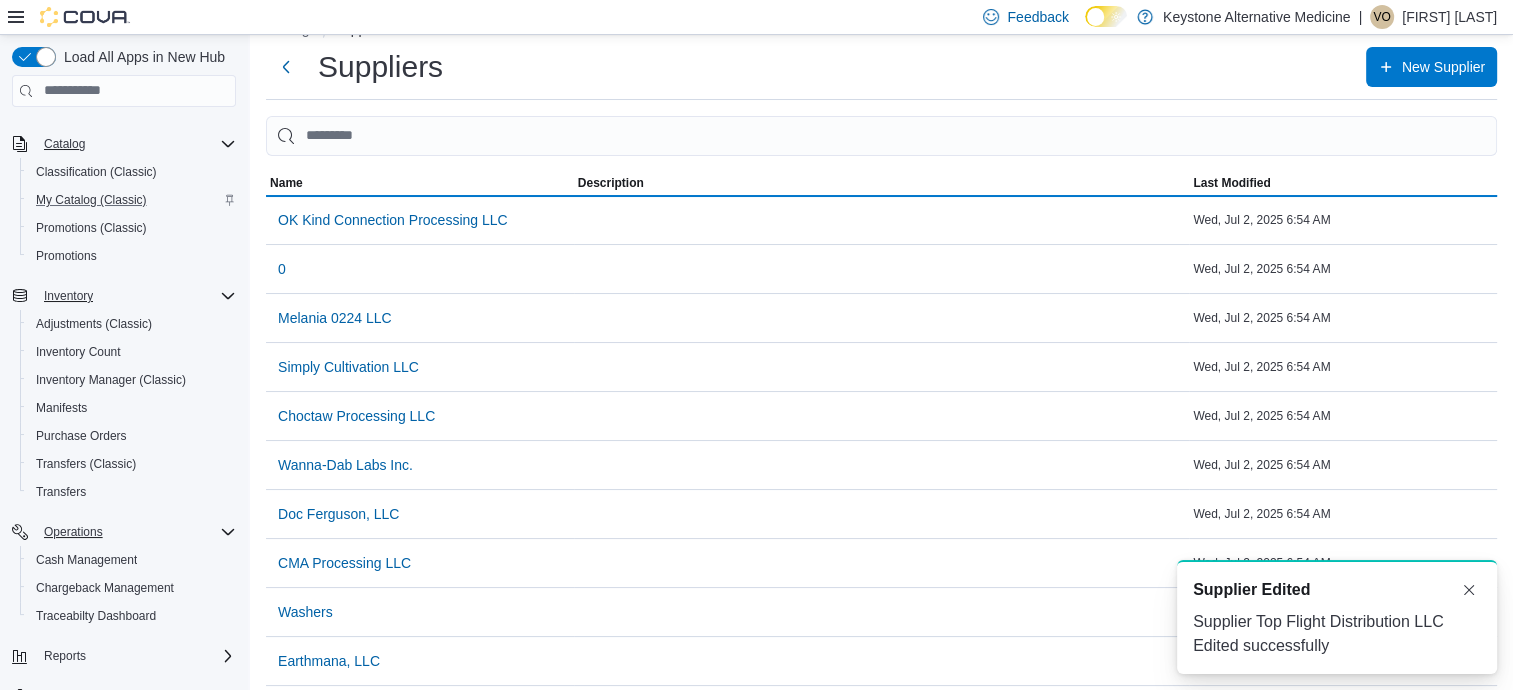 scroll, scrollTop: 0, scrollLeft: 0, axis: both 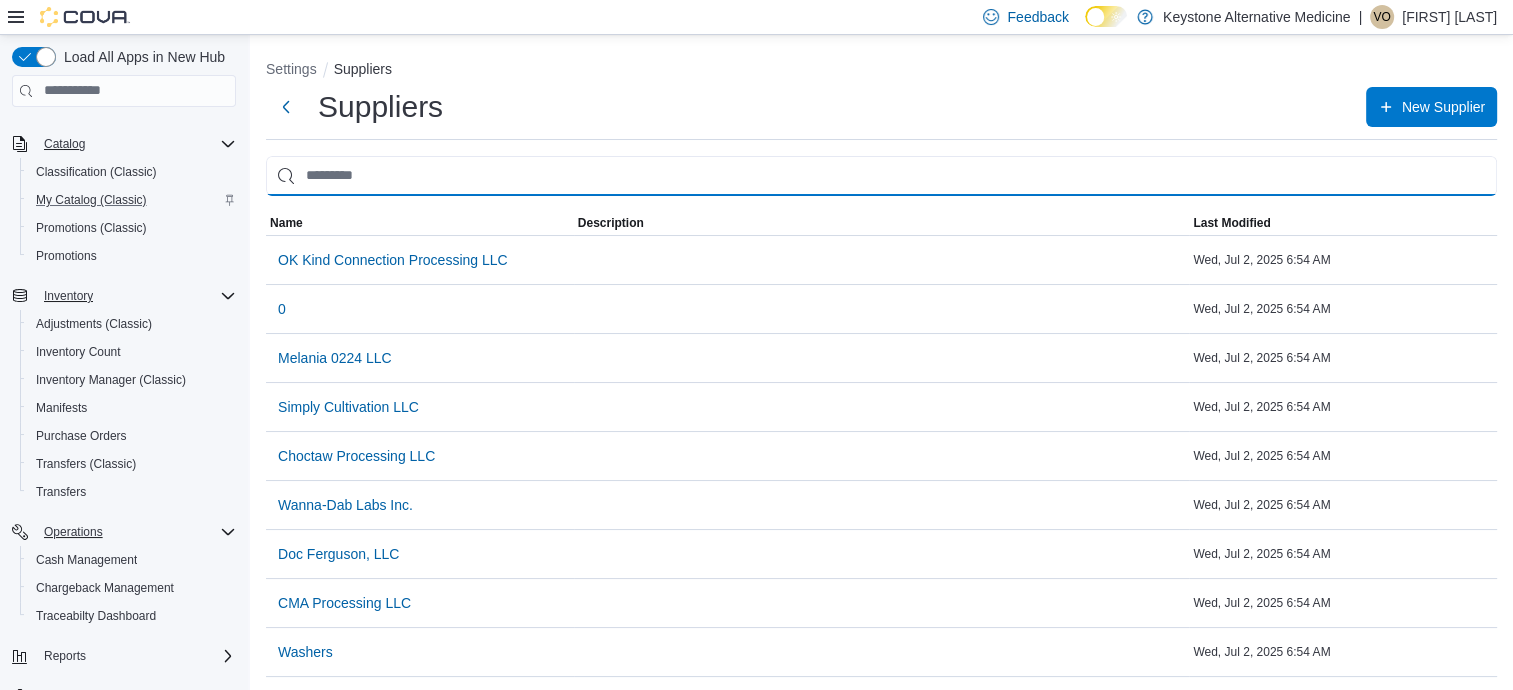 click at bounding box center [881, 176] 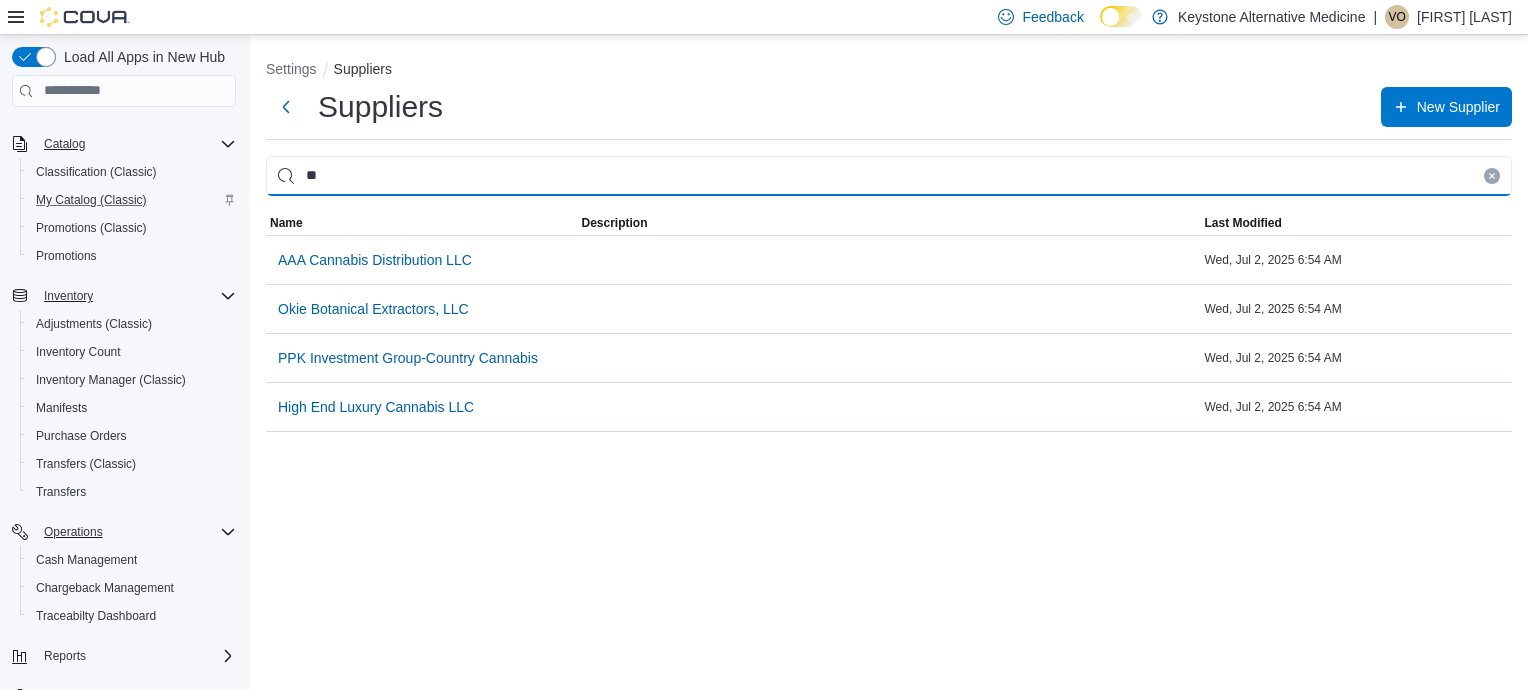 type on "*" 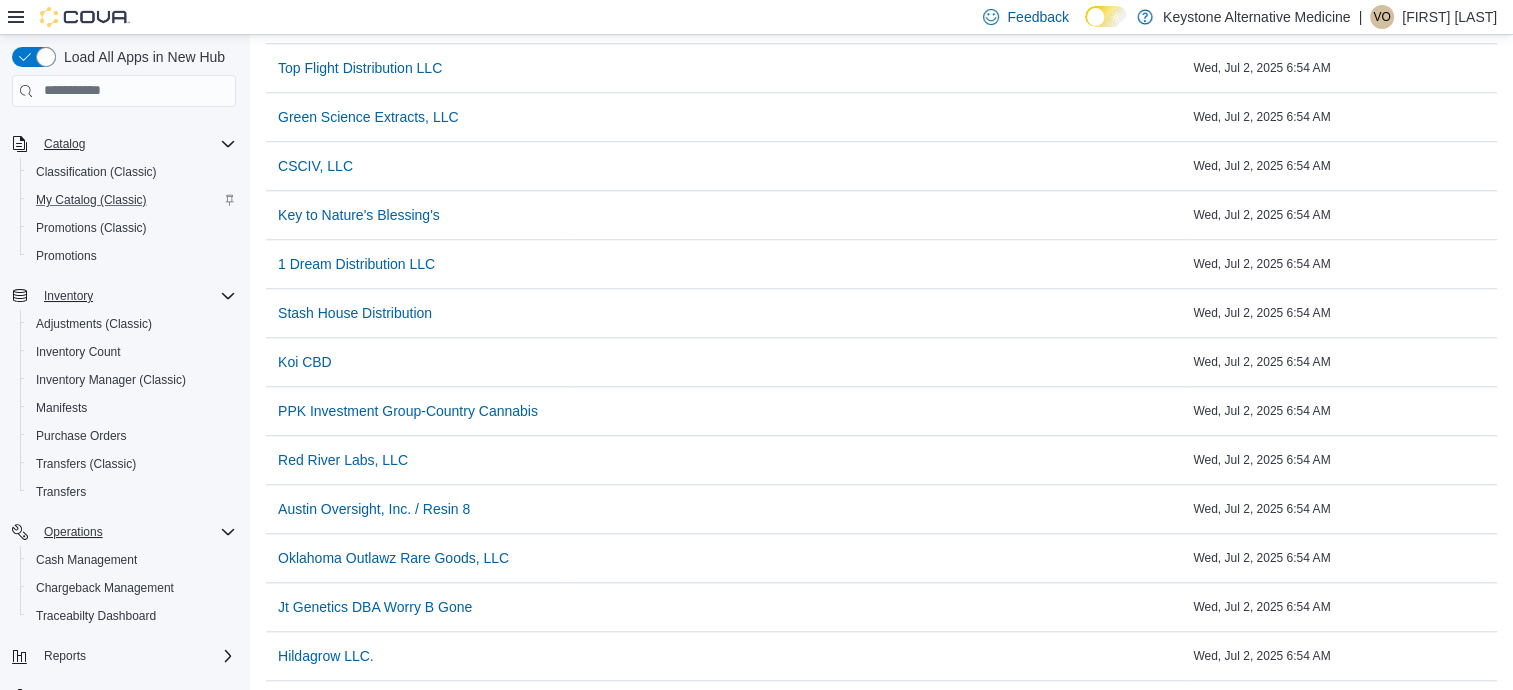 scroll, scrollTop: 1826, scrollLeft: 0, axis: vertical 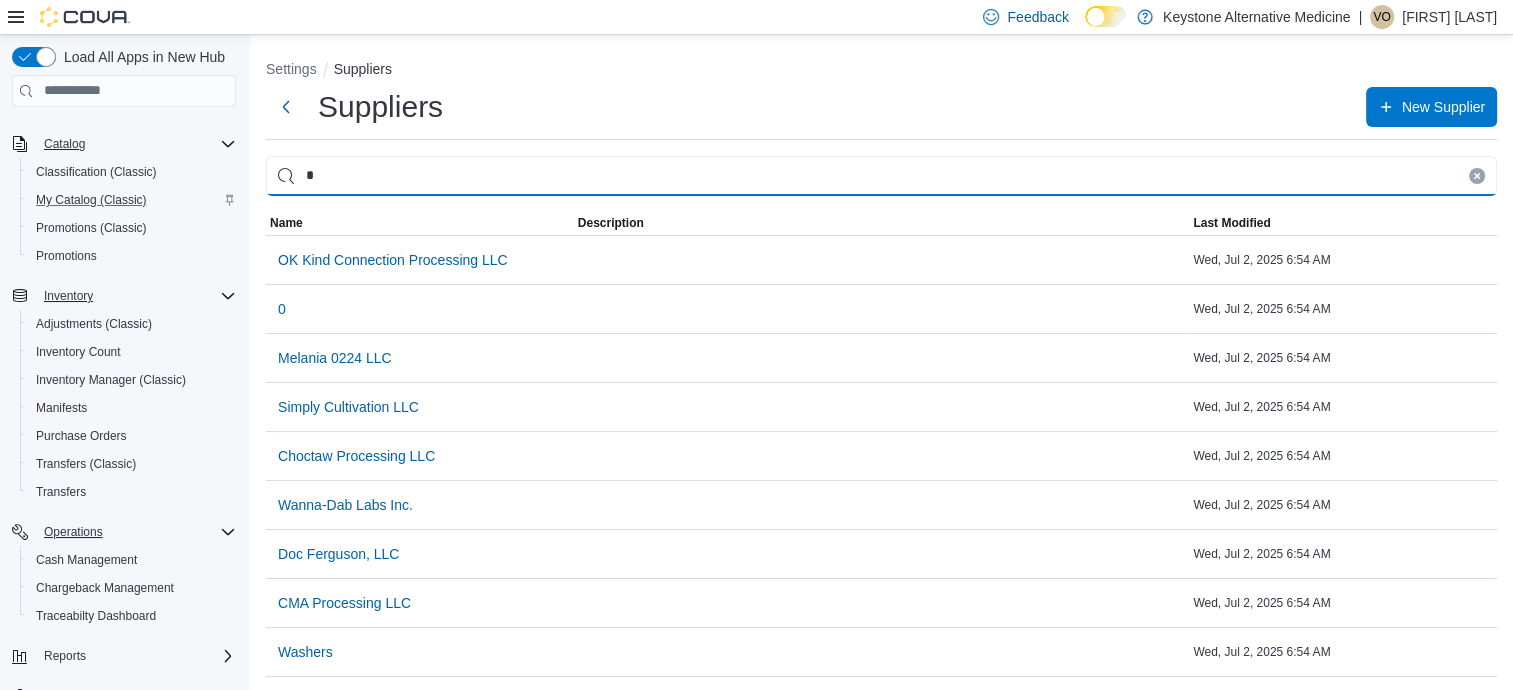 type 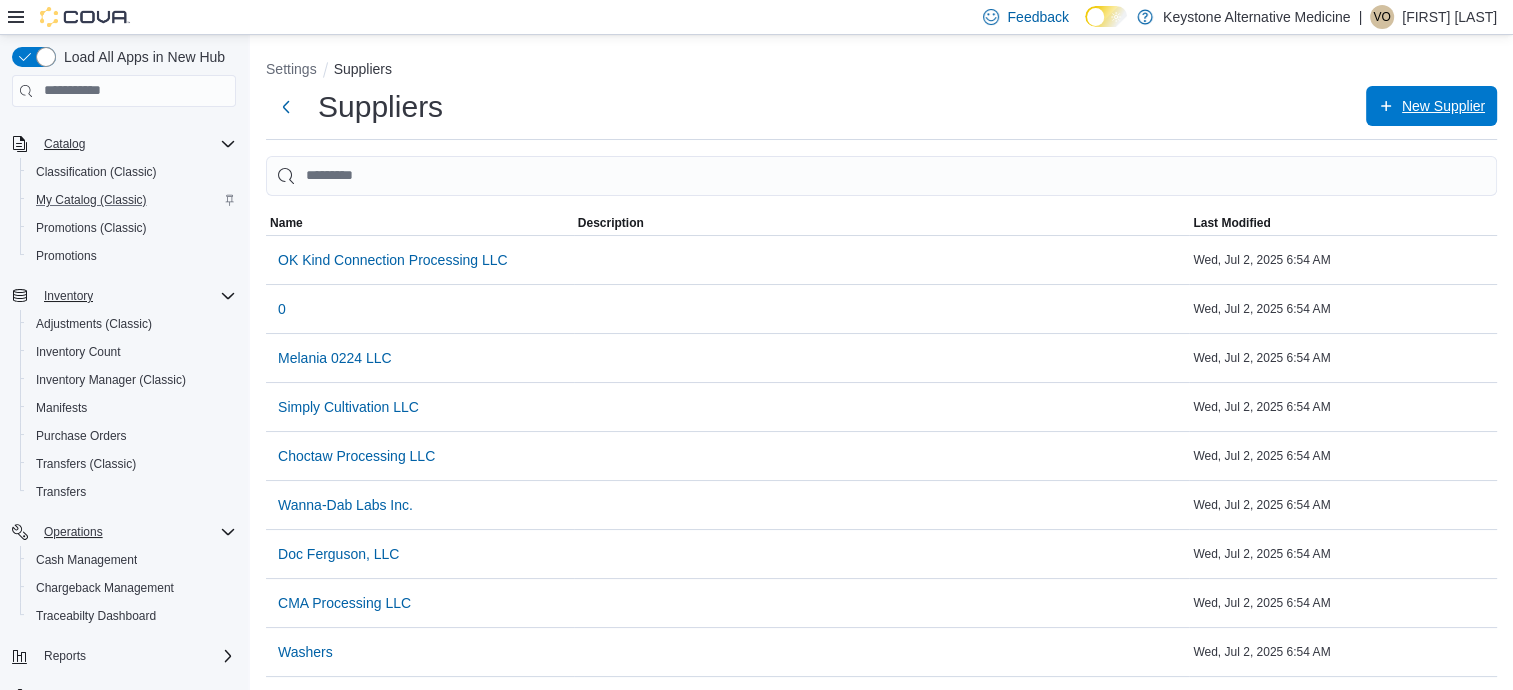 click on "New Supplier" at bounding box center [1443, 106] 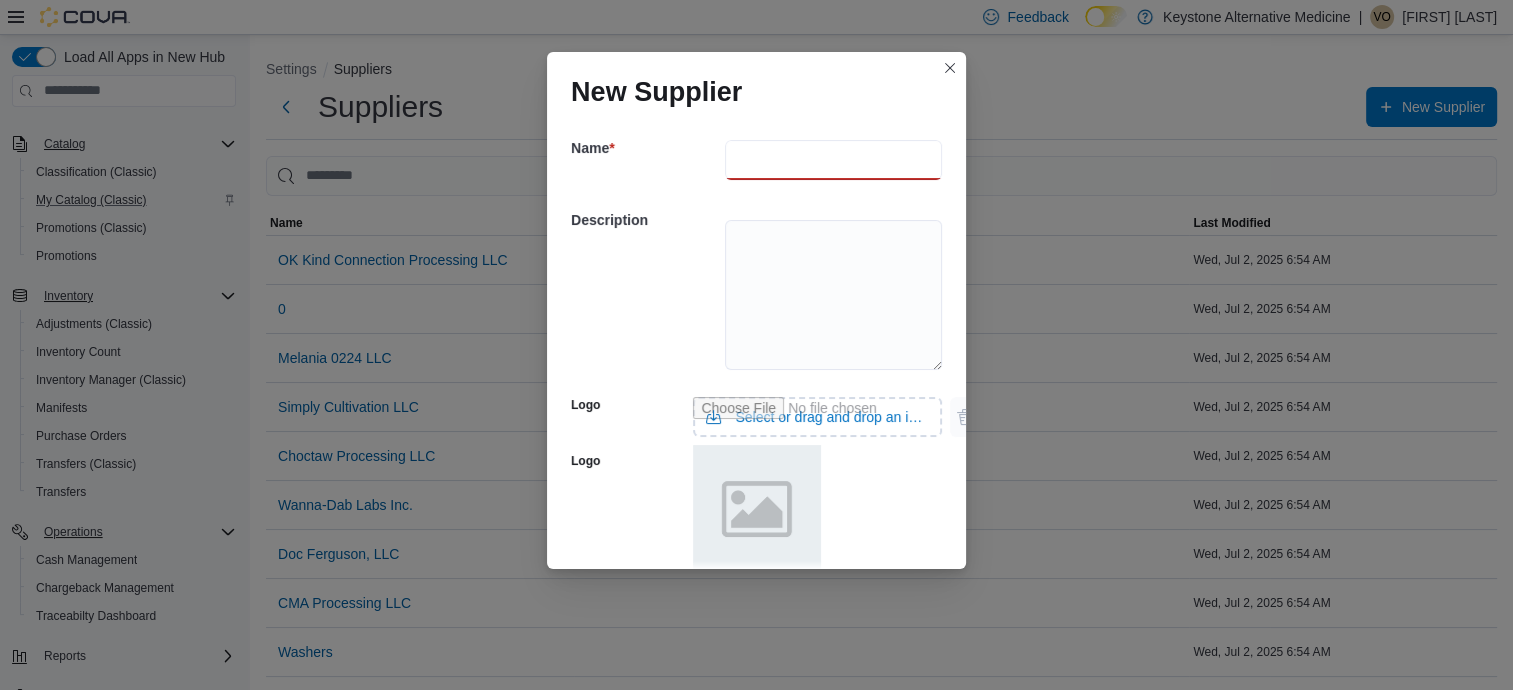 click at bounding box center [833, 160] 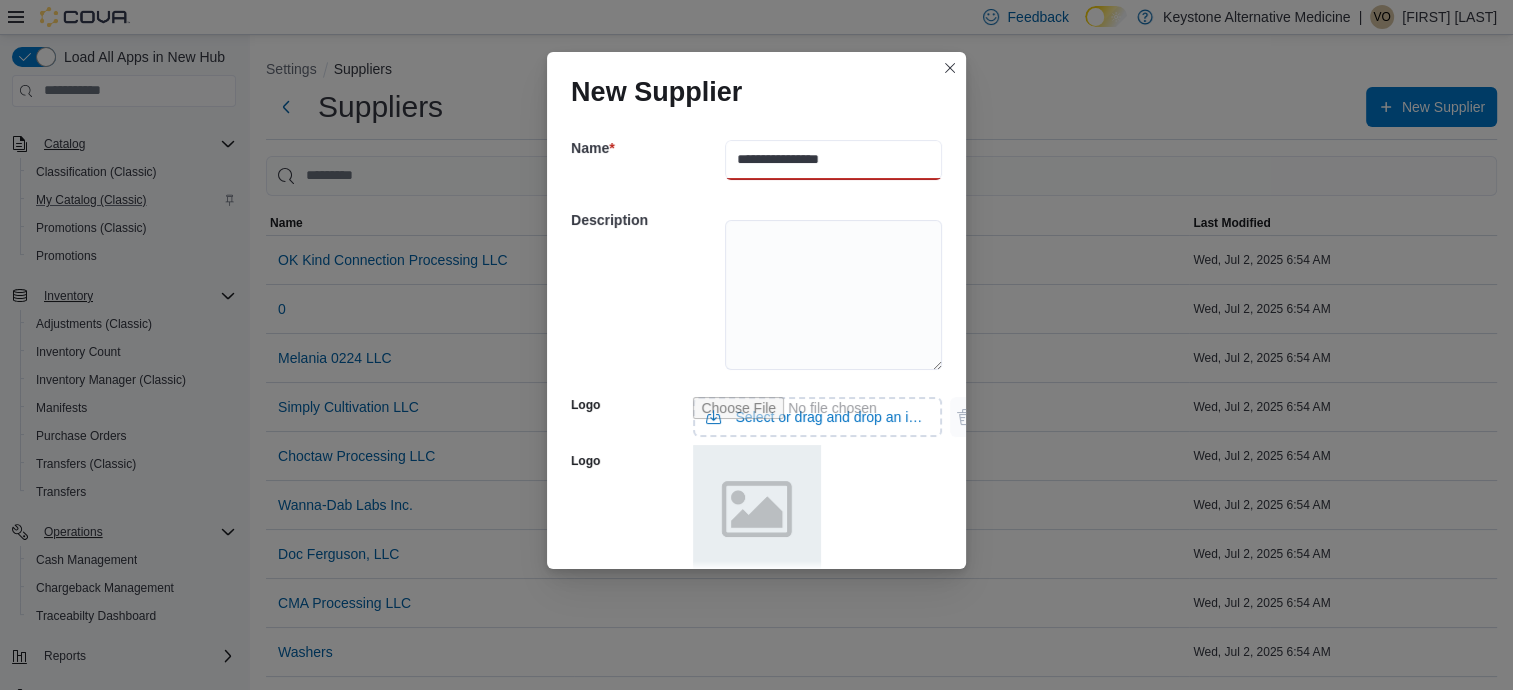 type on "**********" 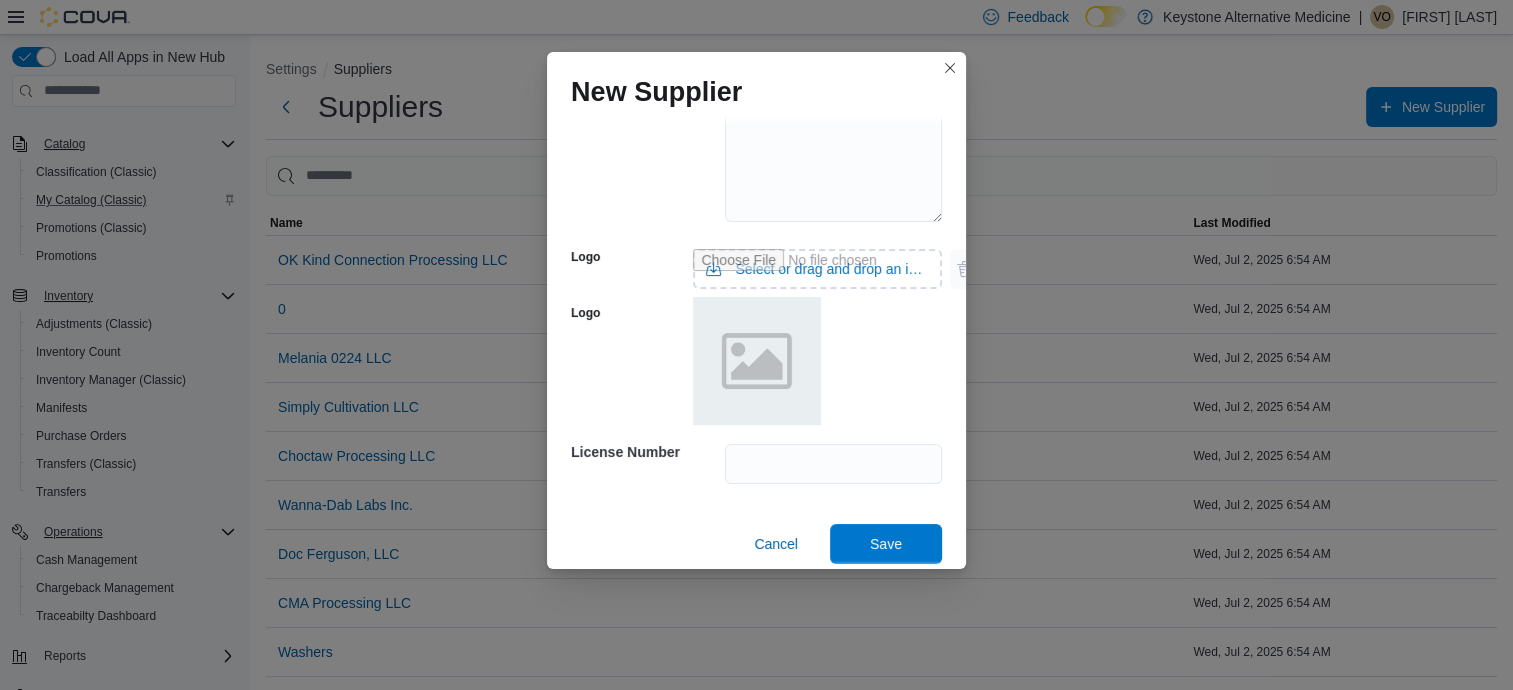 scroll, scrollTop: 166, scrollLeft: 0, axis: vertical 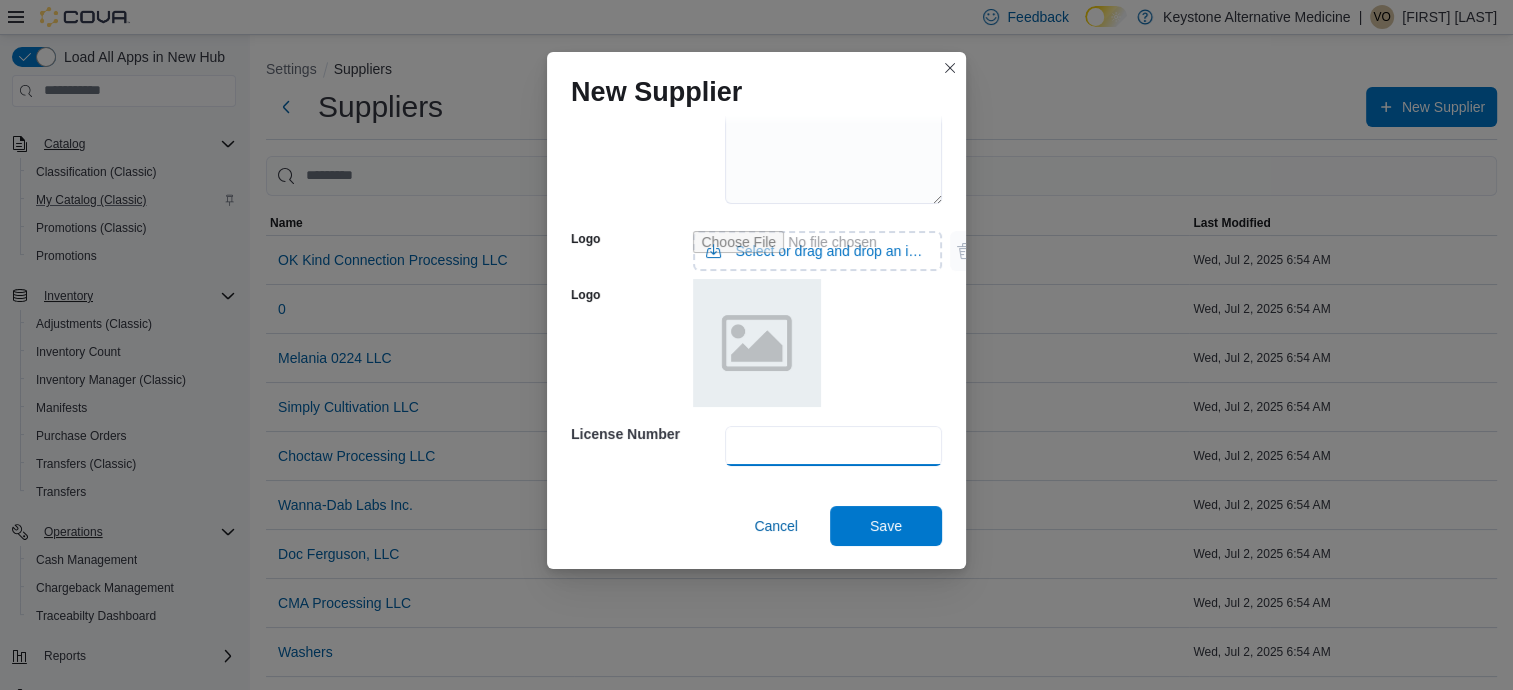 click at bounding box center [833, 446] 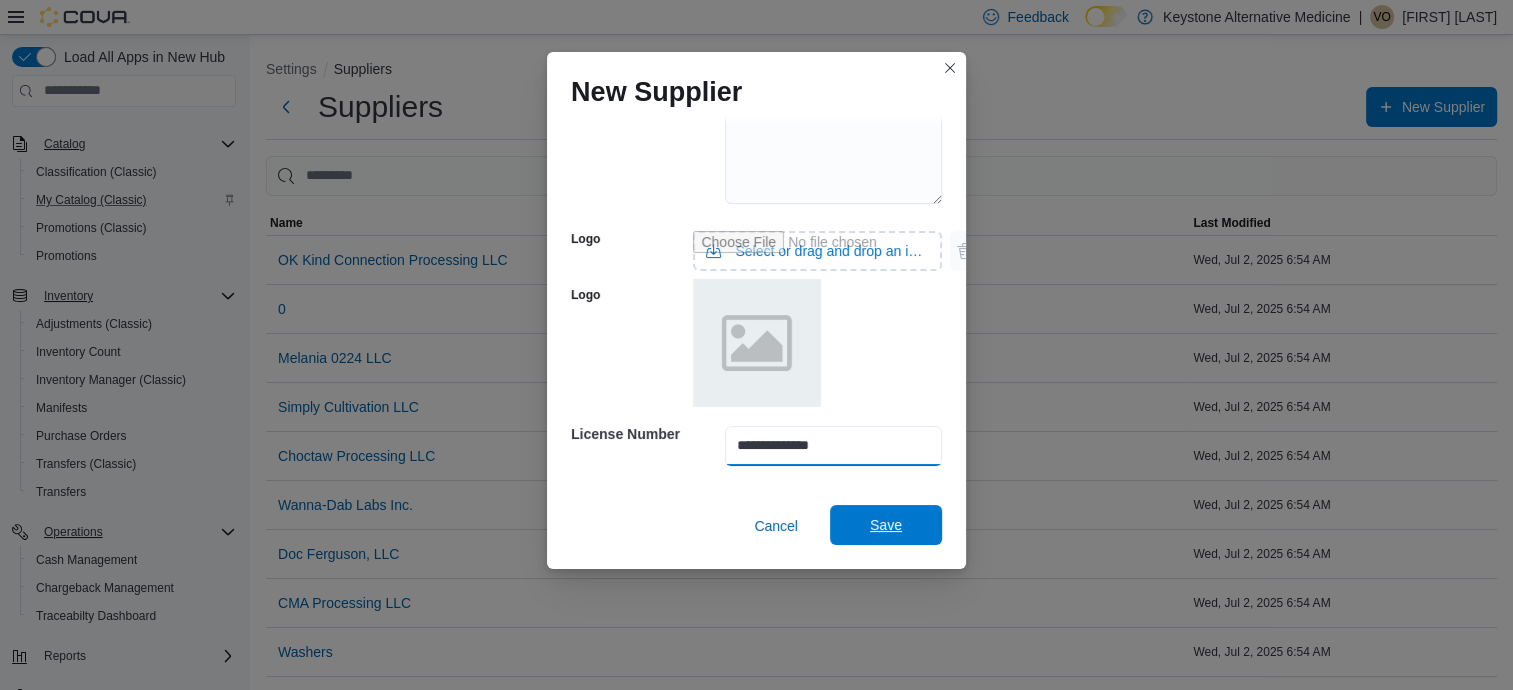 type on "**********" 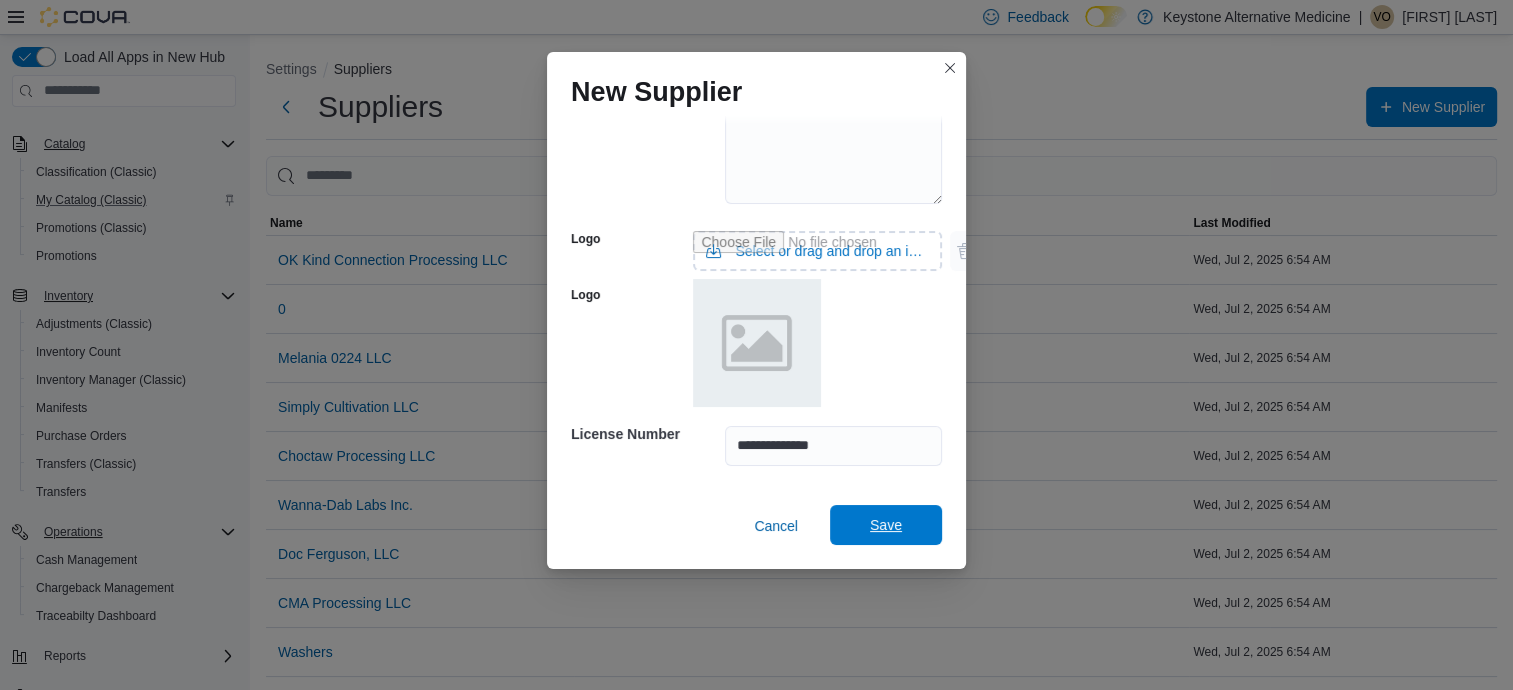 click on "Save" at bounding box center (886, 525) 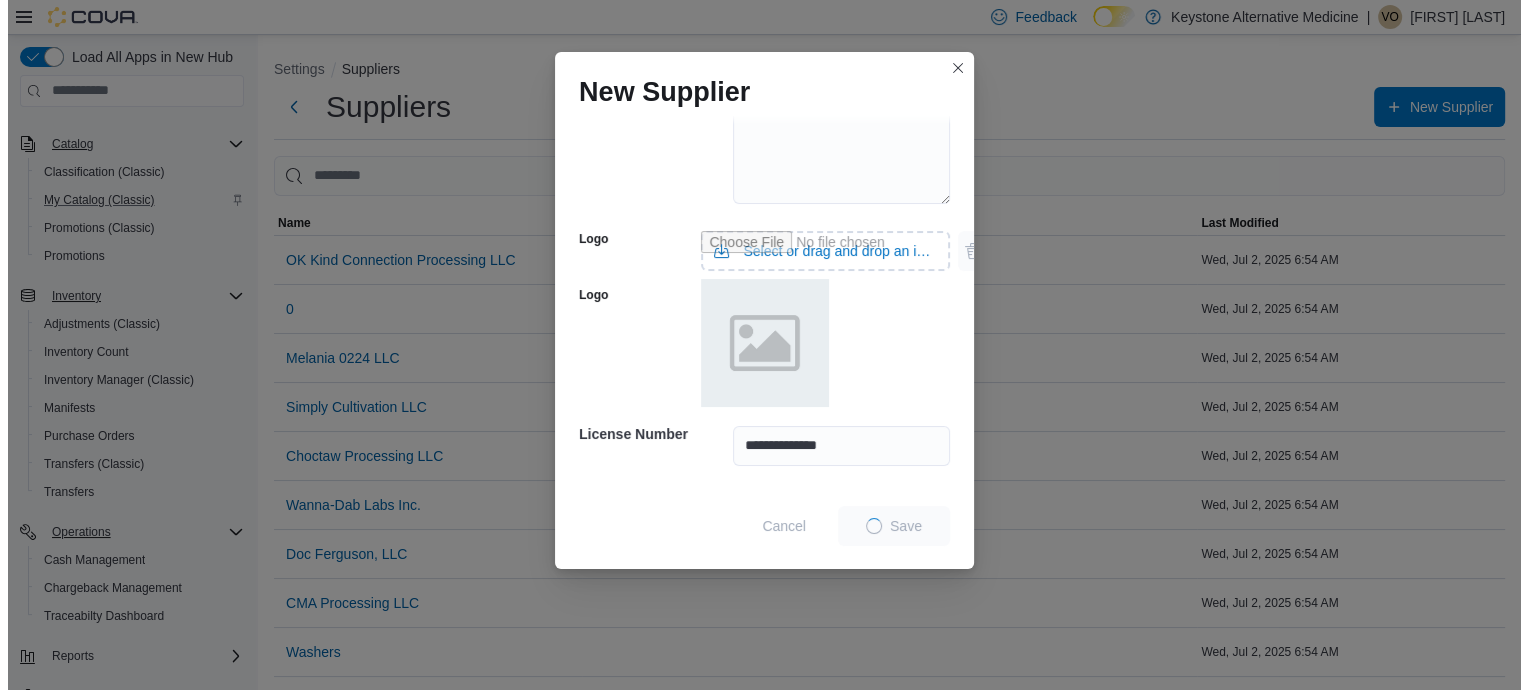 scroll, scrollTop: 0, scrollLeft: 0, axis: both 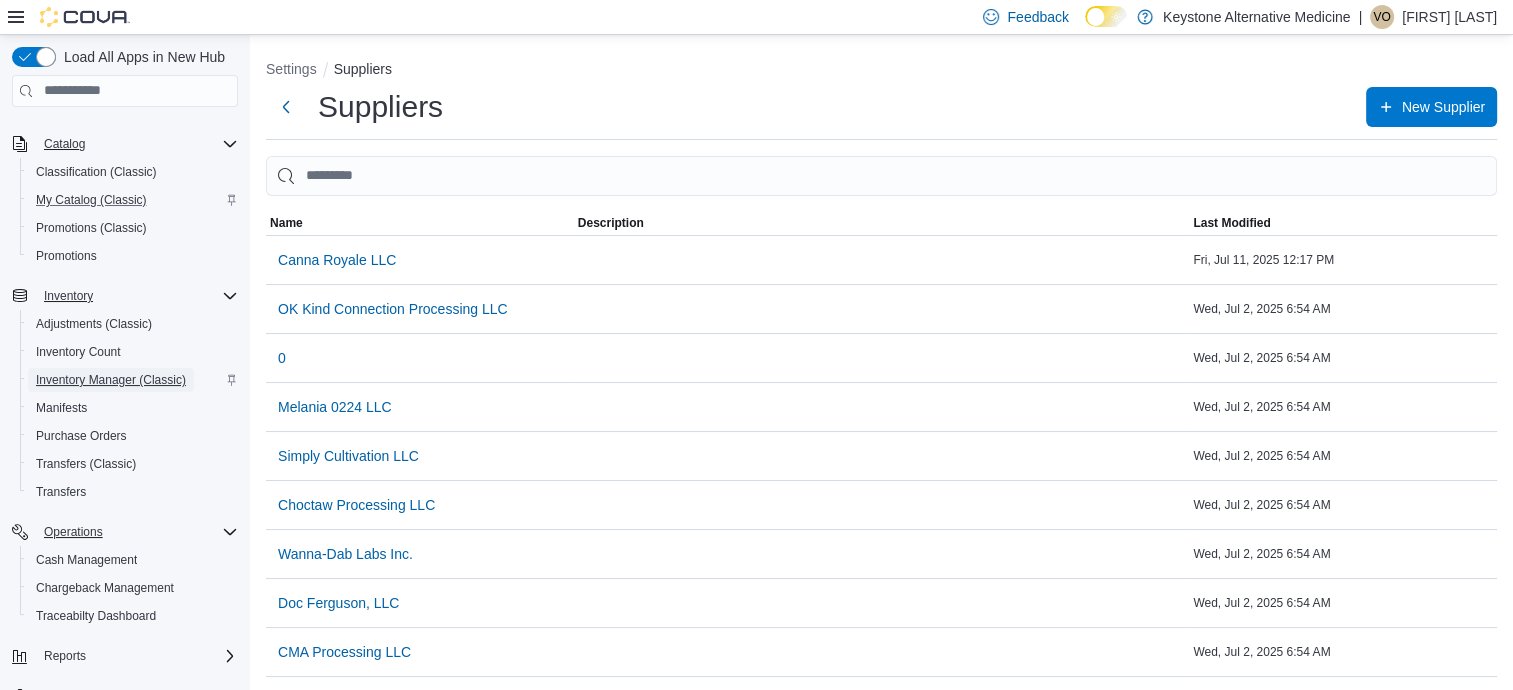 click on "Inventory Manager (Classic)" at bounding box center (111, 380) 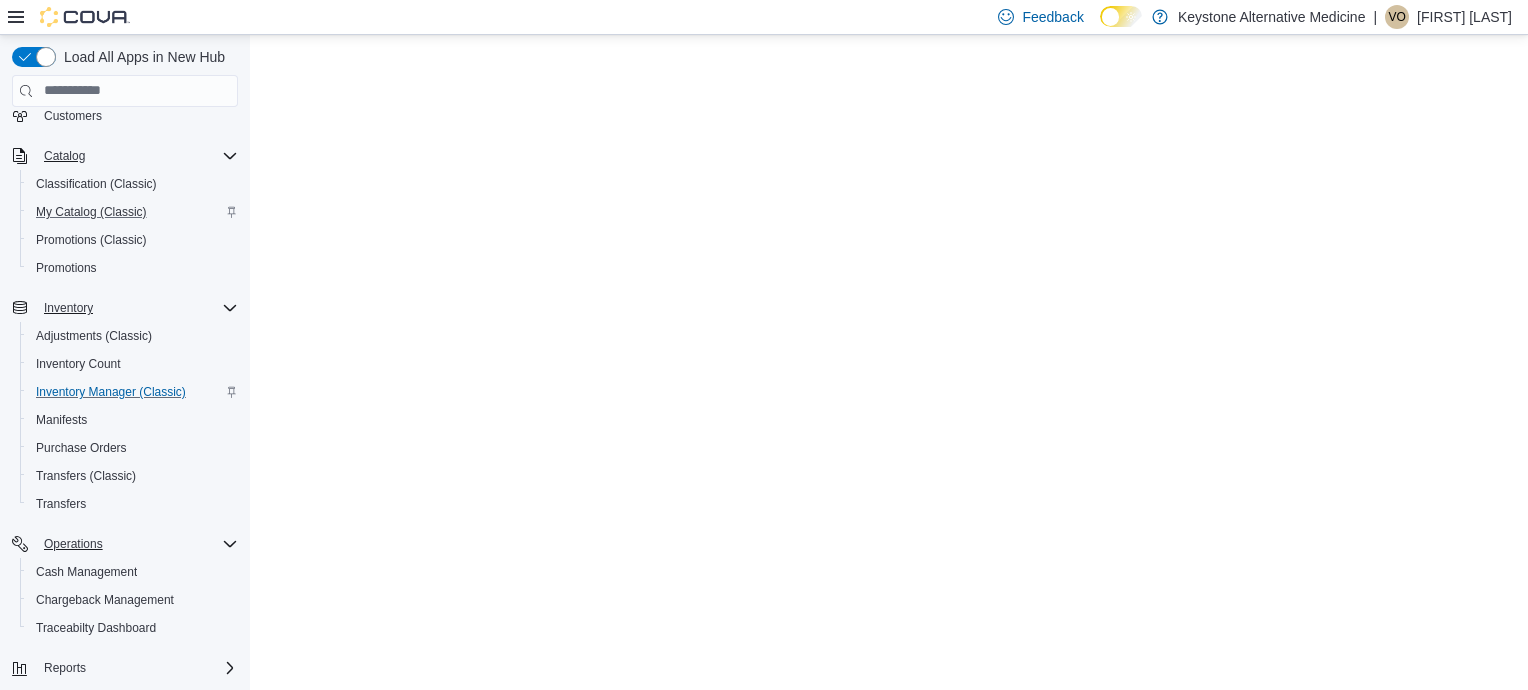 scroll, scrollTop: 167, scrollLeft: 0, axis: vertical 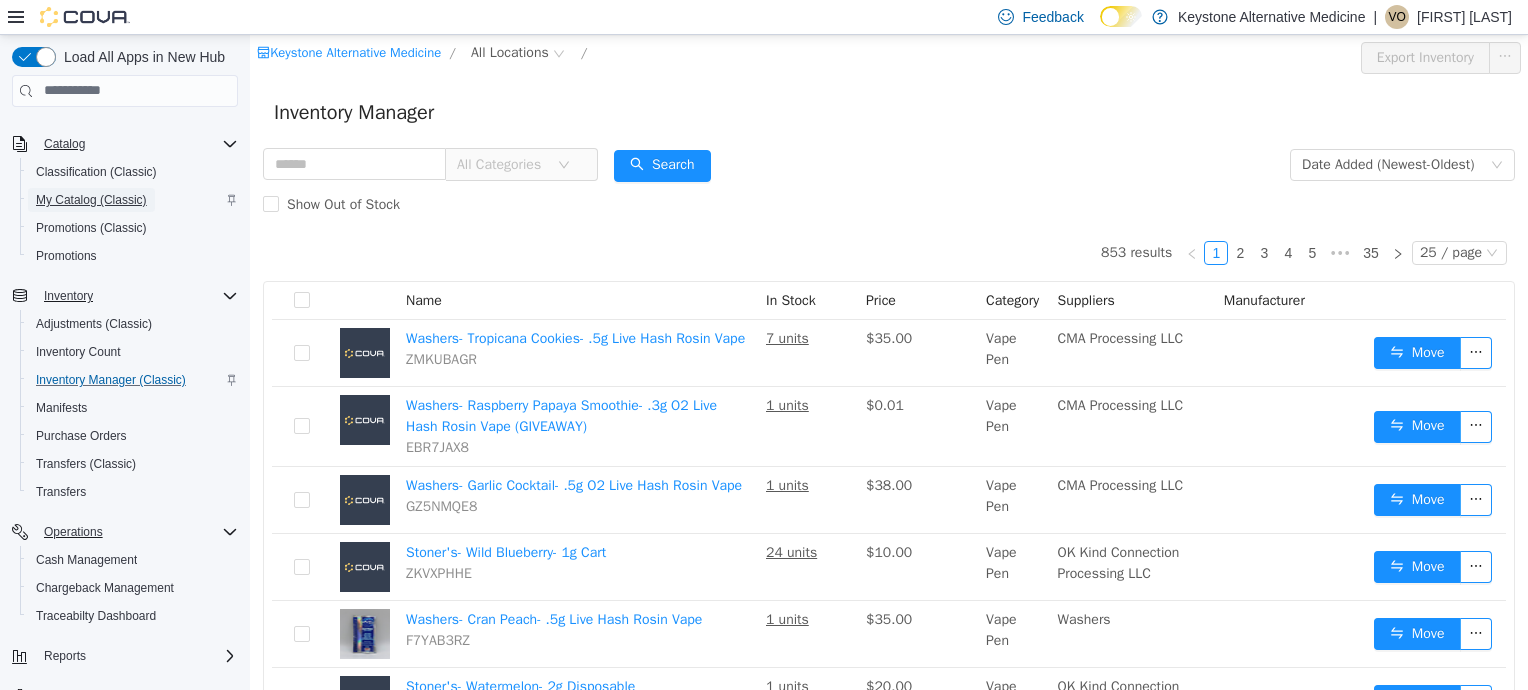 click on "My Catalog (Classic)" at bounding box center [91, 200] 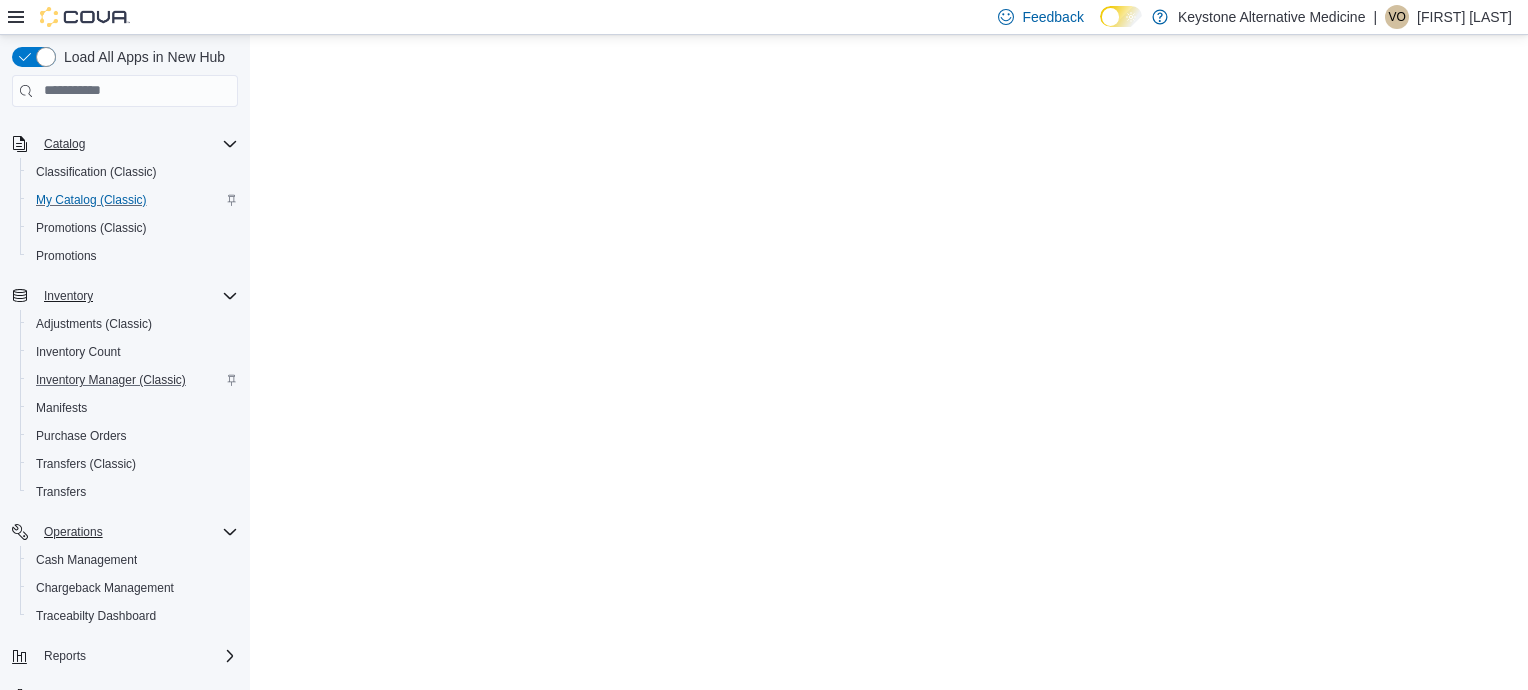 scroll, scrollTop: 0, scrollLeft: 0, axis: both 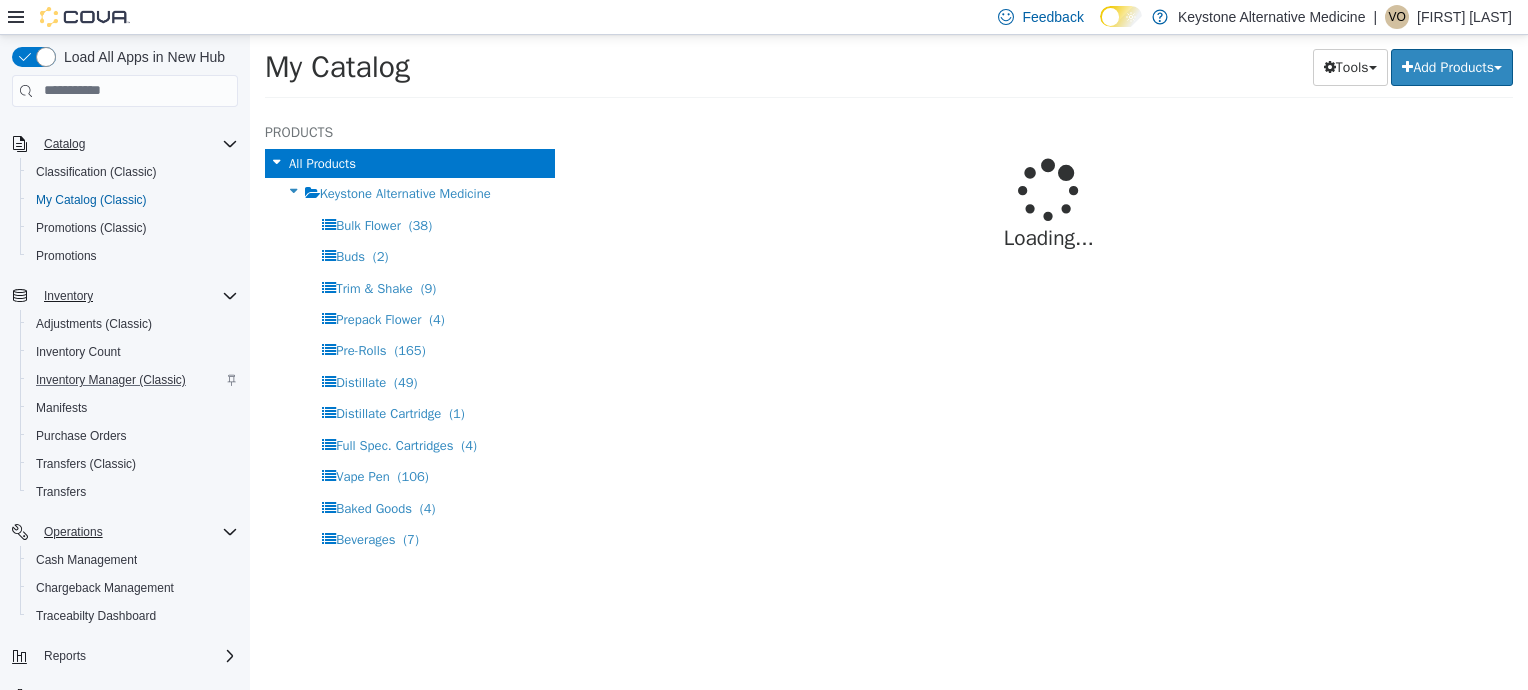 select on "**********" 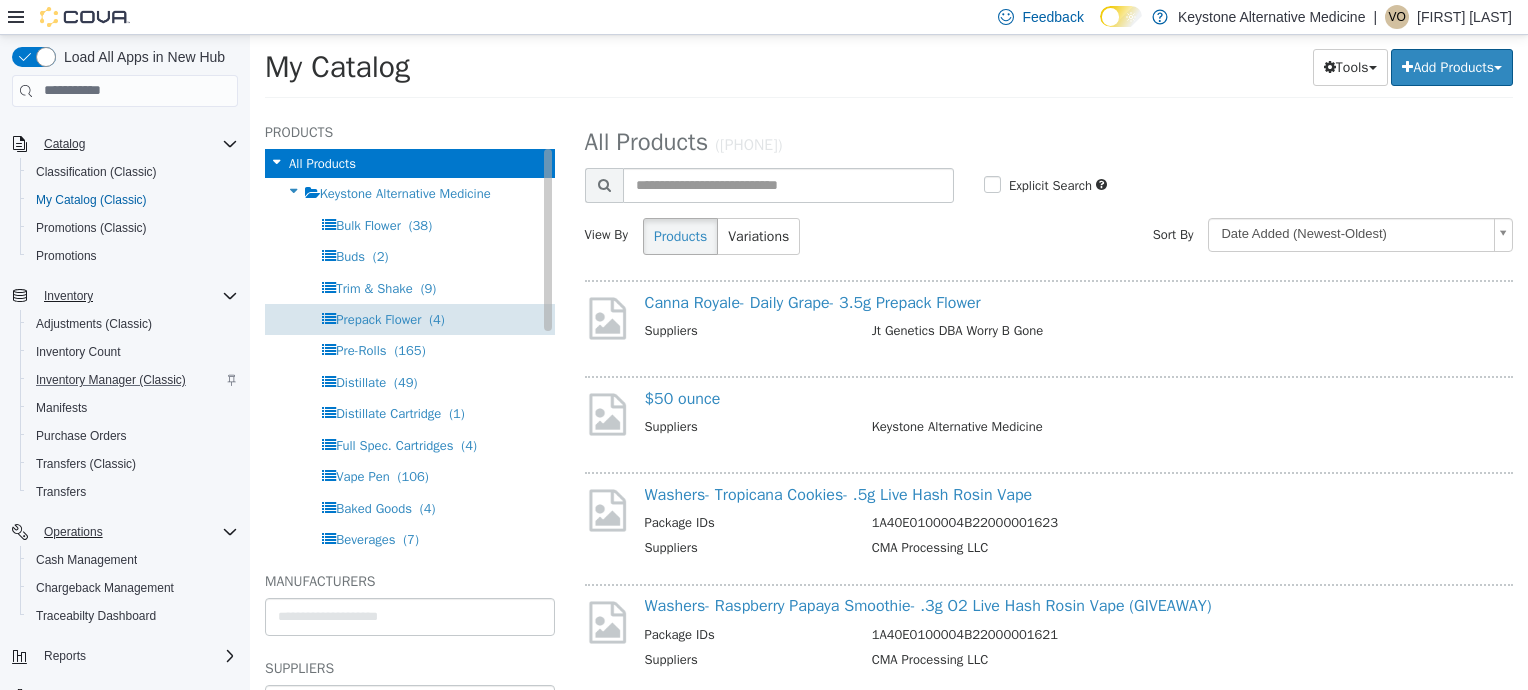 click on "Prepack Flower
(4)" at bounding box center (390, 318) 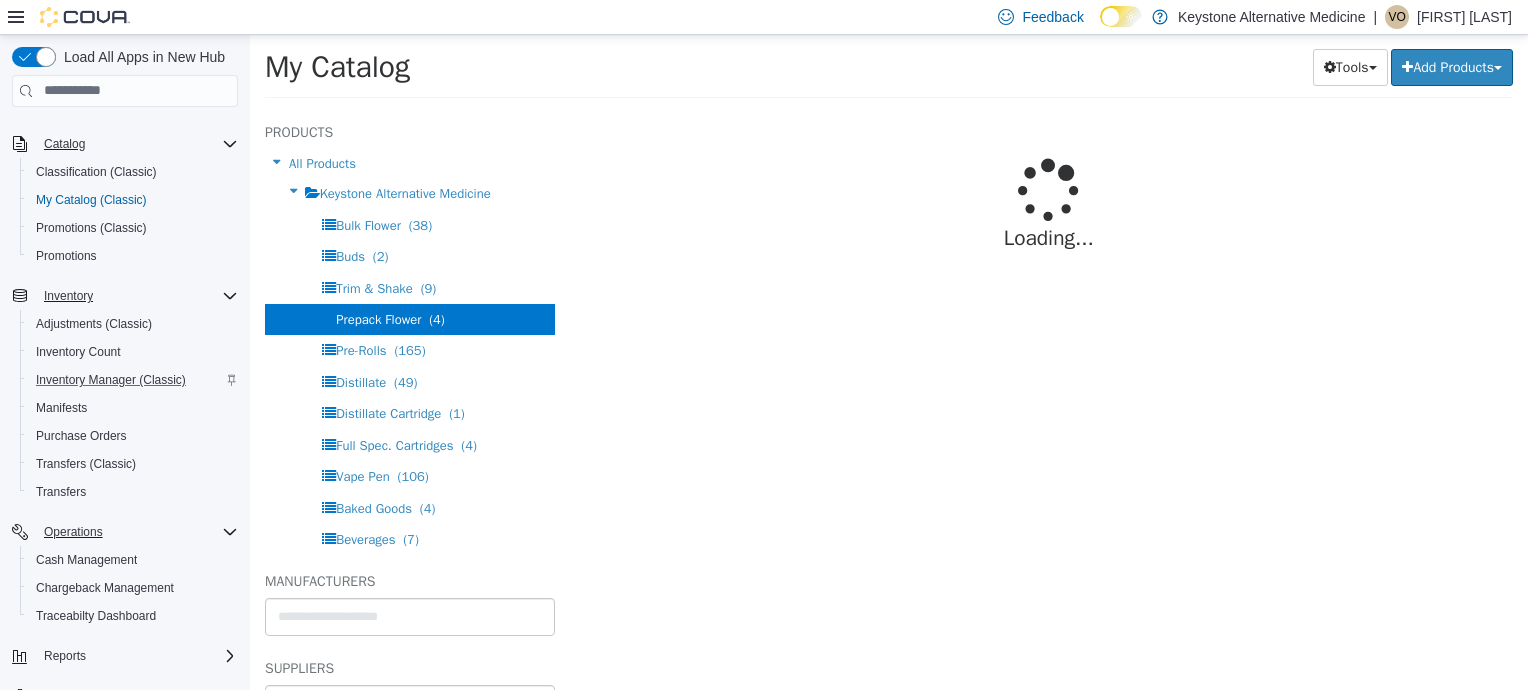 select on "**********" 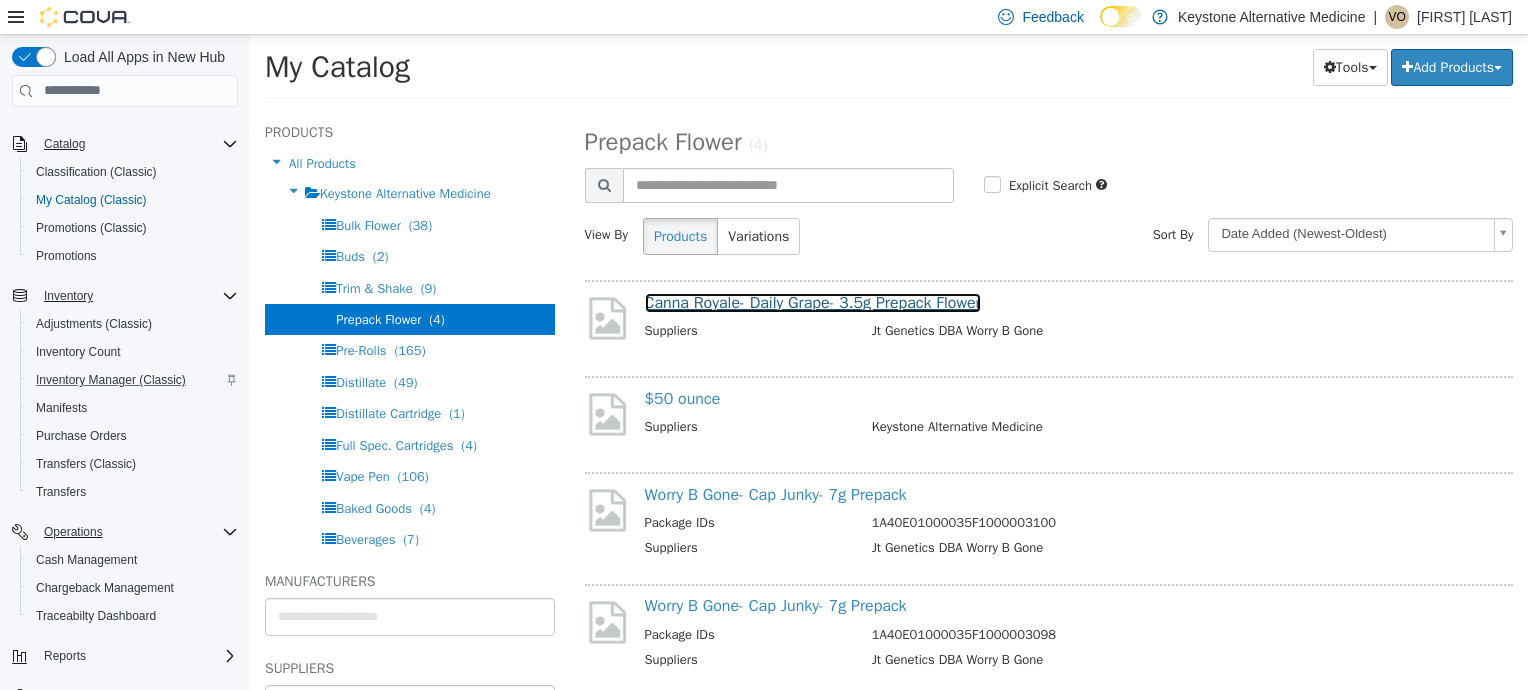 click on "Canna Royale- Daily Grape- 3.5g Prepack Flower" at bounding box center (813, 302) 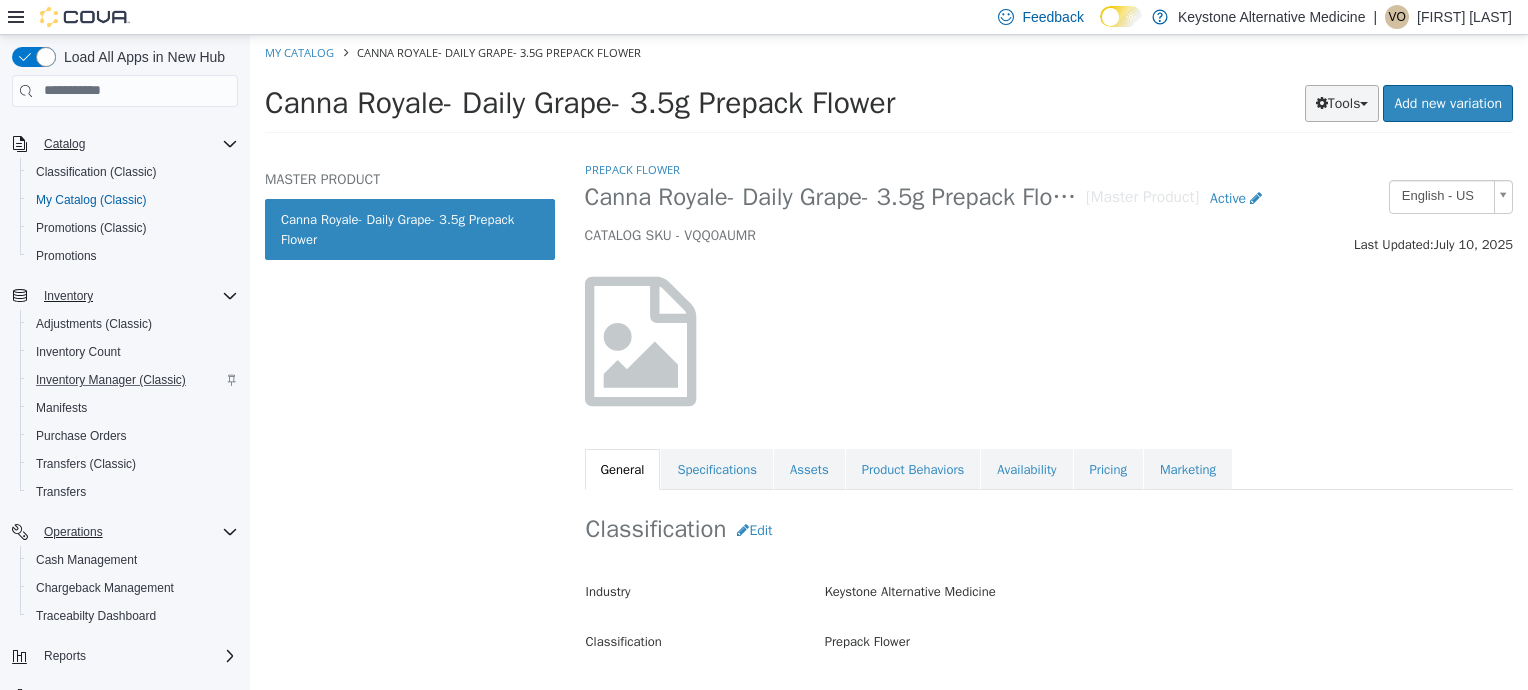 click on "Tools" at bounding box center [1342, 102] 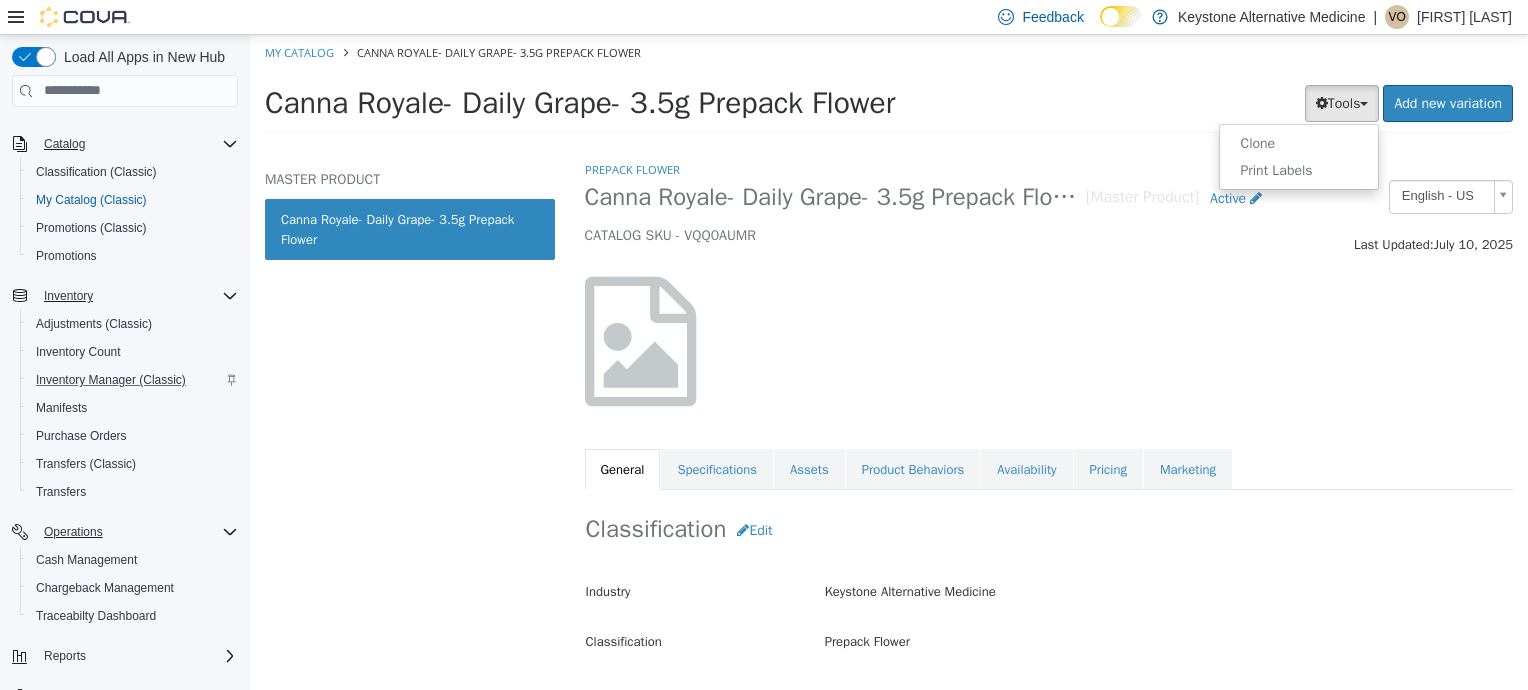 click at bounding box center [1049, 340] 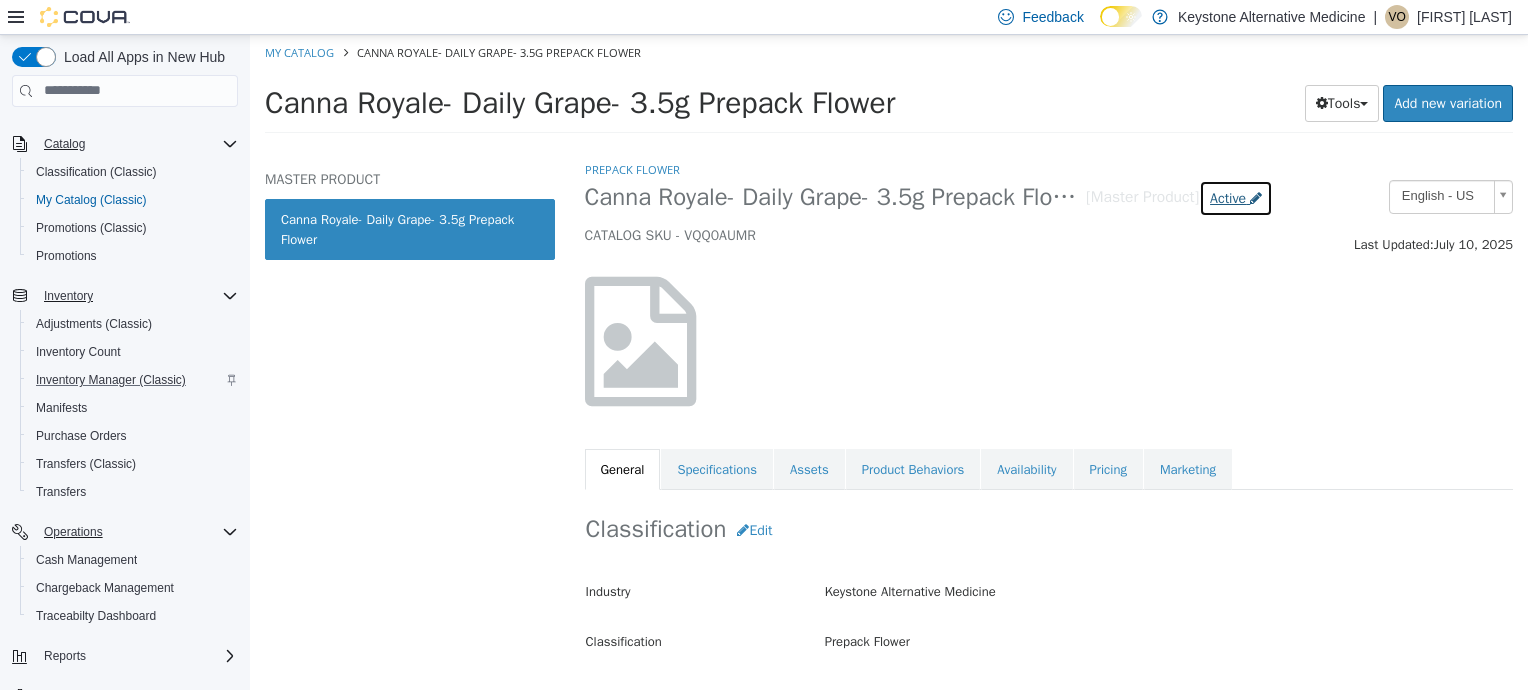 click on "Active" at bounding box center (1228, 197) 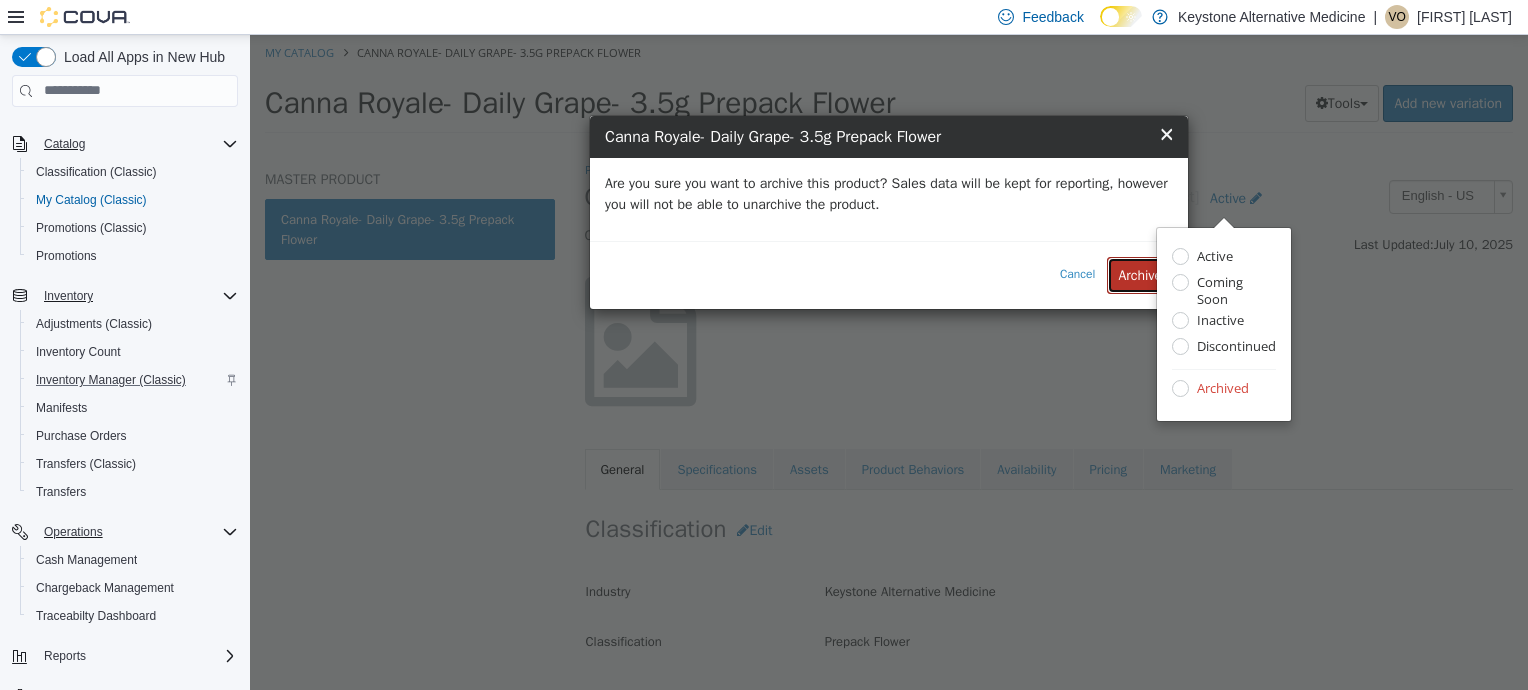 click on "Archive" at bounding box center [1140, 274] 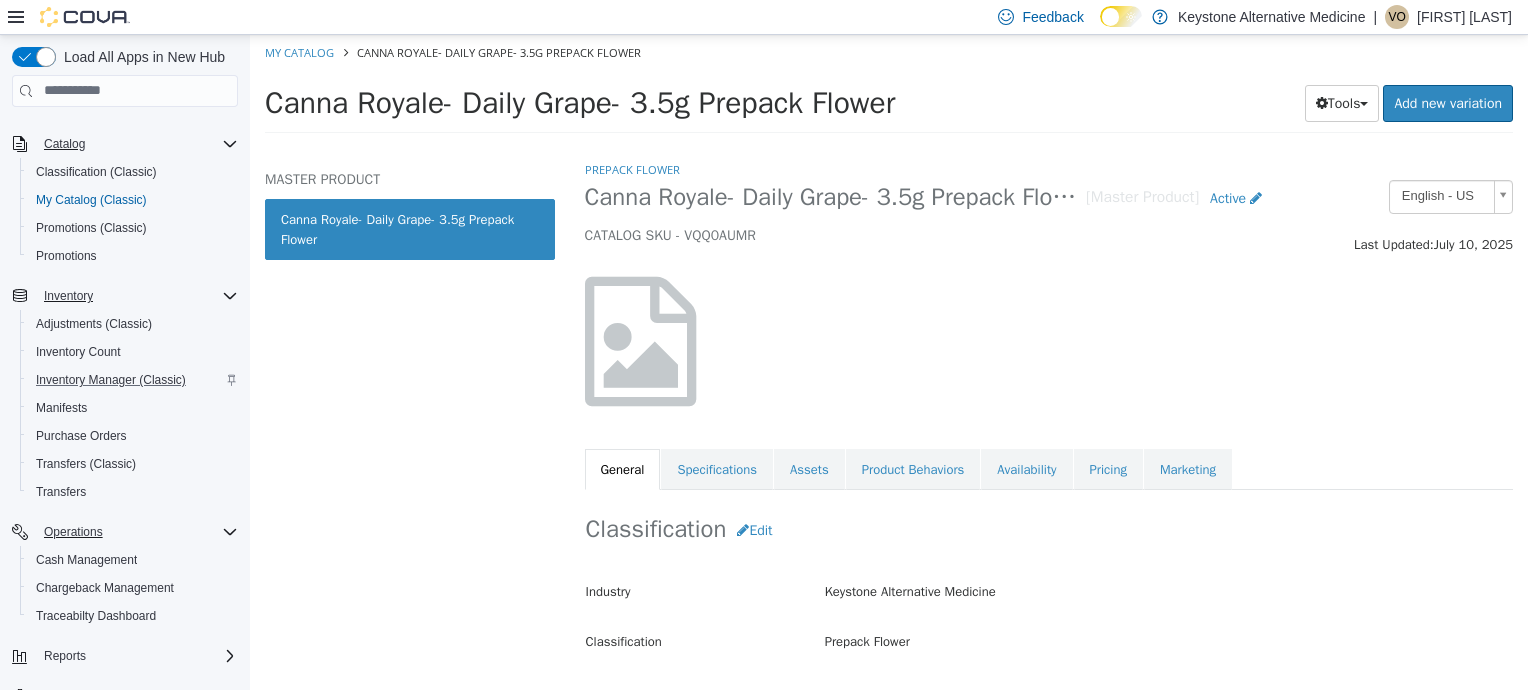 select on "**********" 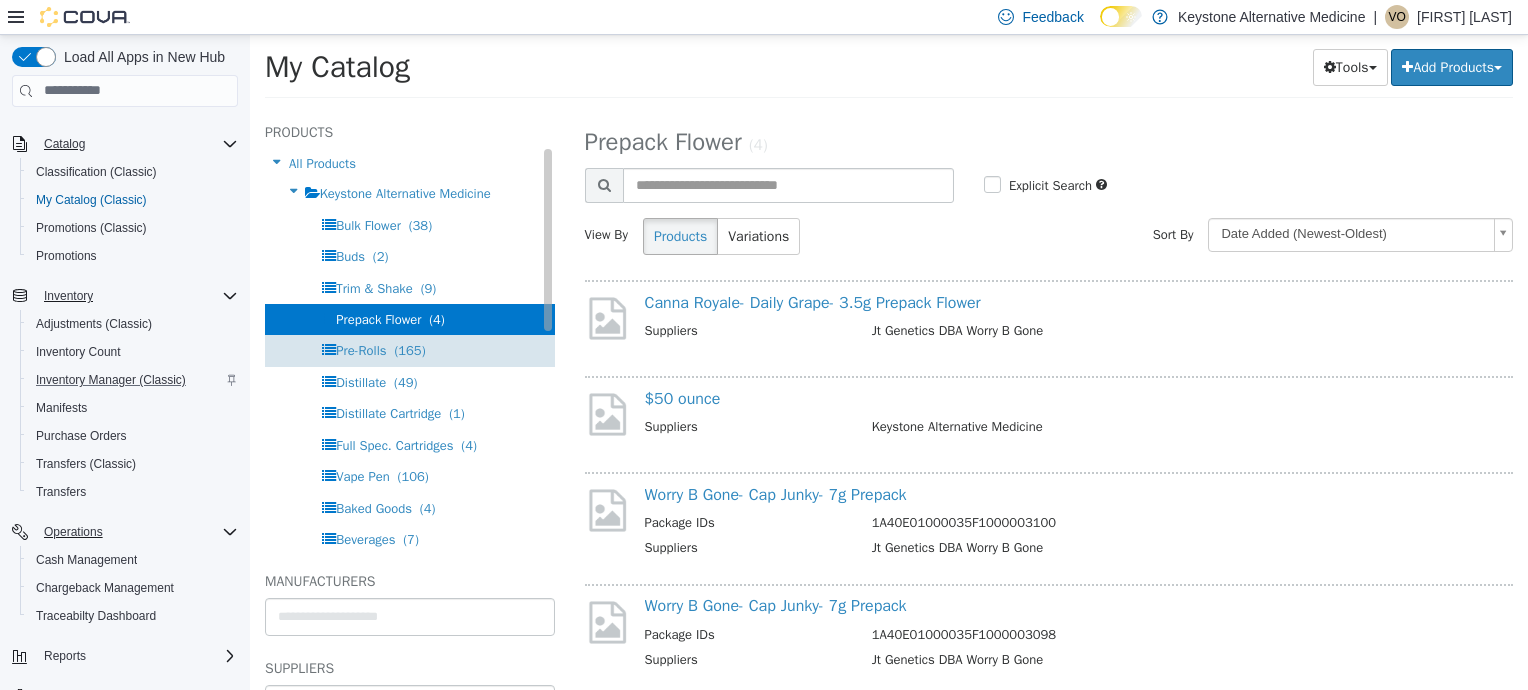 click on "(165)" at bounding box center (409, 349) 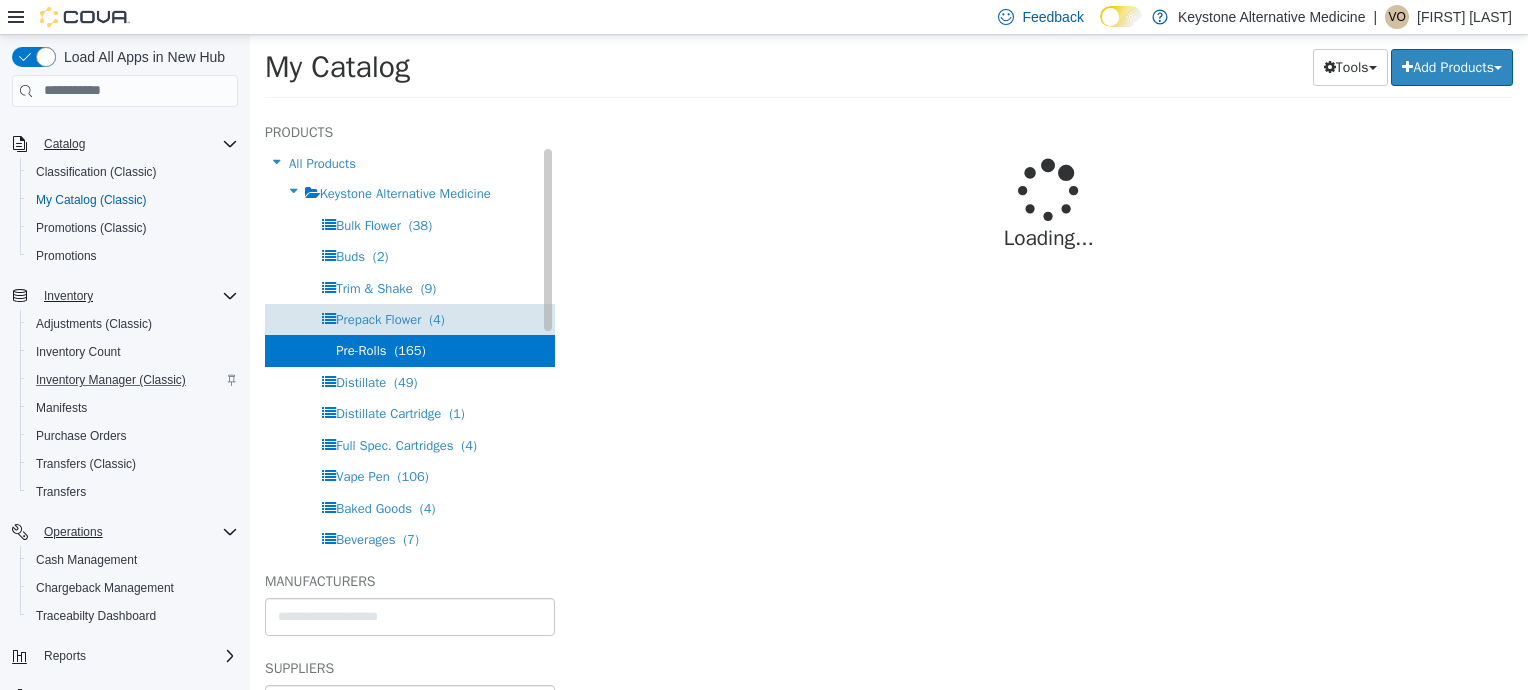 click on "Prepack Flower" at bounding box center (378, 318) 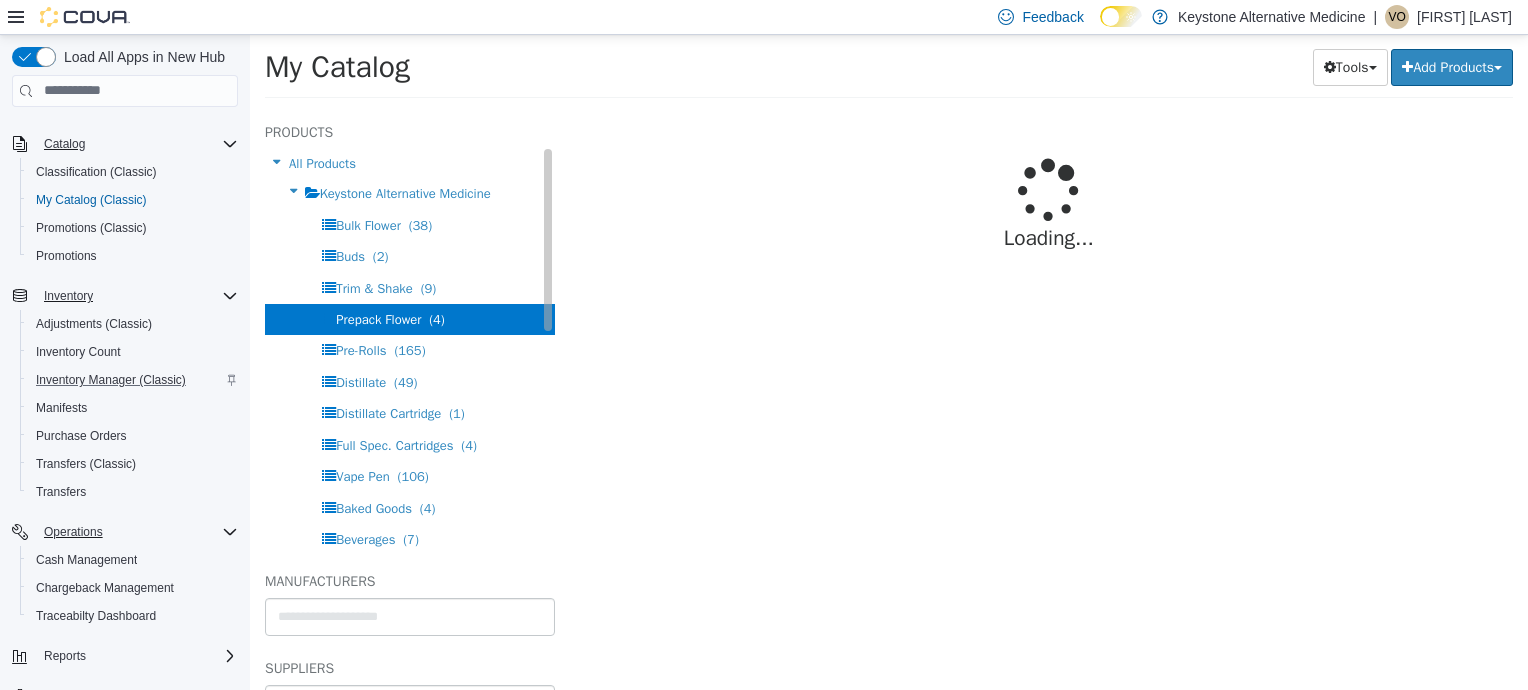 select on "**********" 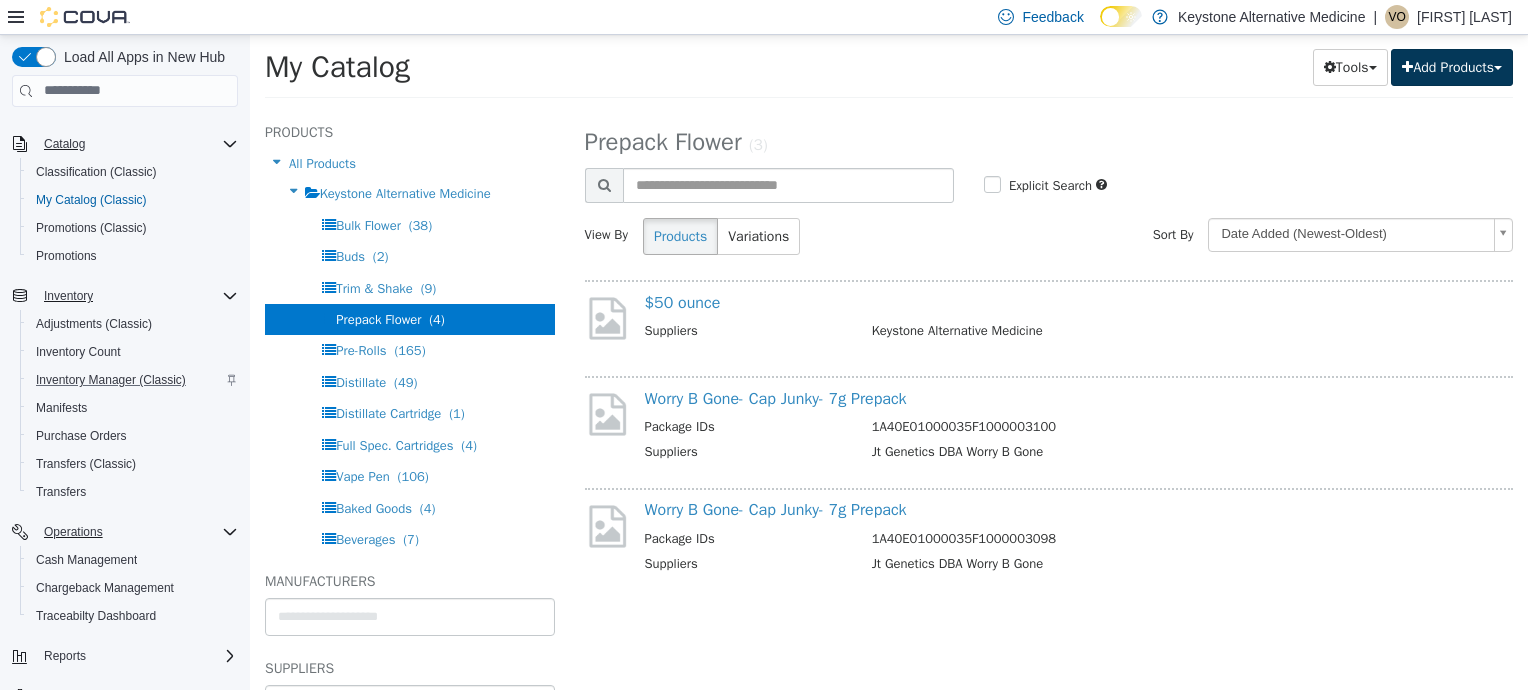 click on "Add Products" at bounding box center [1452, 66] 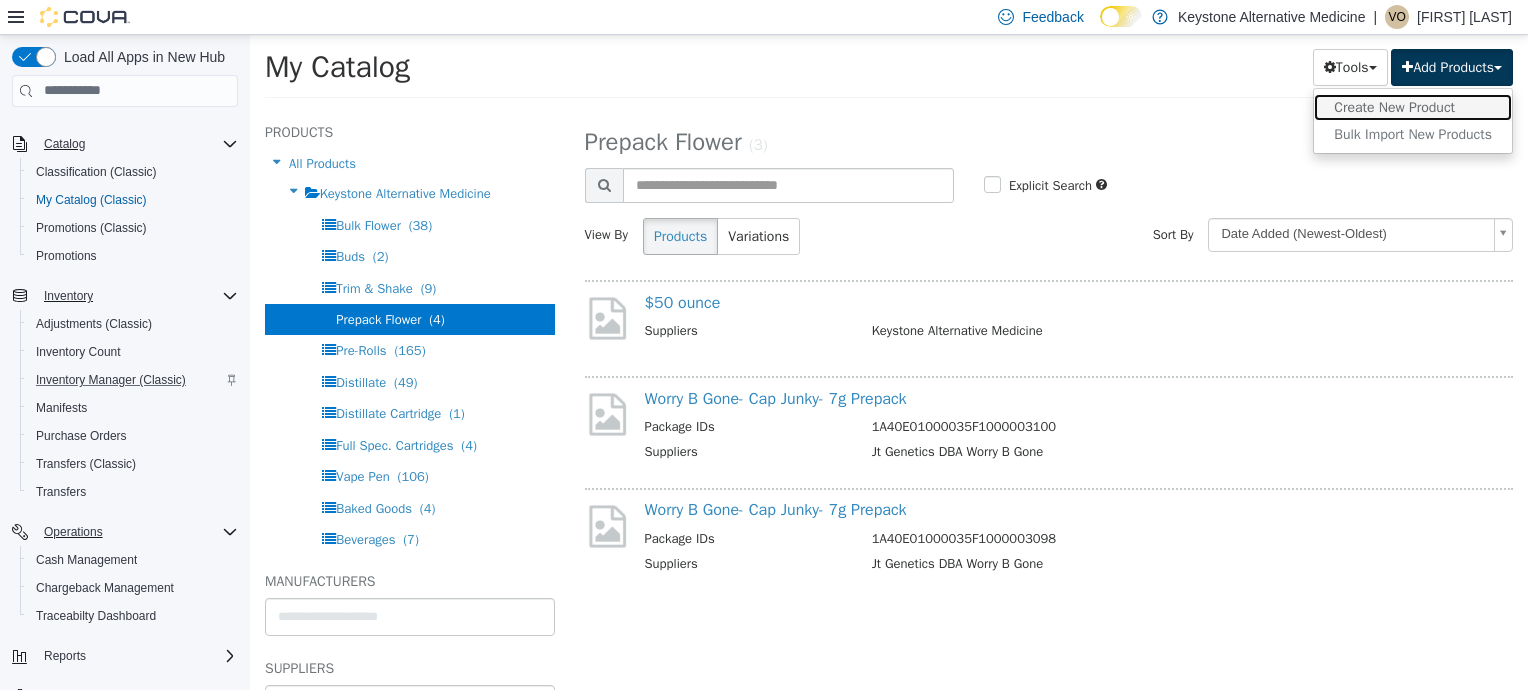 click on "Create New Product" at bounding box center [1413, 106] 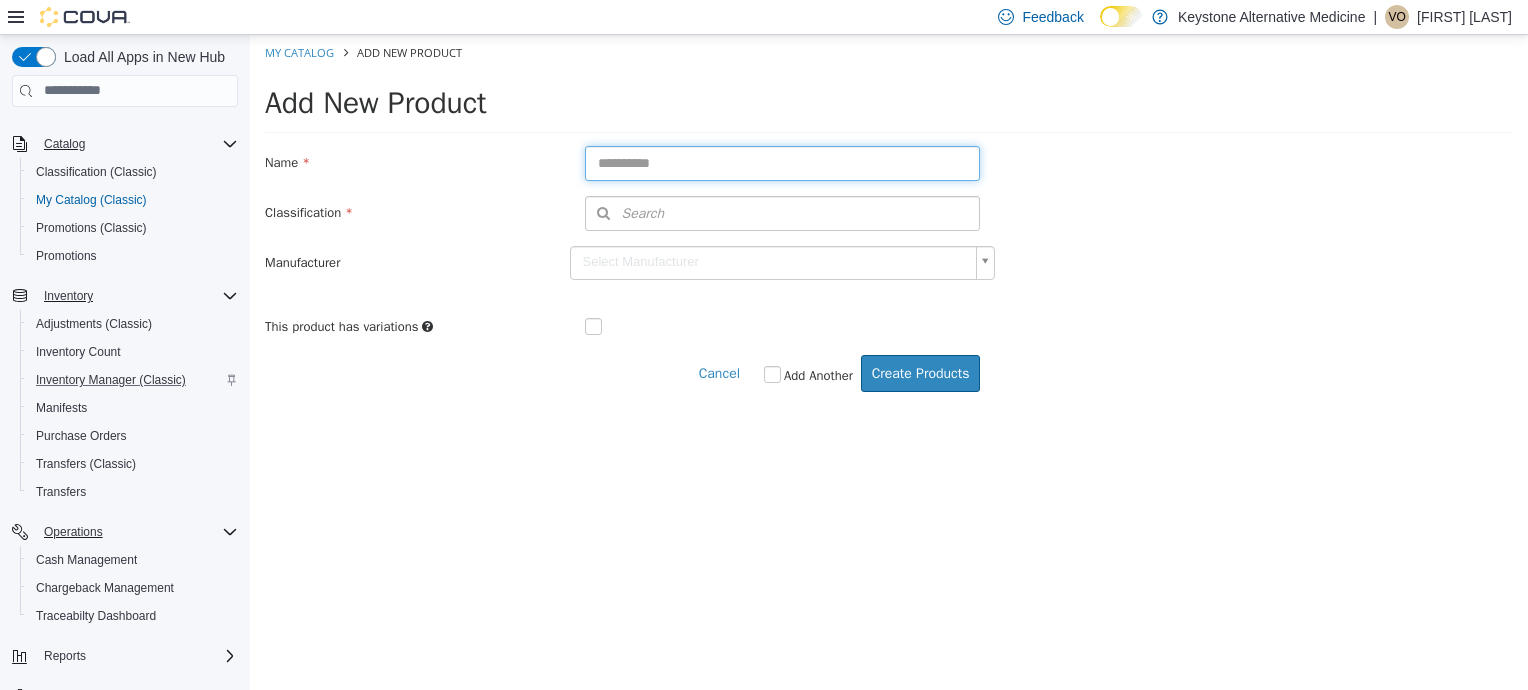 click at bounding box center [783, 162] 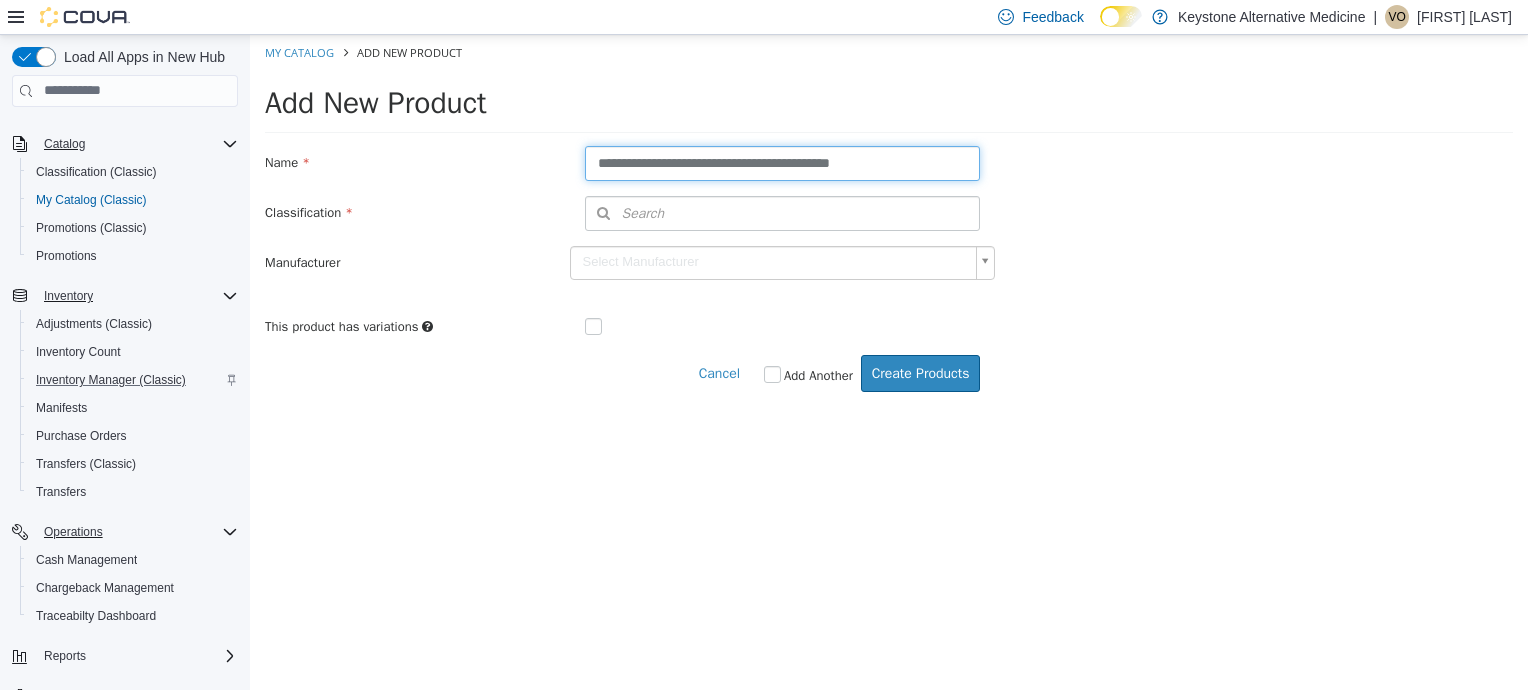 type on "**********" 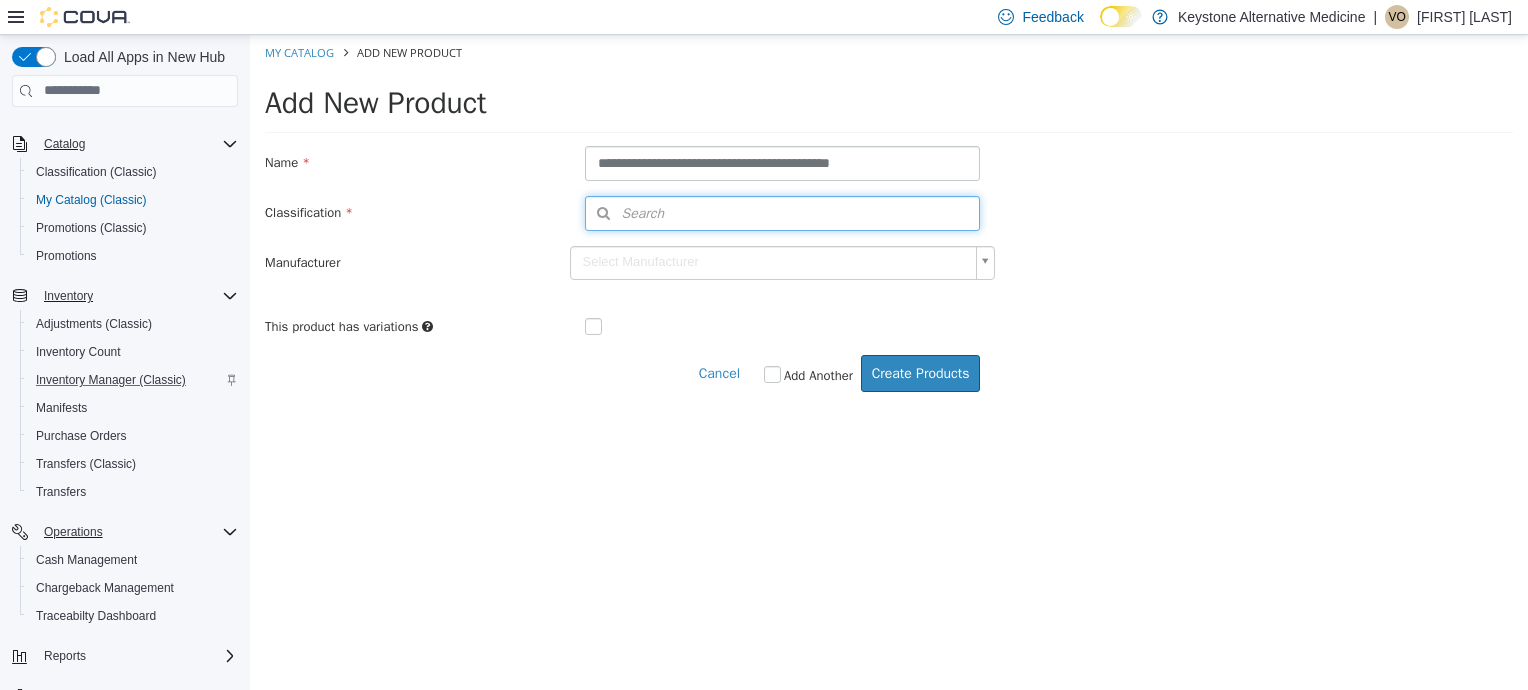 click on "Search" at bounding box center [783, 212] 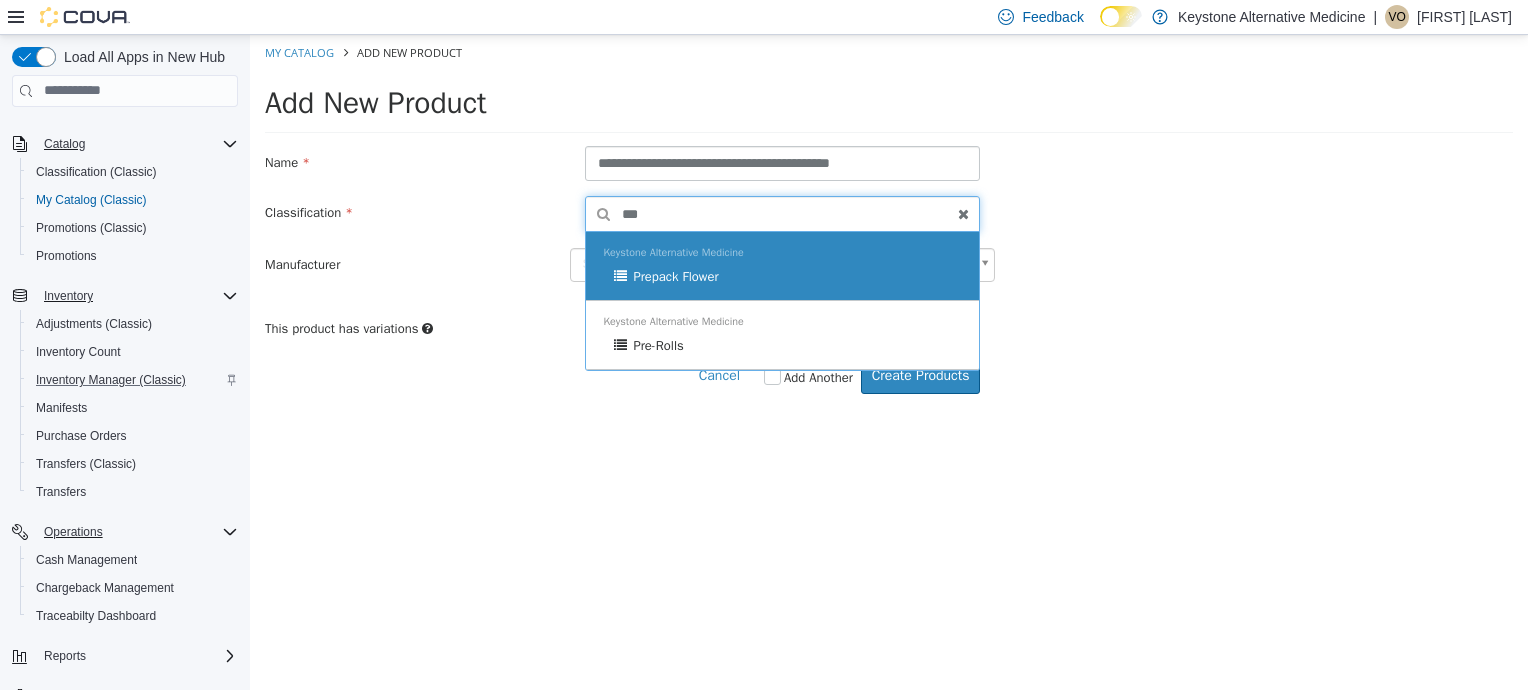 type on "***" 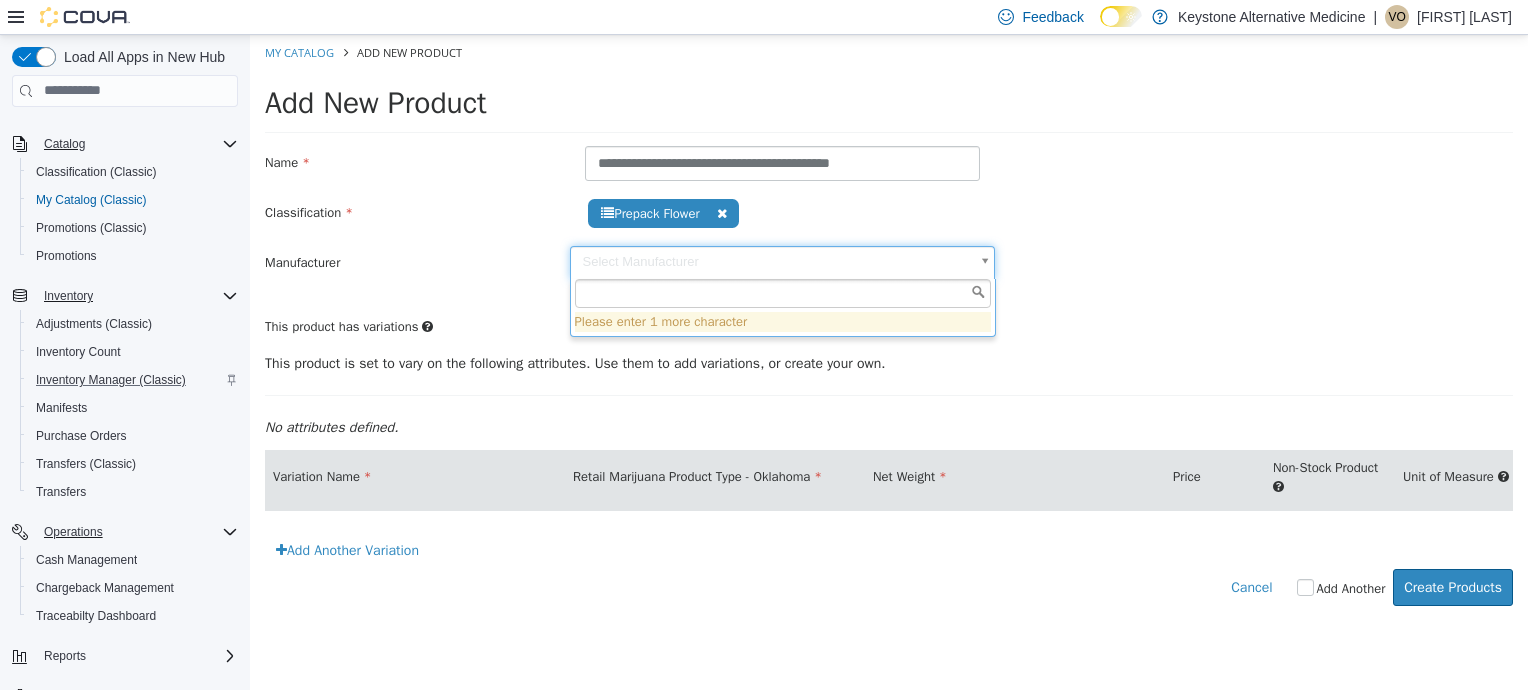 click on "**********" at bounding box center [889, 330] 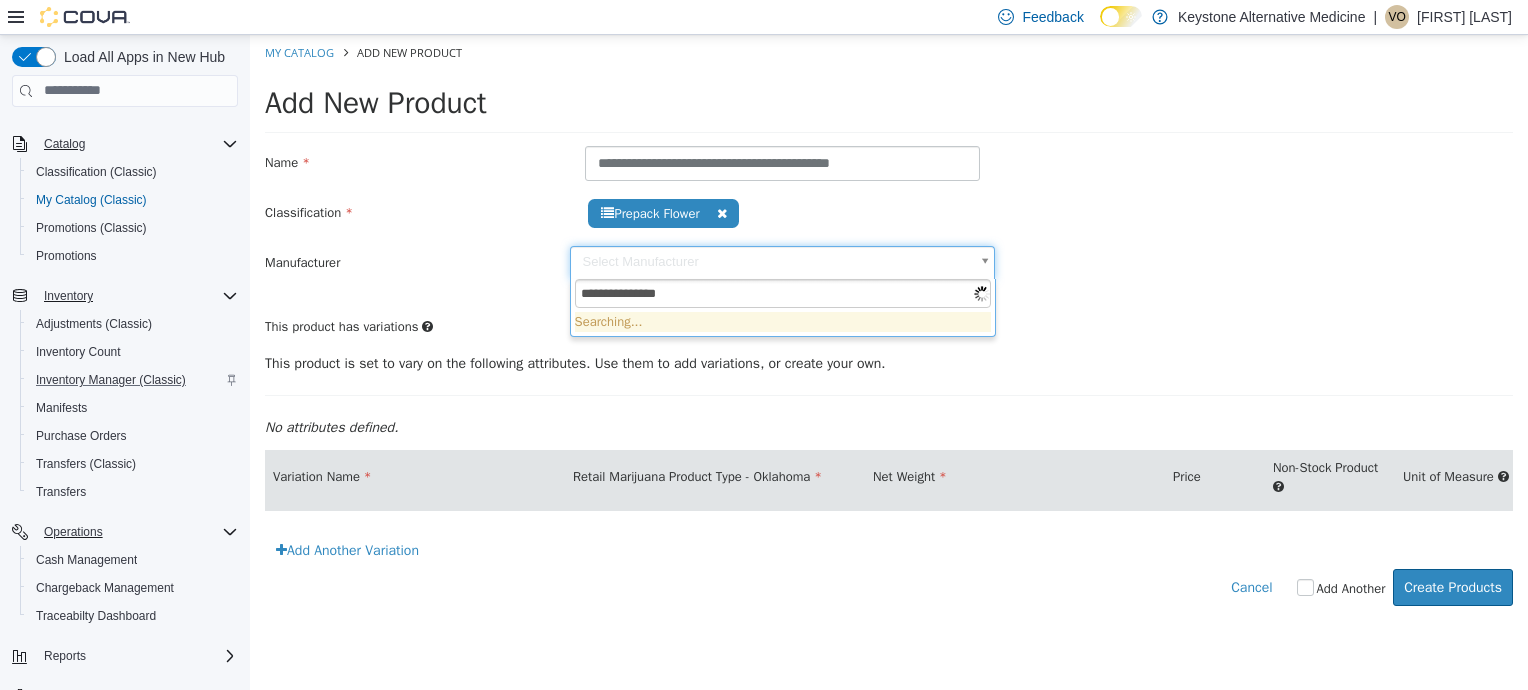 type on "**********" 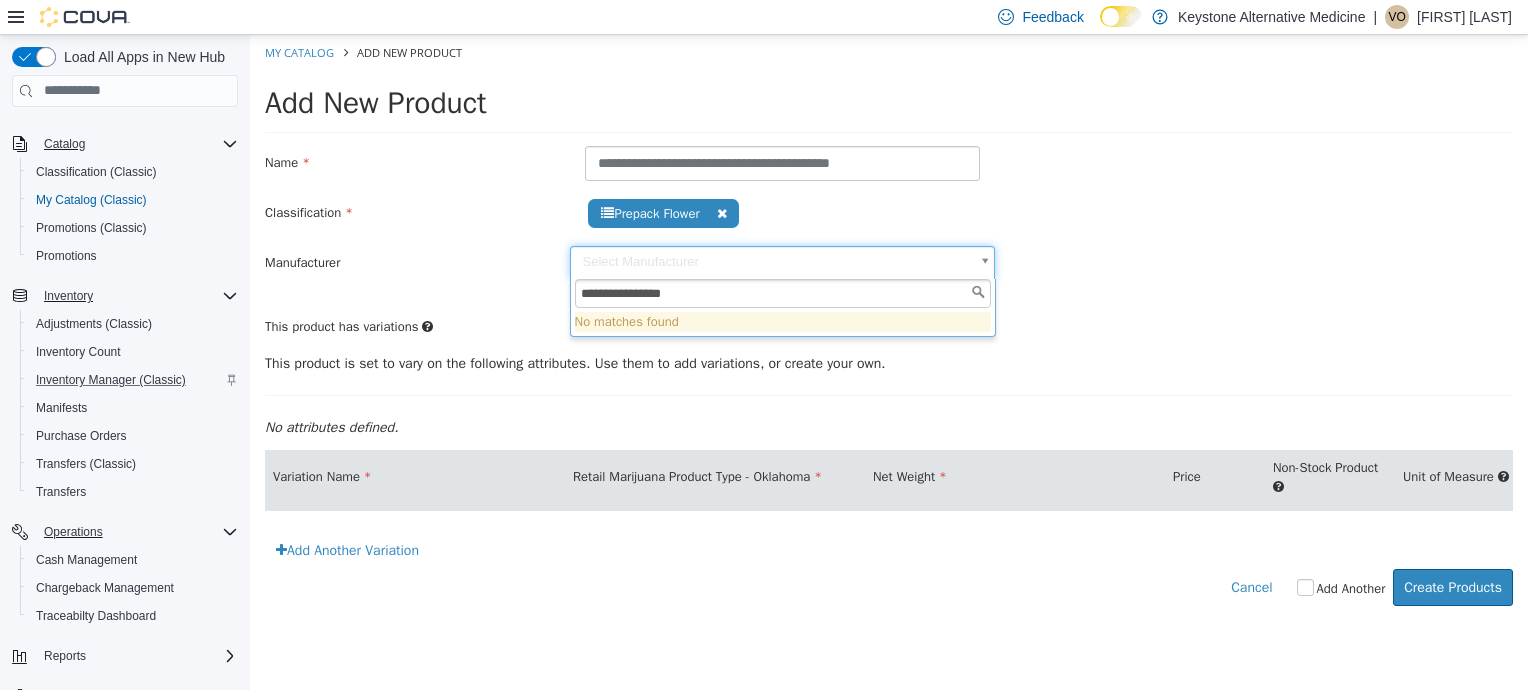 click on "**********" at bounding box center [783, 293] 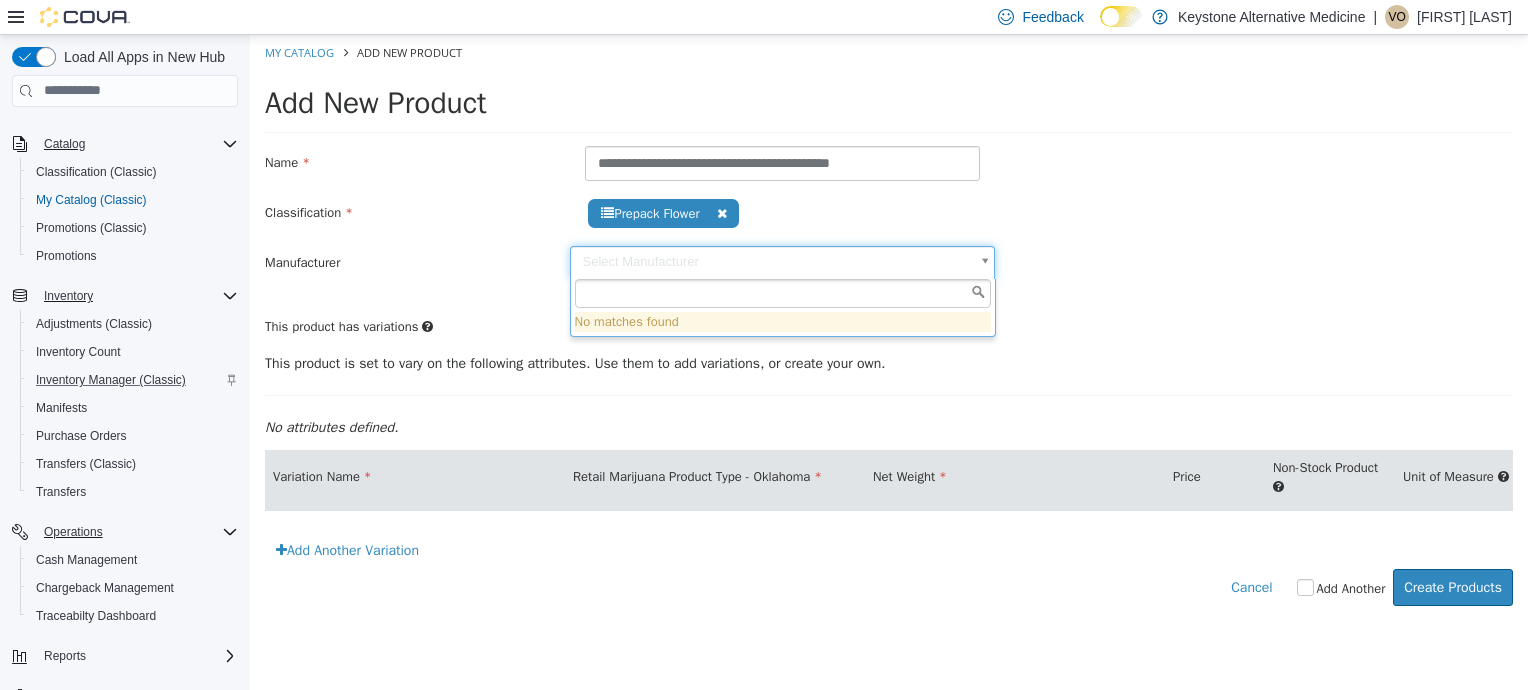 click on "**********" at bounding box center [889, 330] 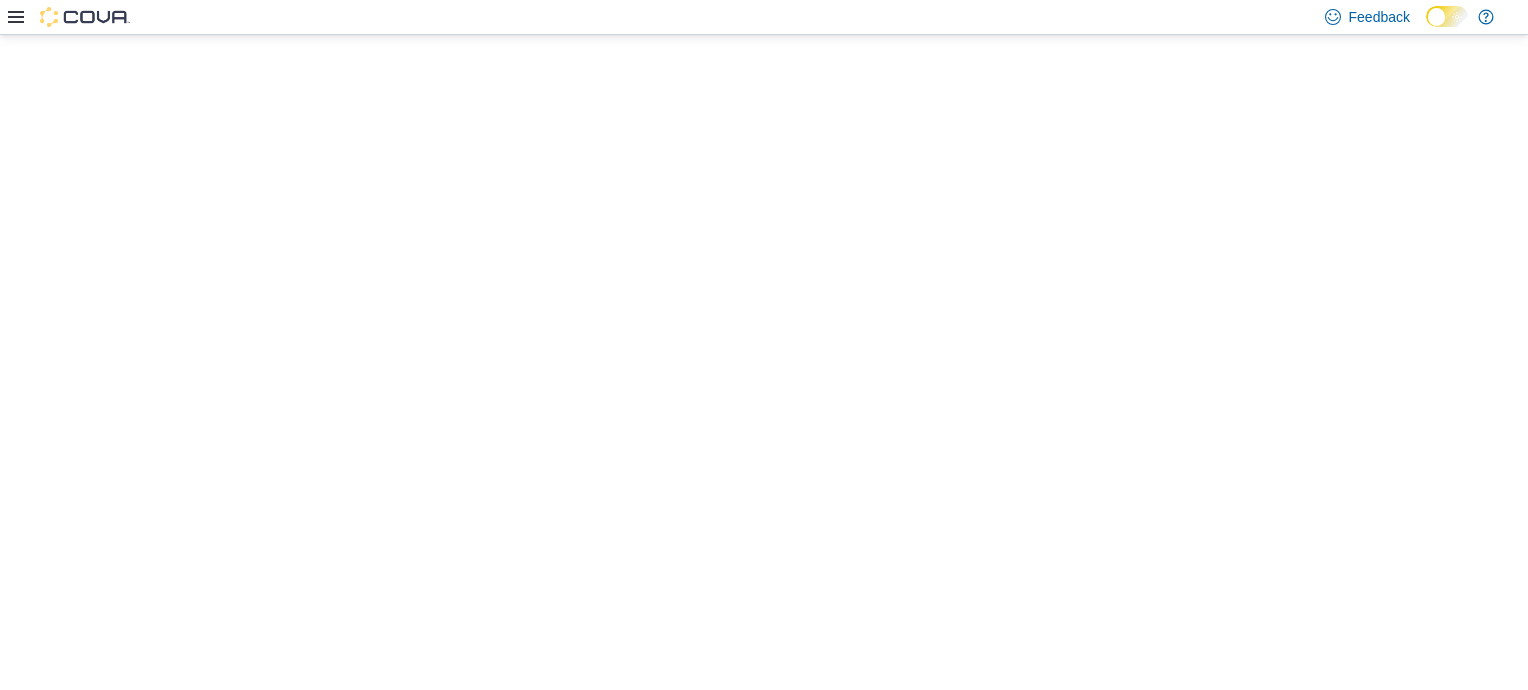scroll, scrollTop: 0, scrollLeft: 0, axis: both 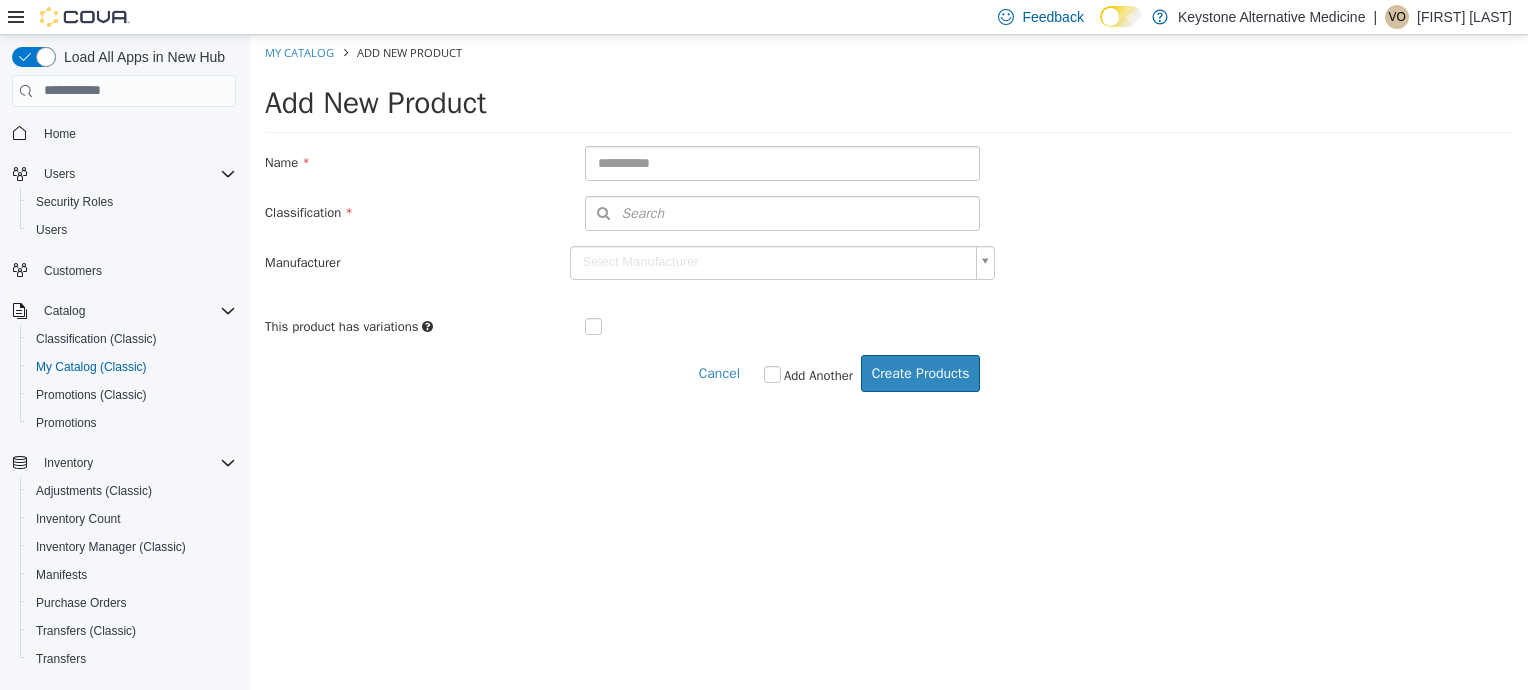 click at bounding box center (783, 162) 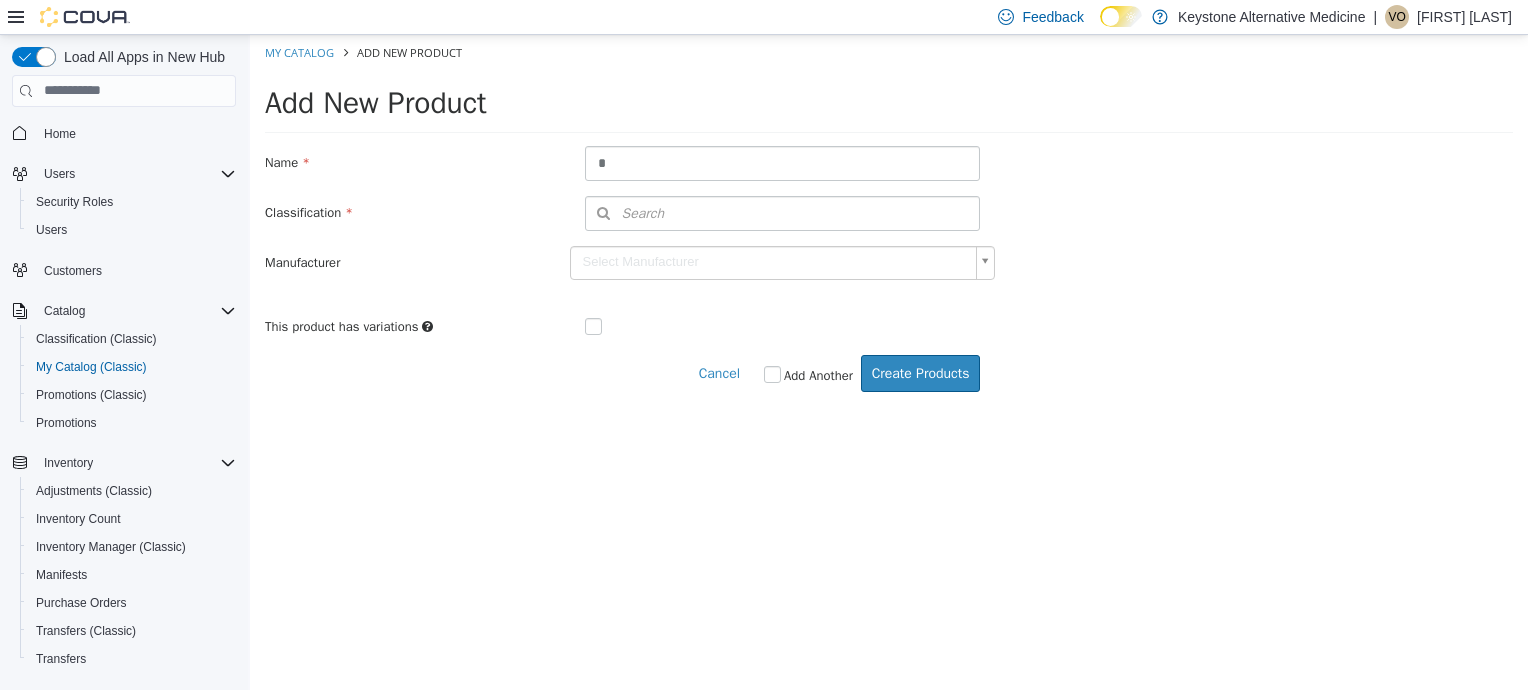 type on "**********" 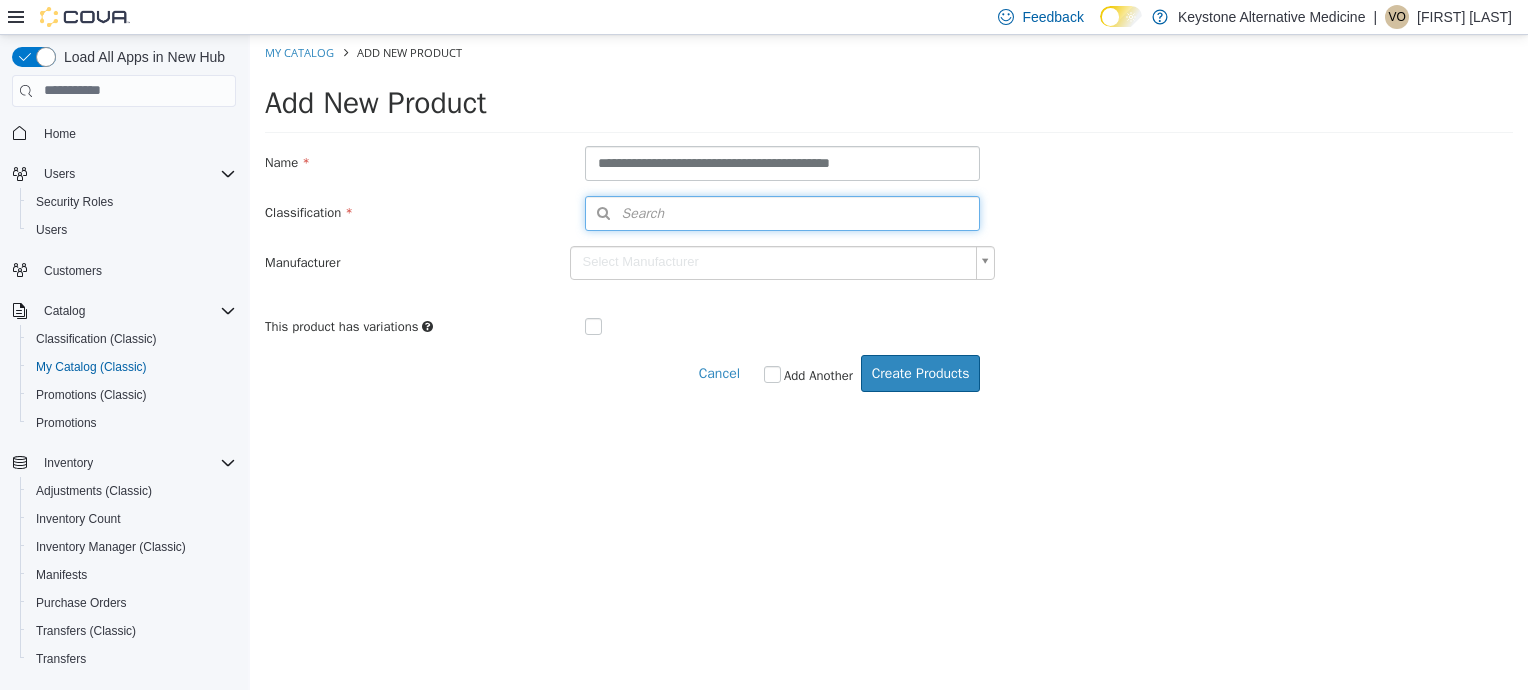 click on "Search" at bounding box center [783, 212] 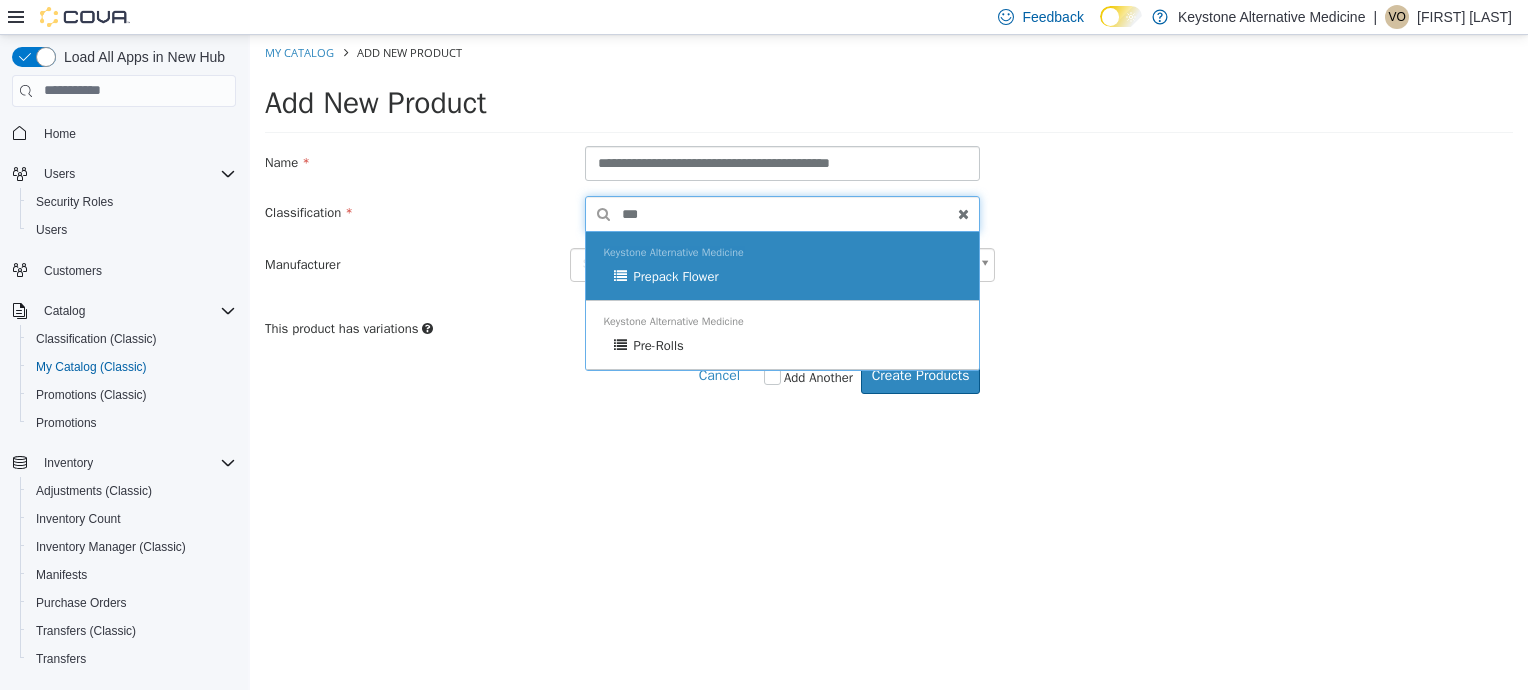 type on "***" 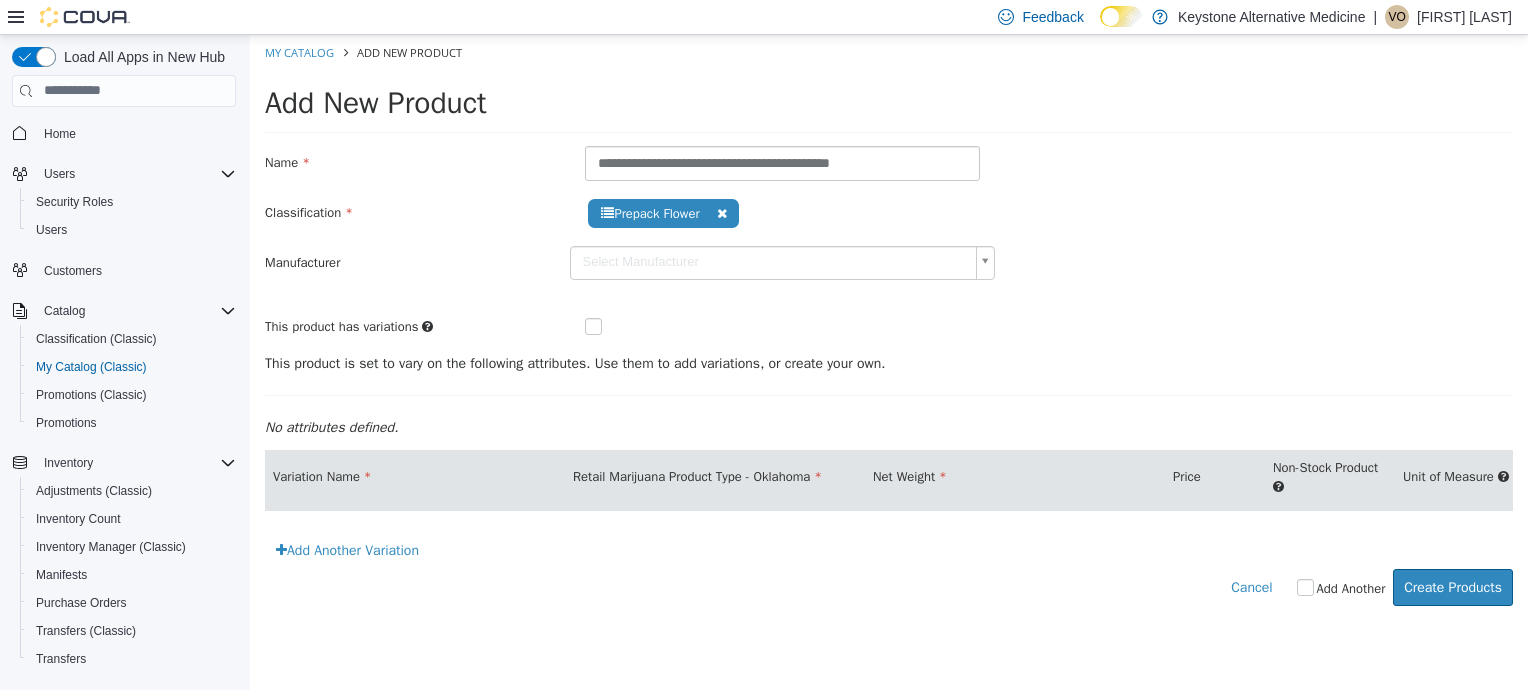 click on "**********" at bounding box center (889, 330) 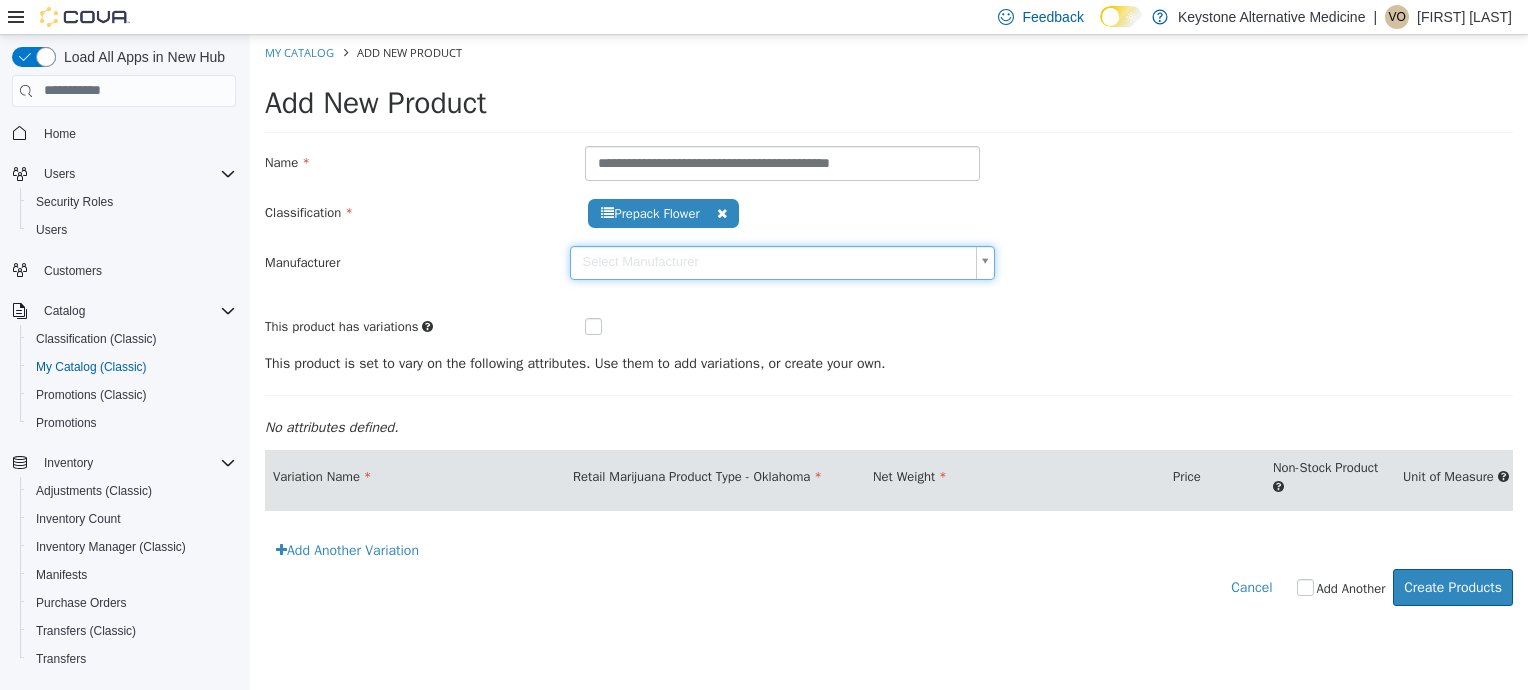 click on "**********" at bounding box center (889, 330) 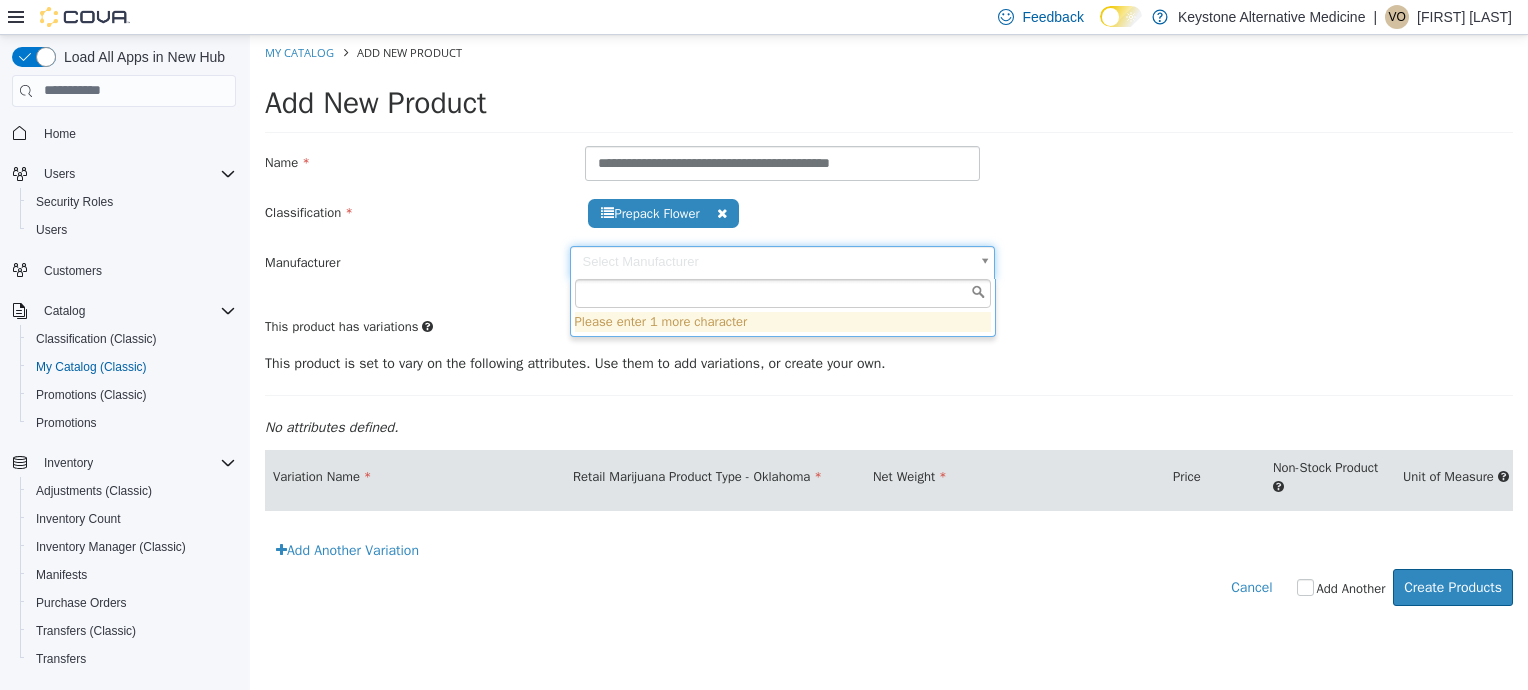 click on "**********" at bounding box center (889, 330) 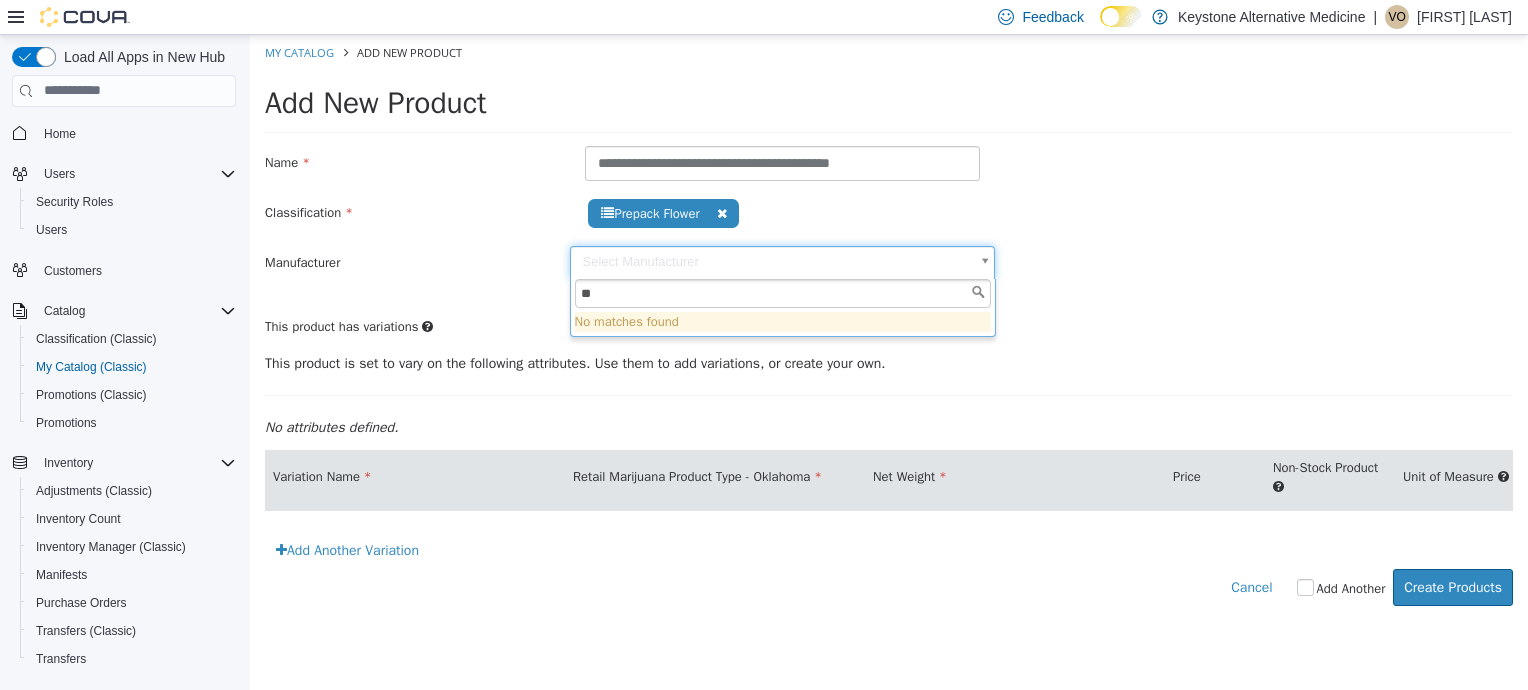 type on "*" 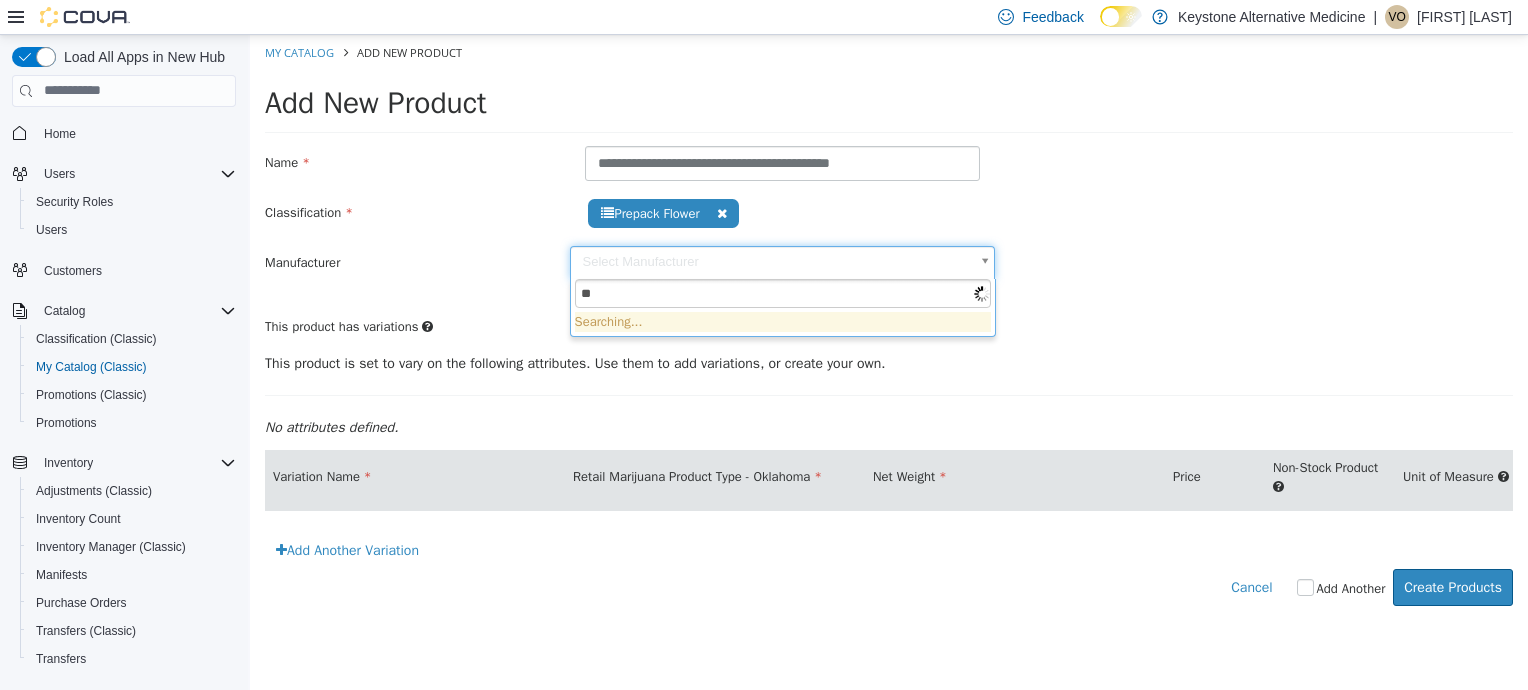type on "*" 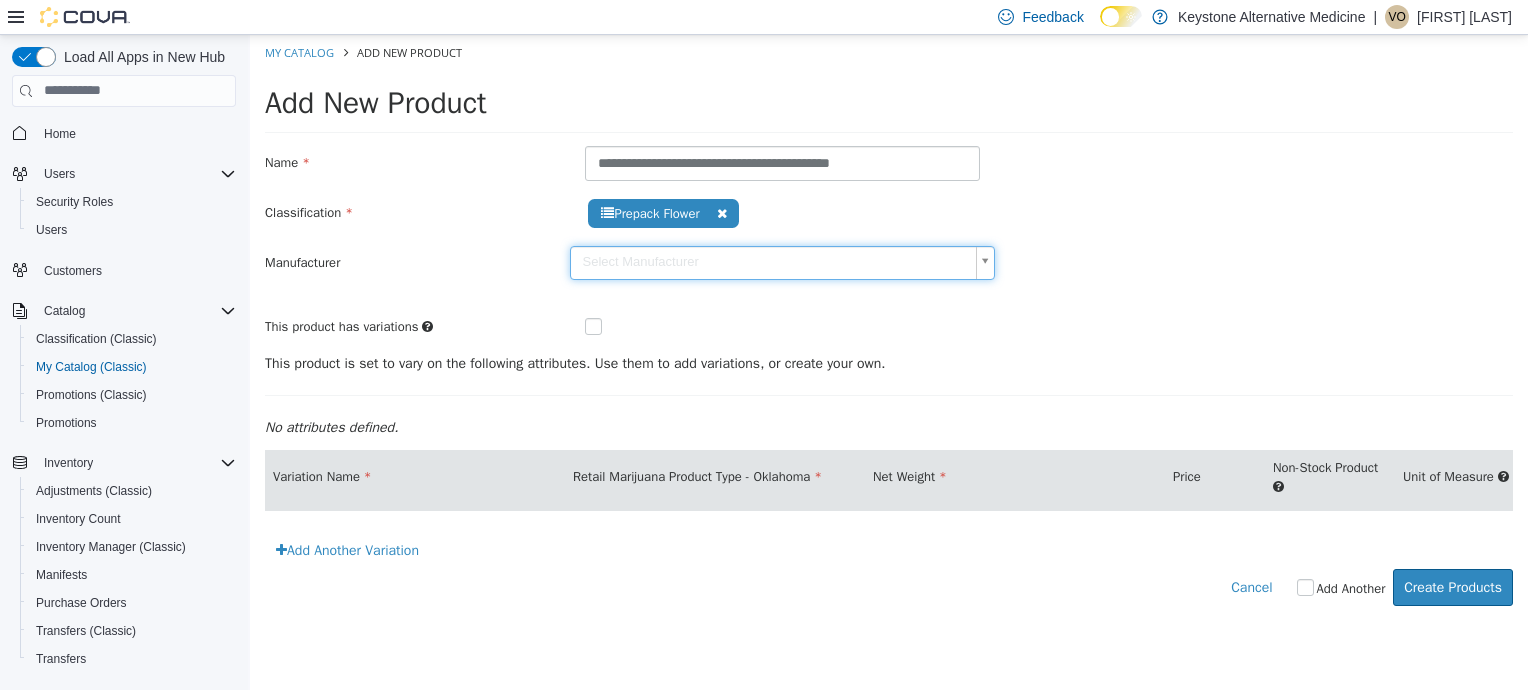 click on "**********" at bounding box center [889, 330] 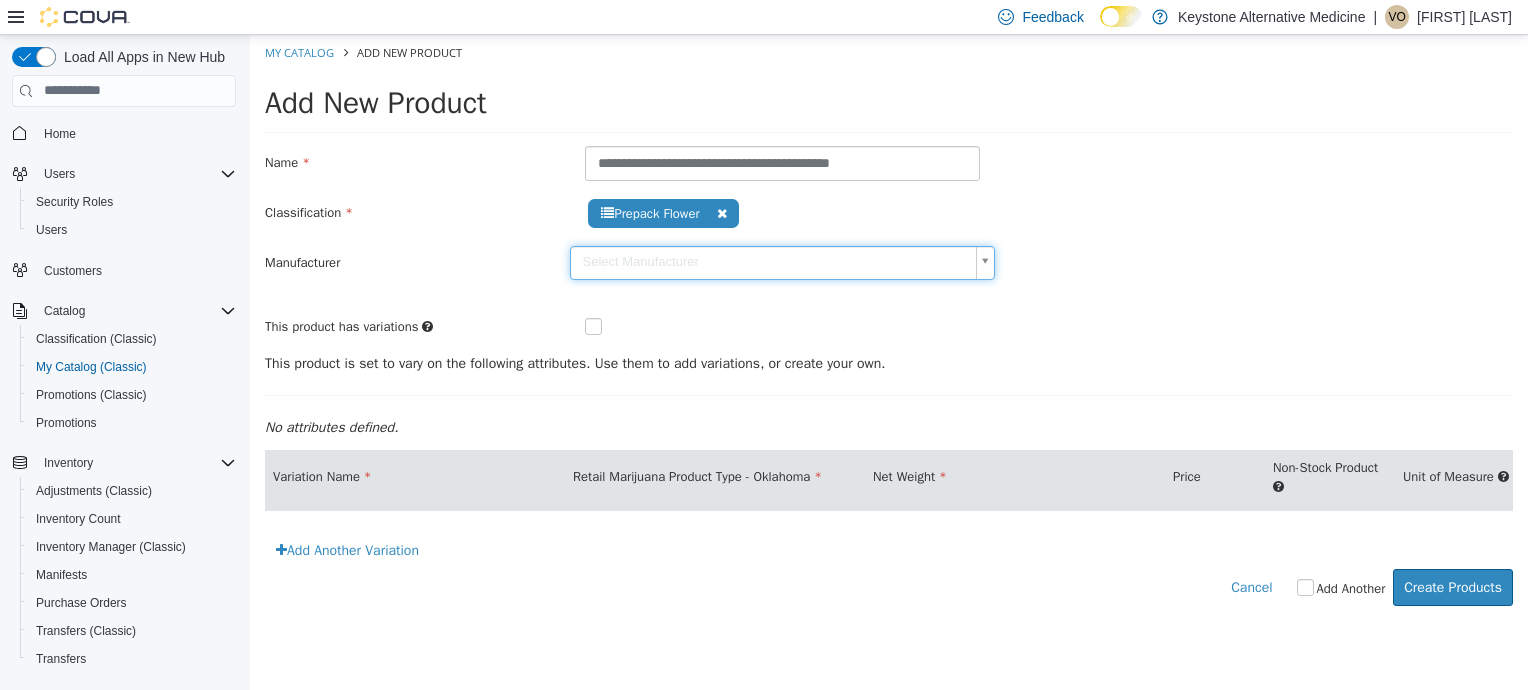 click on "**********" at bounding box center [889, 330] 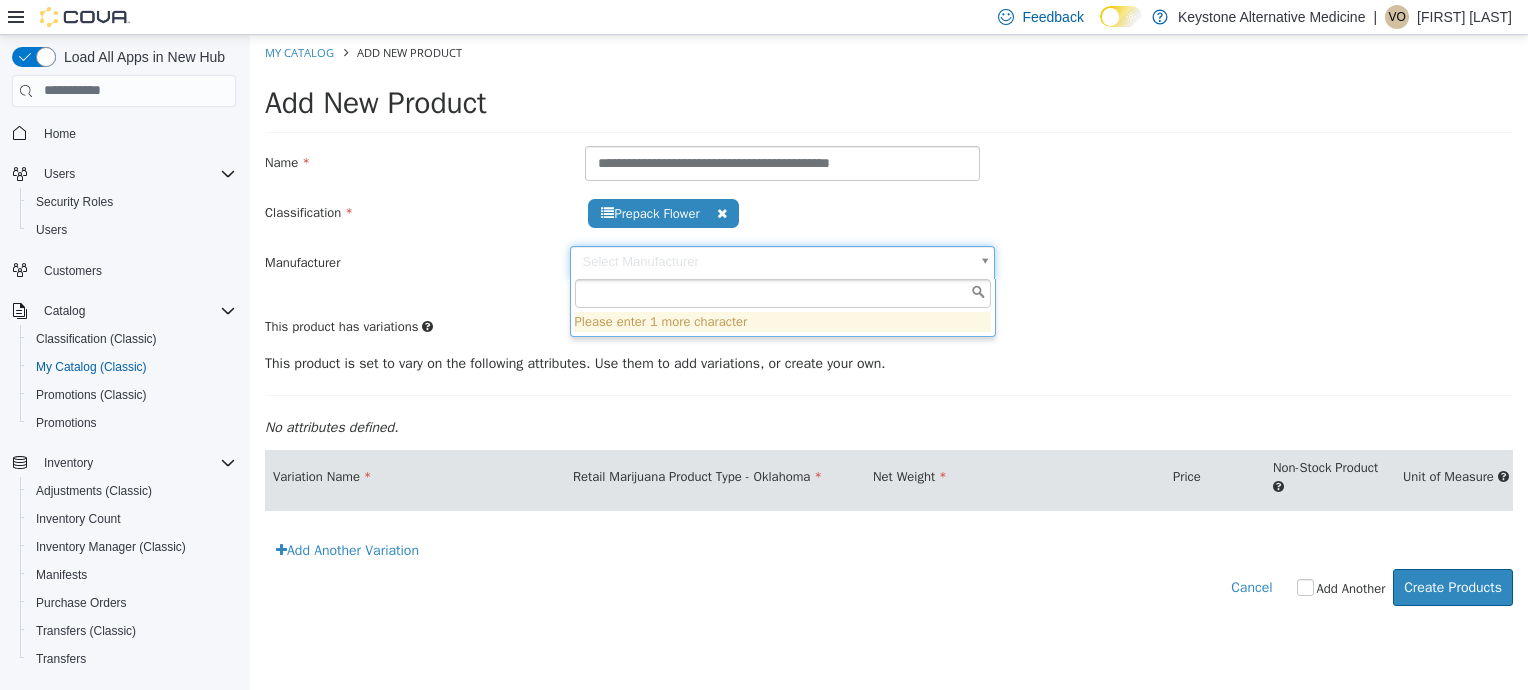 click at bounding box center (783, 293) 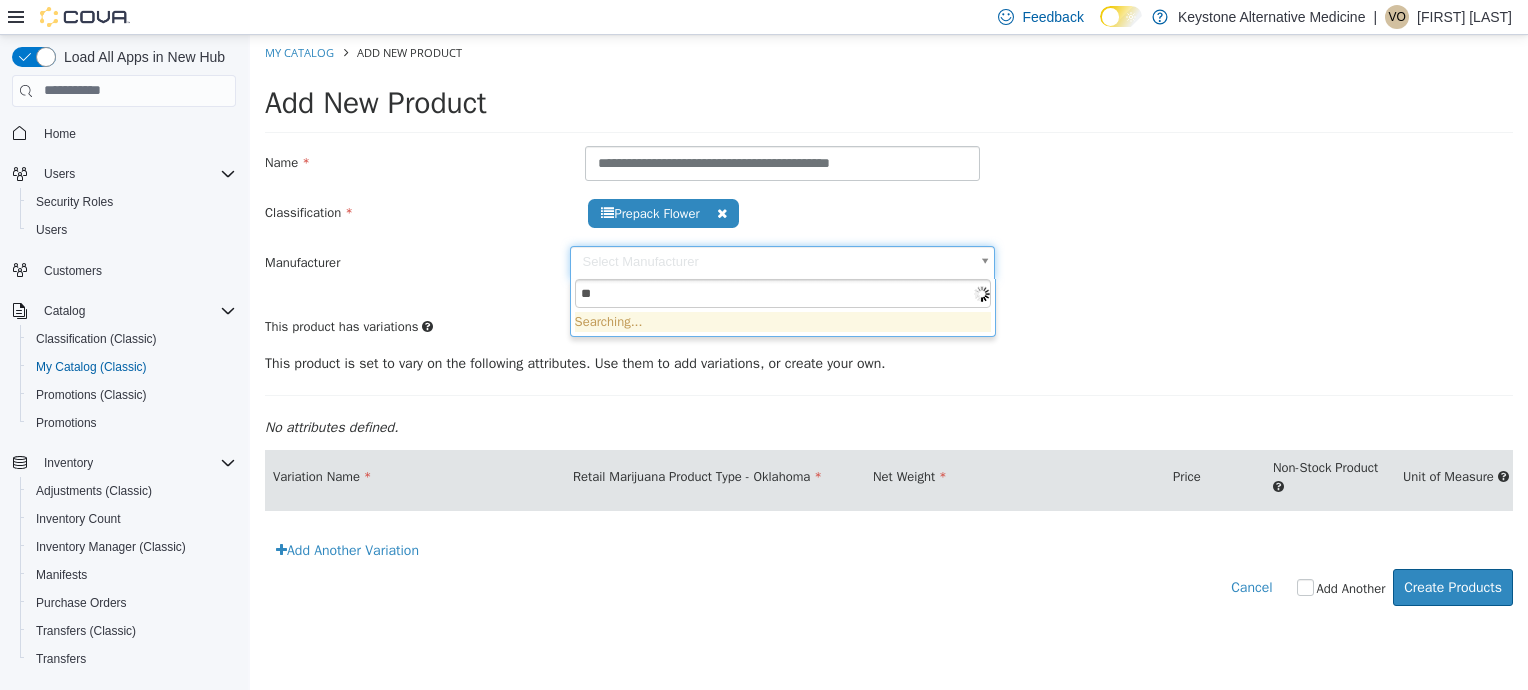 type on "*" 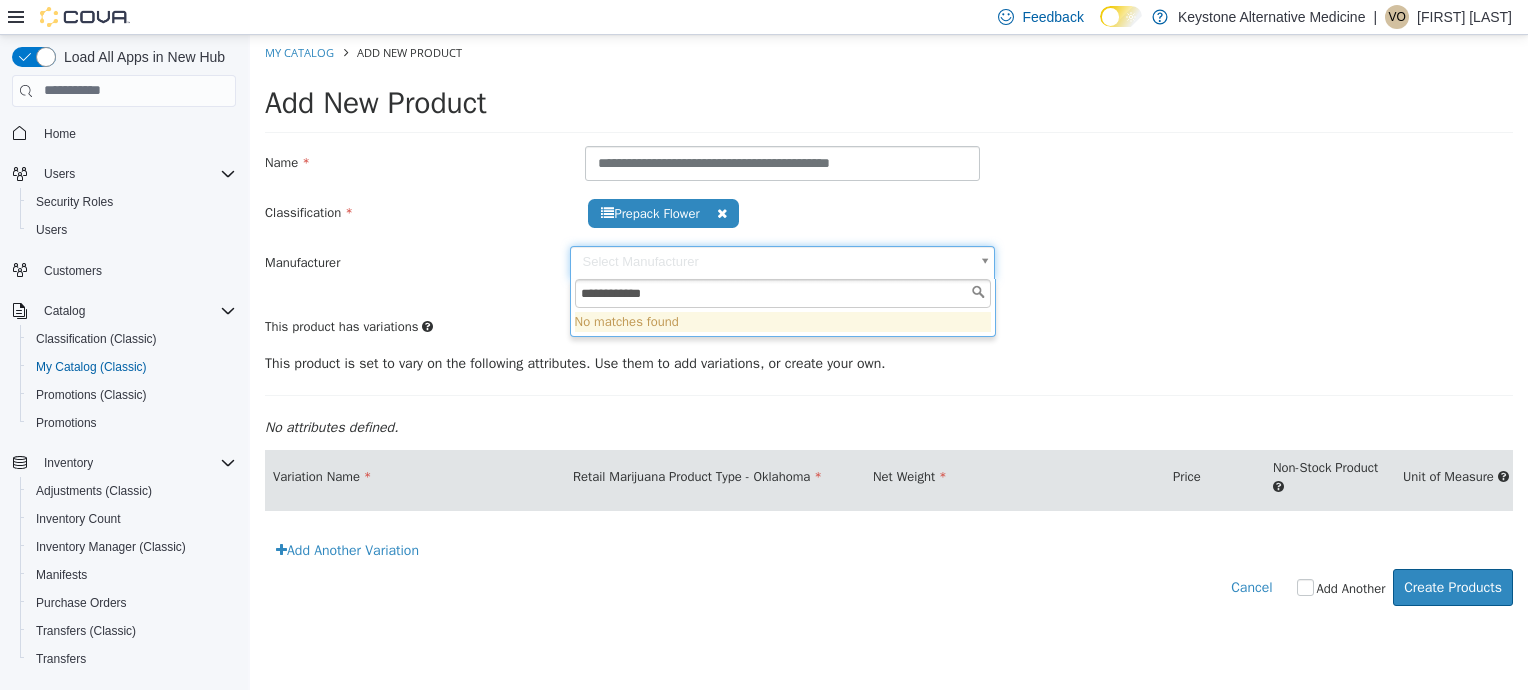 click on "**********" at bounding box center (783, 293) 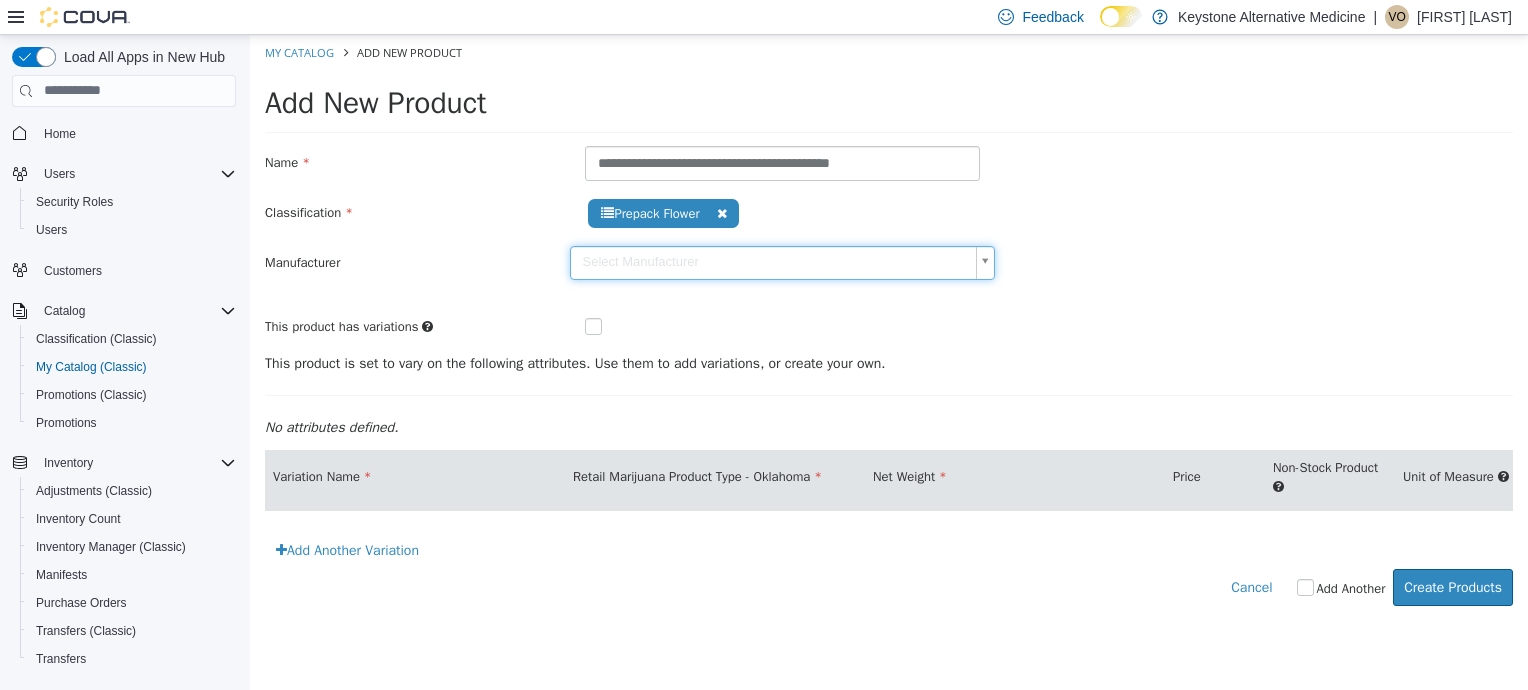 click on "**********" at bounding box center [889, 330] 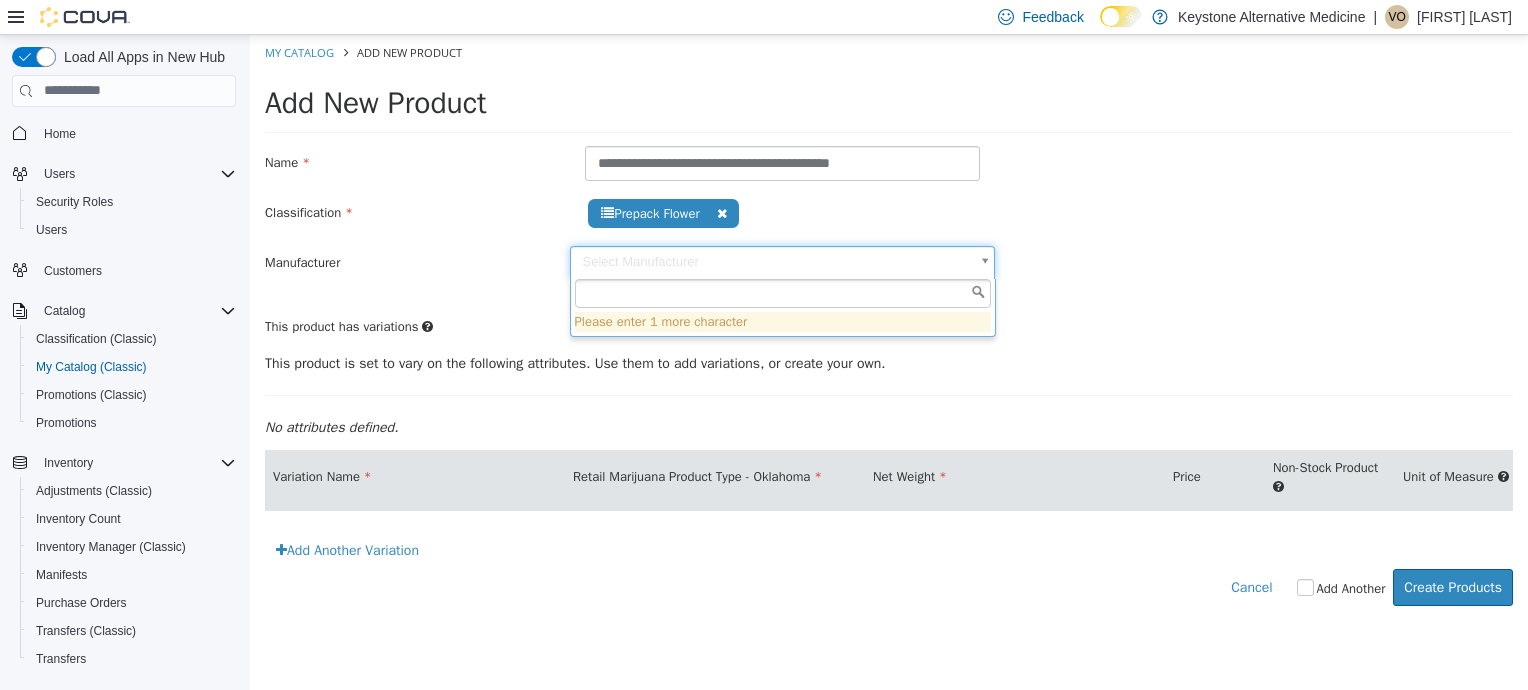 click on "**********" at bounding box center (889, 330) 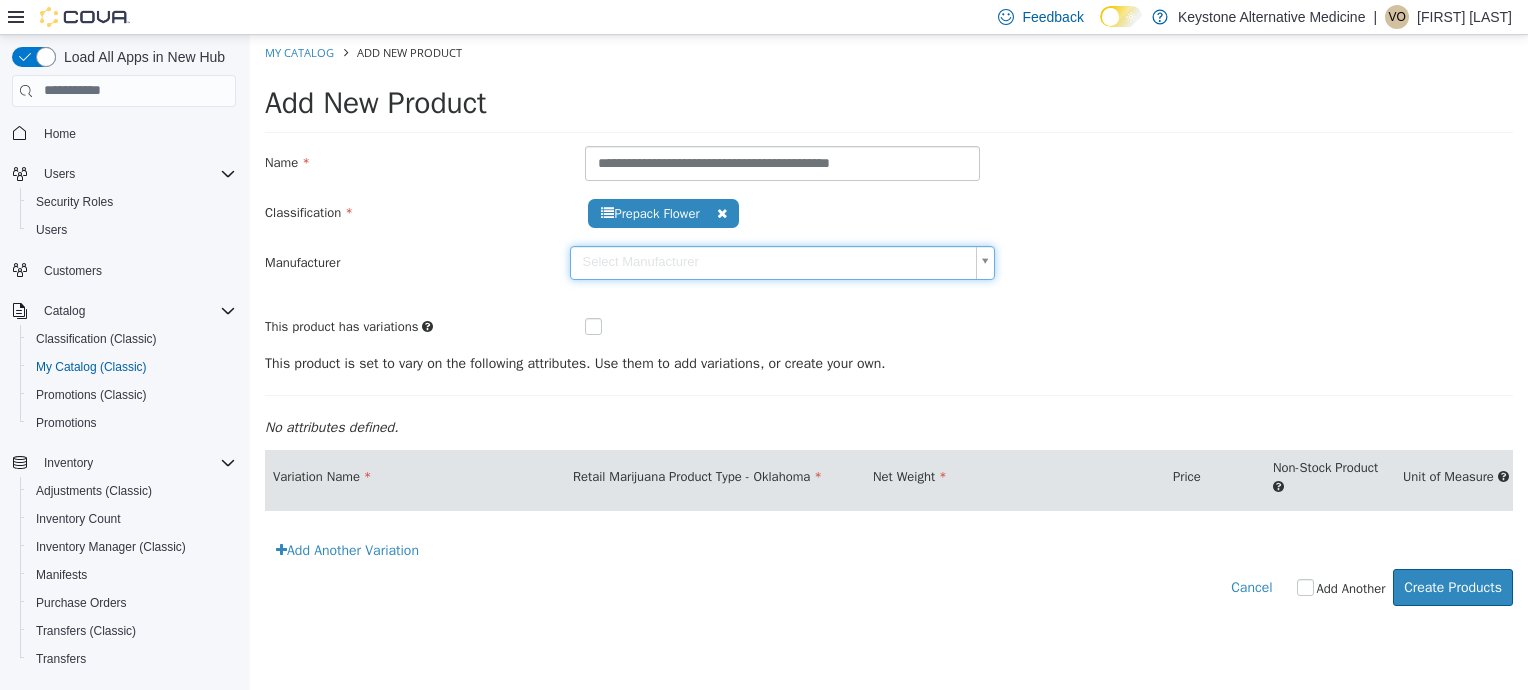 click on "**********" at bounding box center (889, 330) 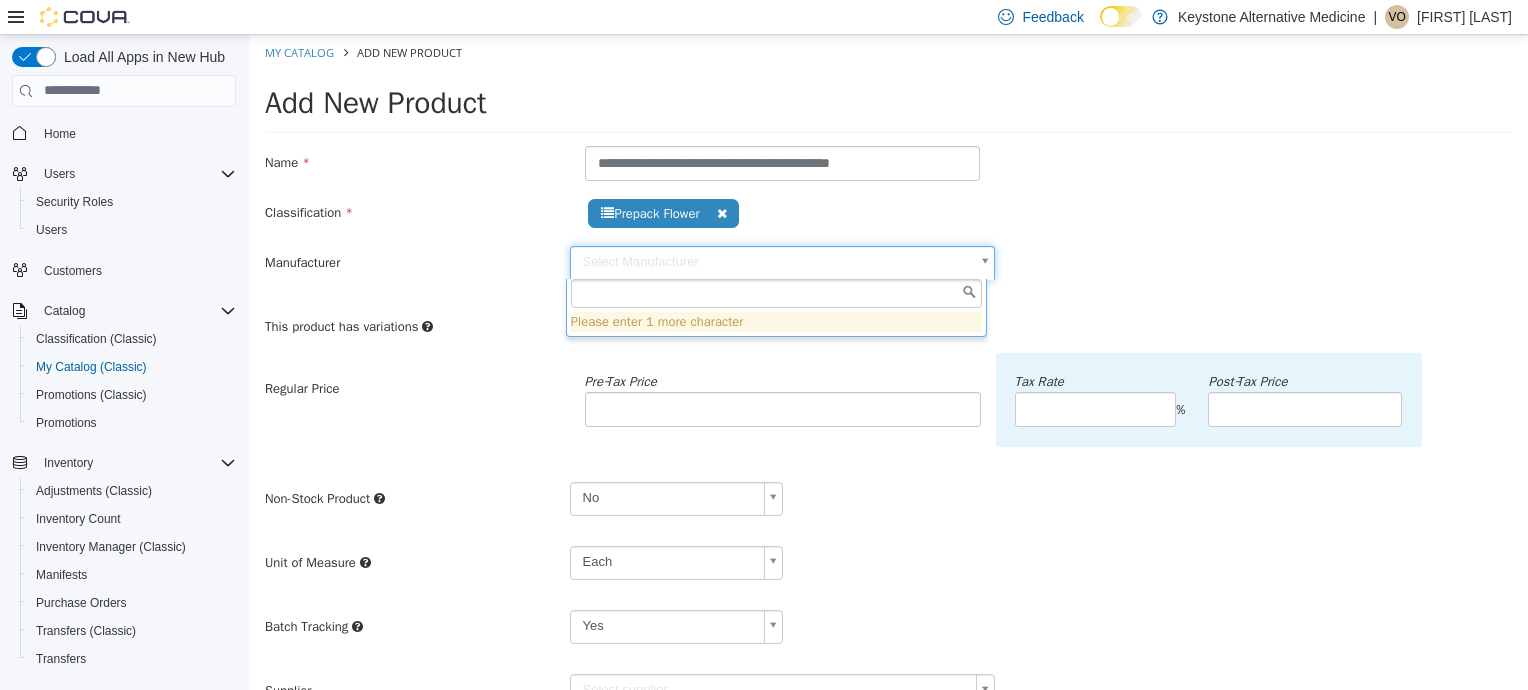 click on "**********" at bounding box center (889, 582) 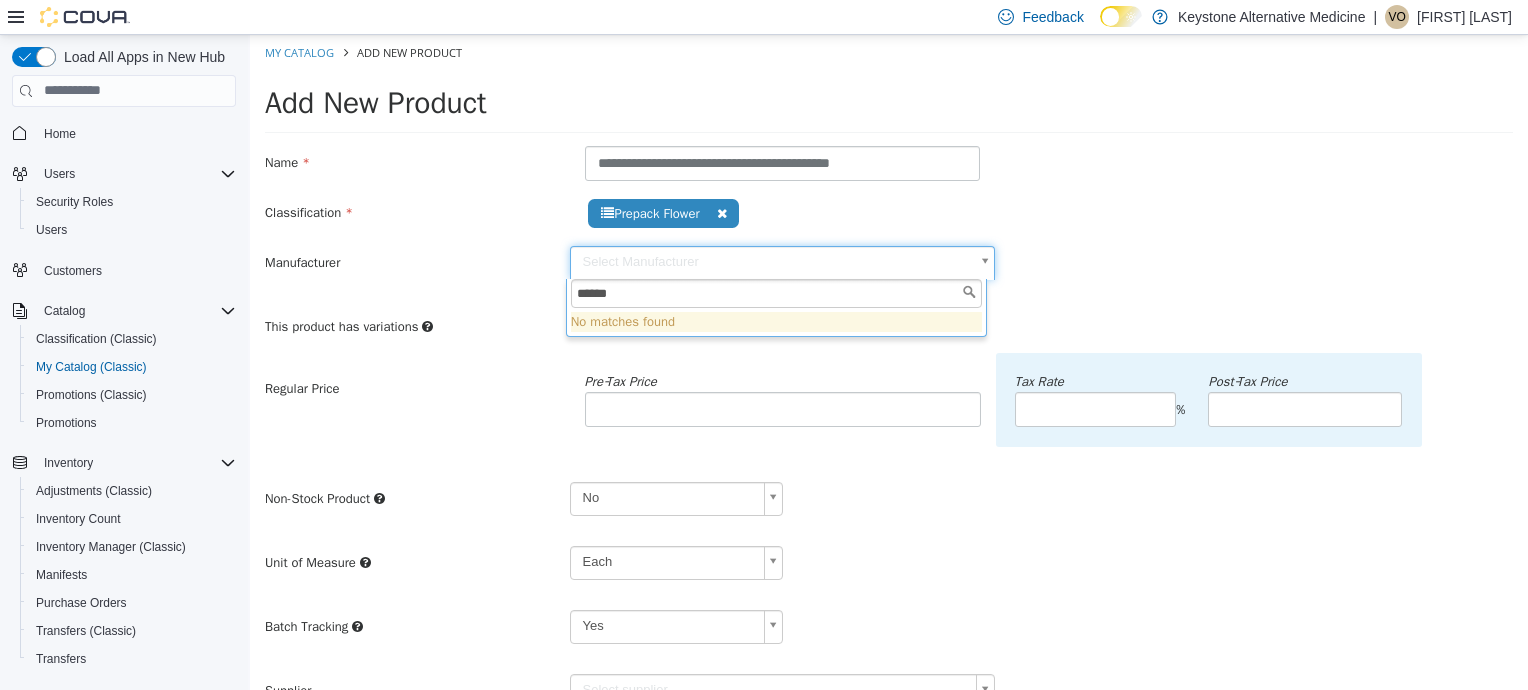 type on "*******" 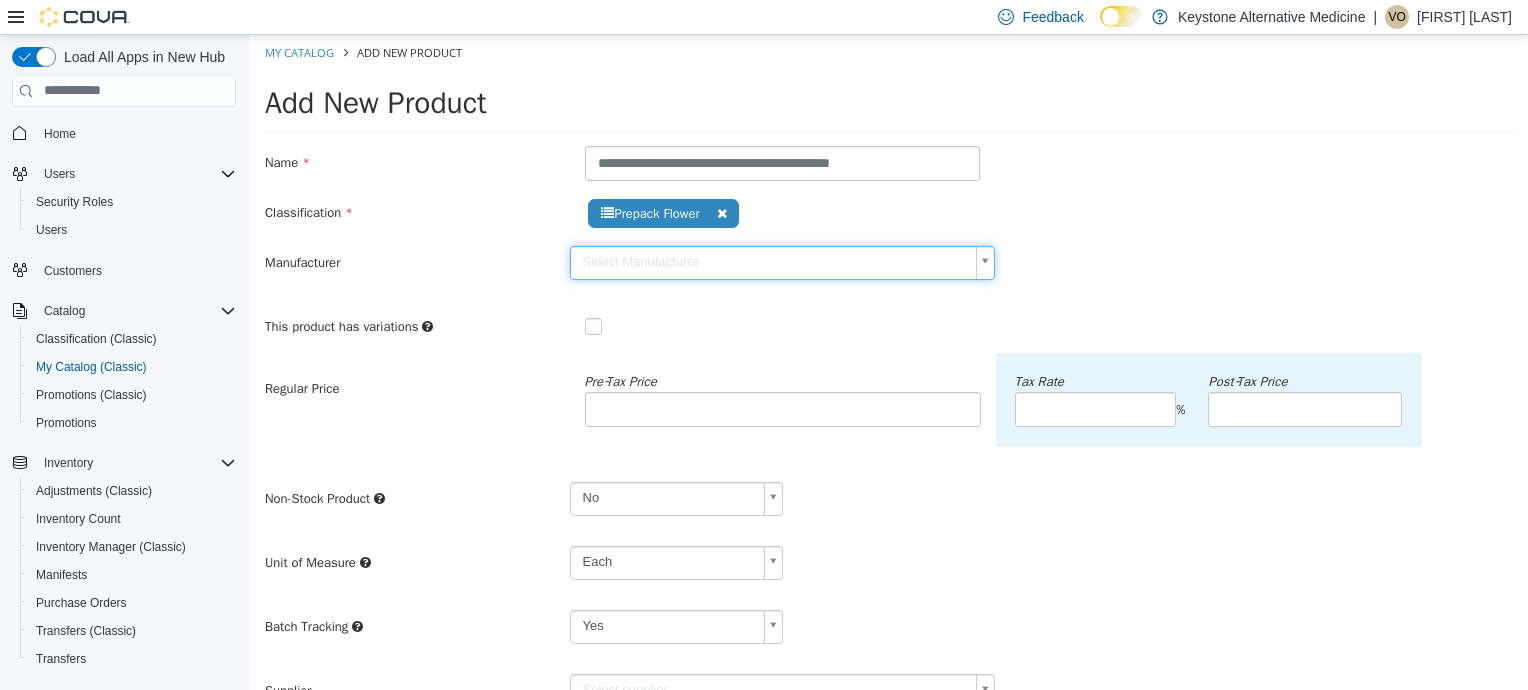 click on "**********" at bounding box center [889, 582] 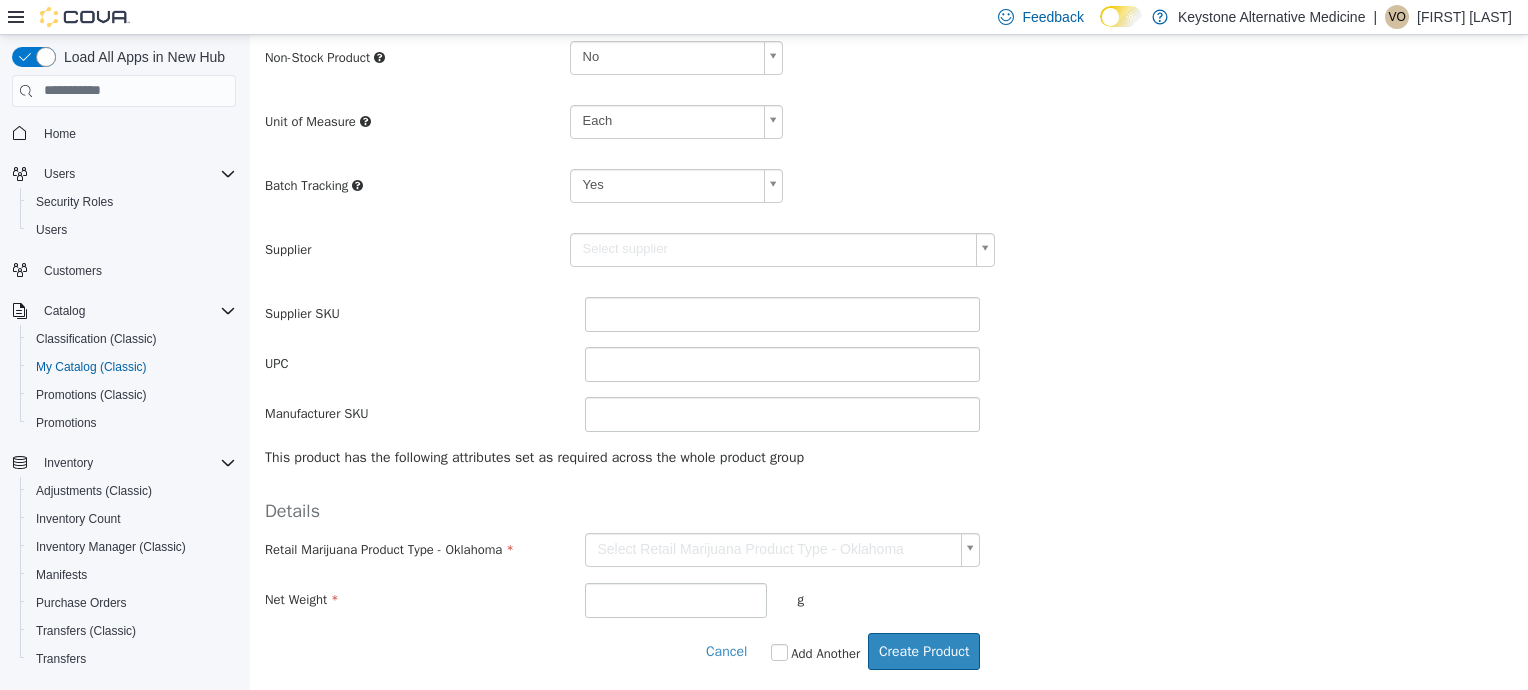 scroll, scrollTop: 441, scrollLeft: 0, axis: vertical 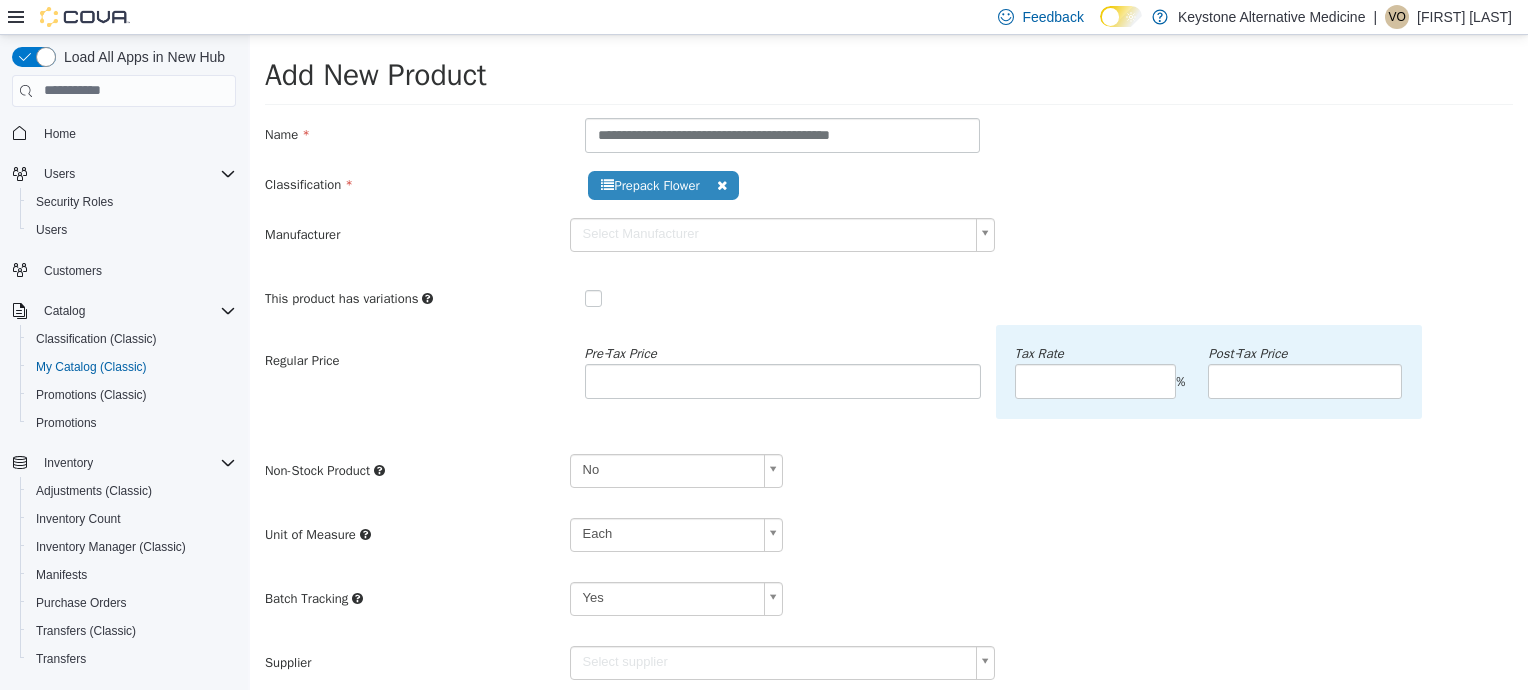 click on "This product has variations" at bounding box center [410, 294] 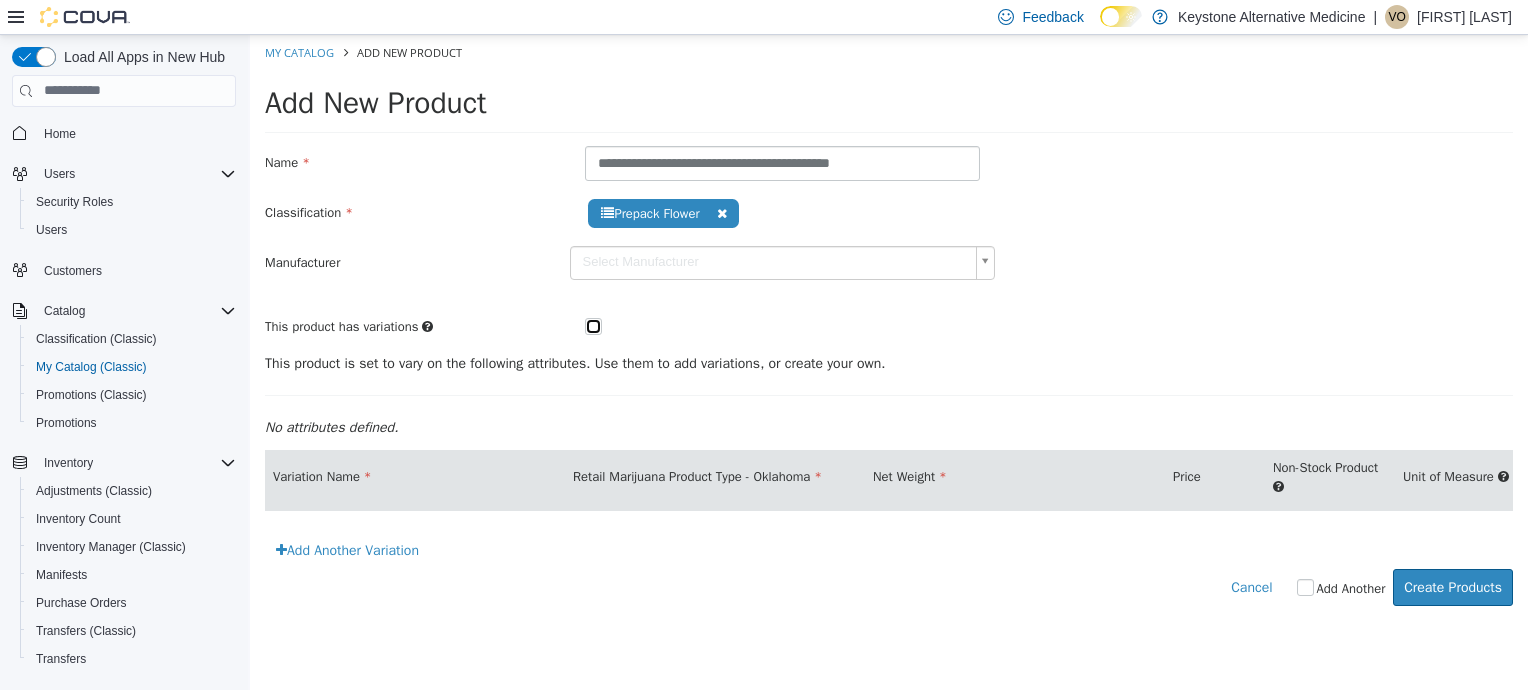 scroll, scrollTop: 0, scrollLeft: 0, axis: both 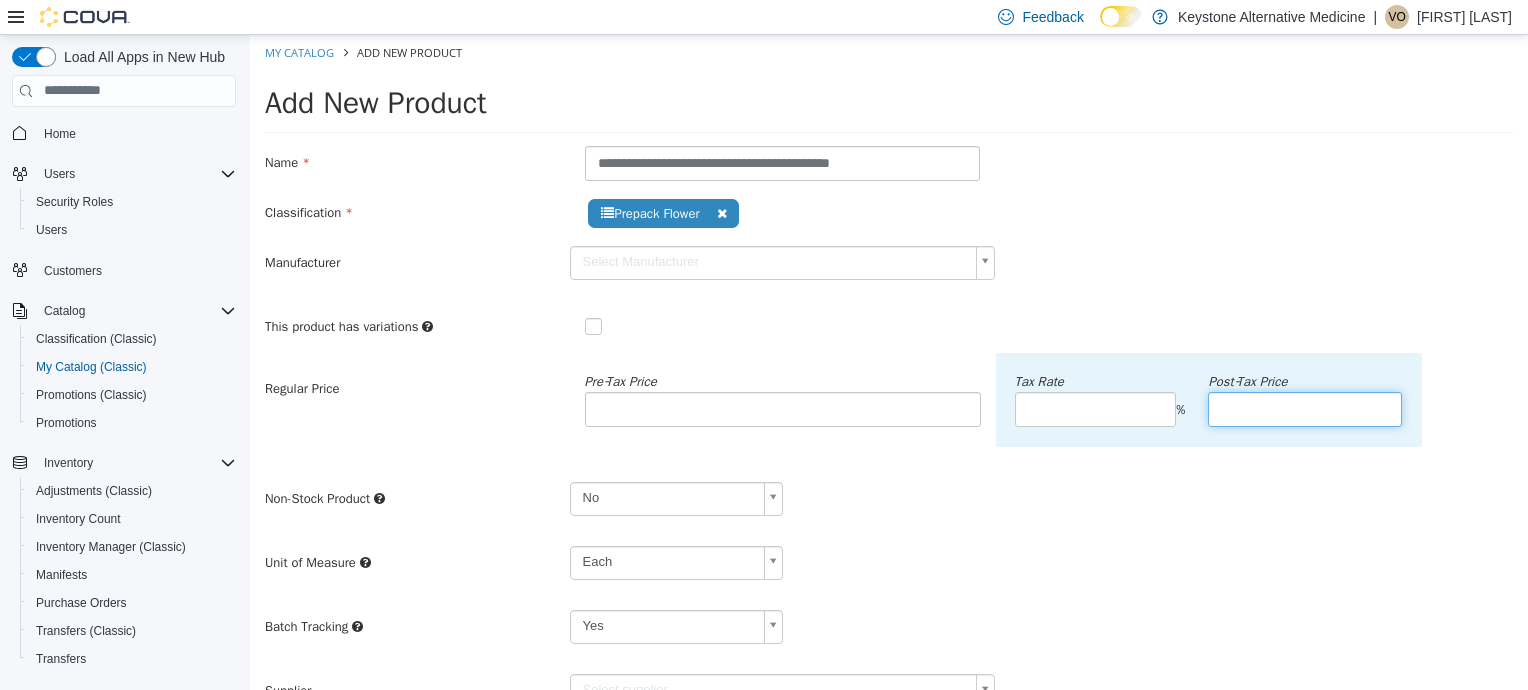 click at bounding box center [1305, 408] 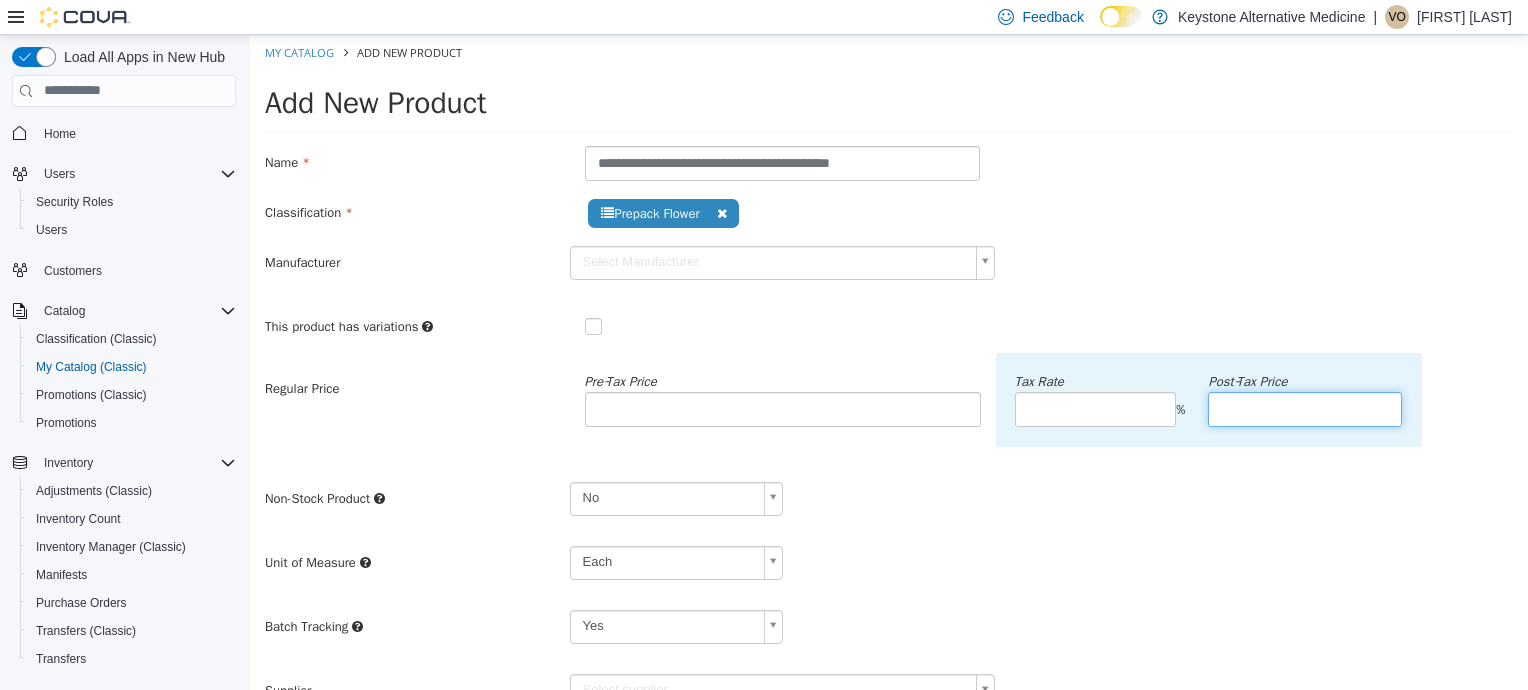 type on "**" 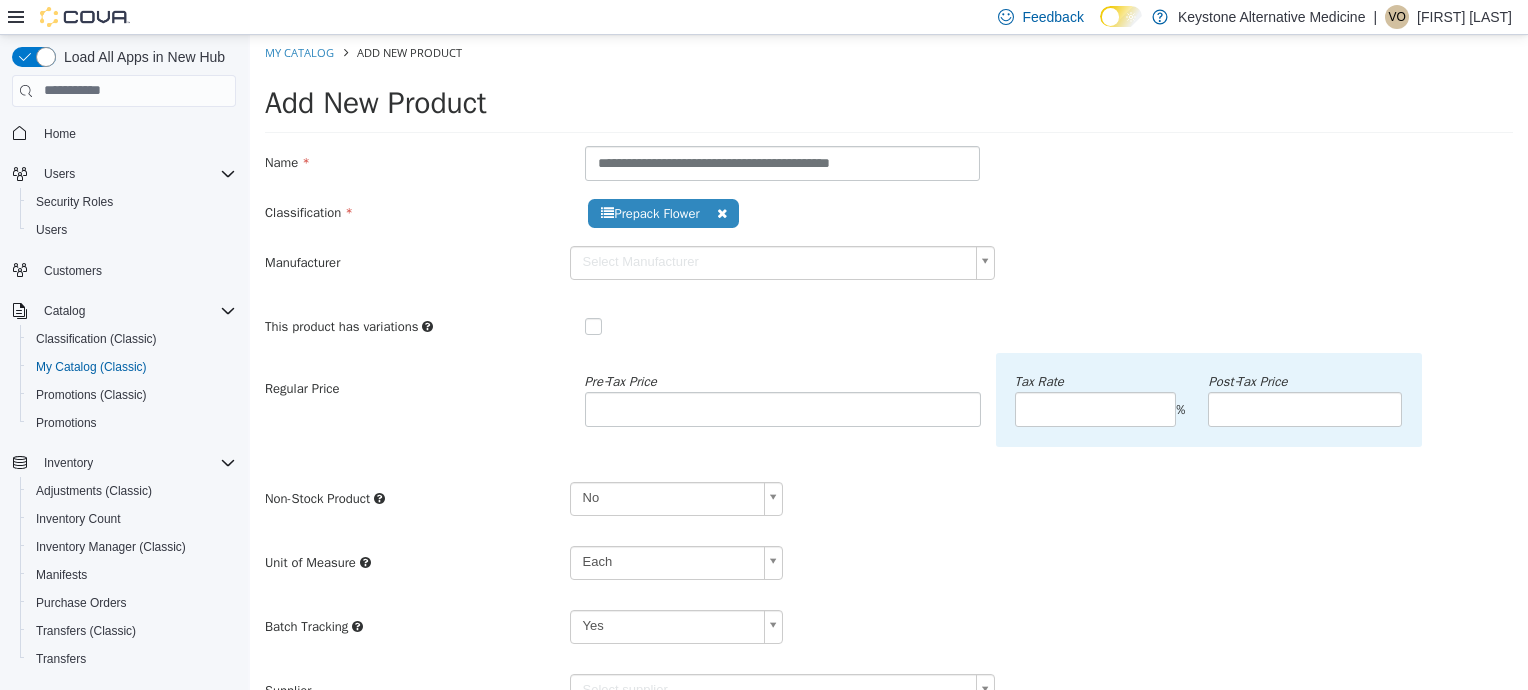 click on "**********" at bounding box center (889, 569) 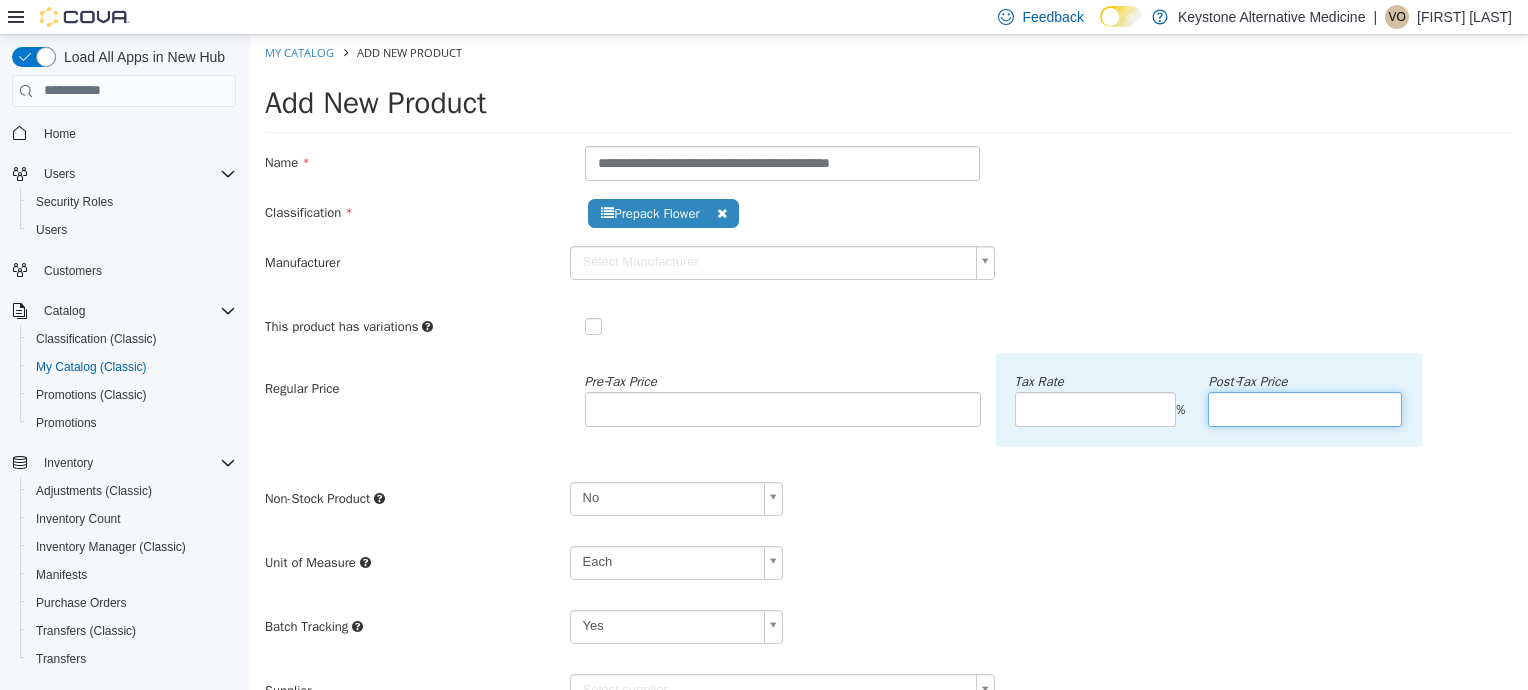 drag, startPoint x: 1256, startPoint y: 420, endPoint x: 968, endPoint y: 413, distance: 288.08505 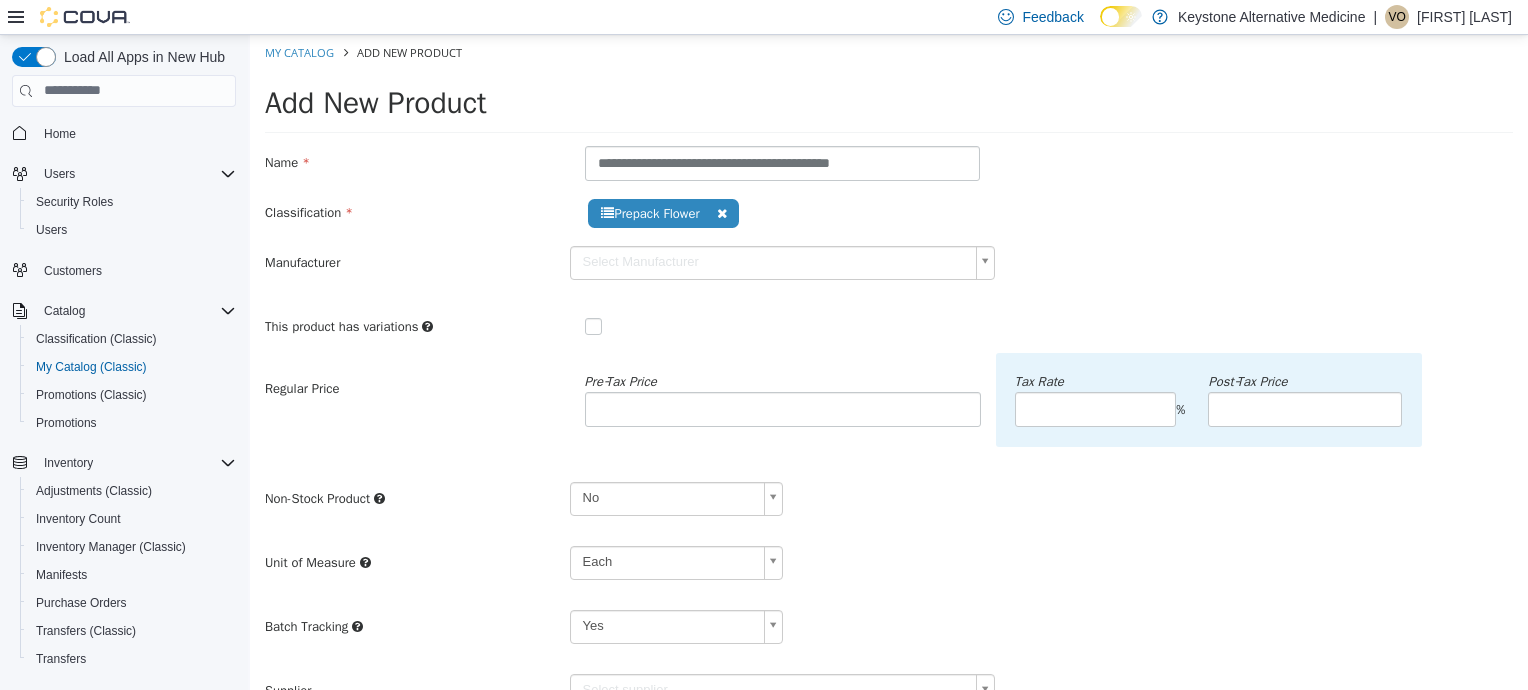 drag, startPoint x: 1510, startPoint y: 240, endPoint x: 1521, endPoint y: 264, distance: 26.400757 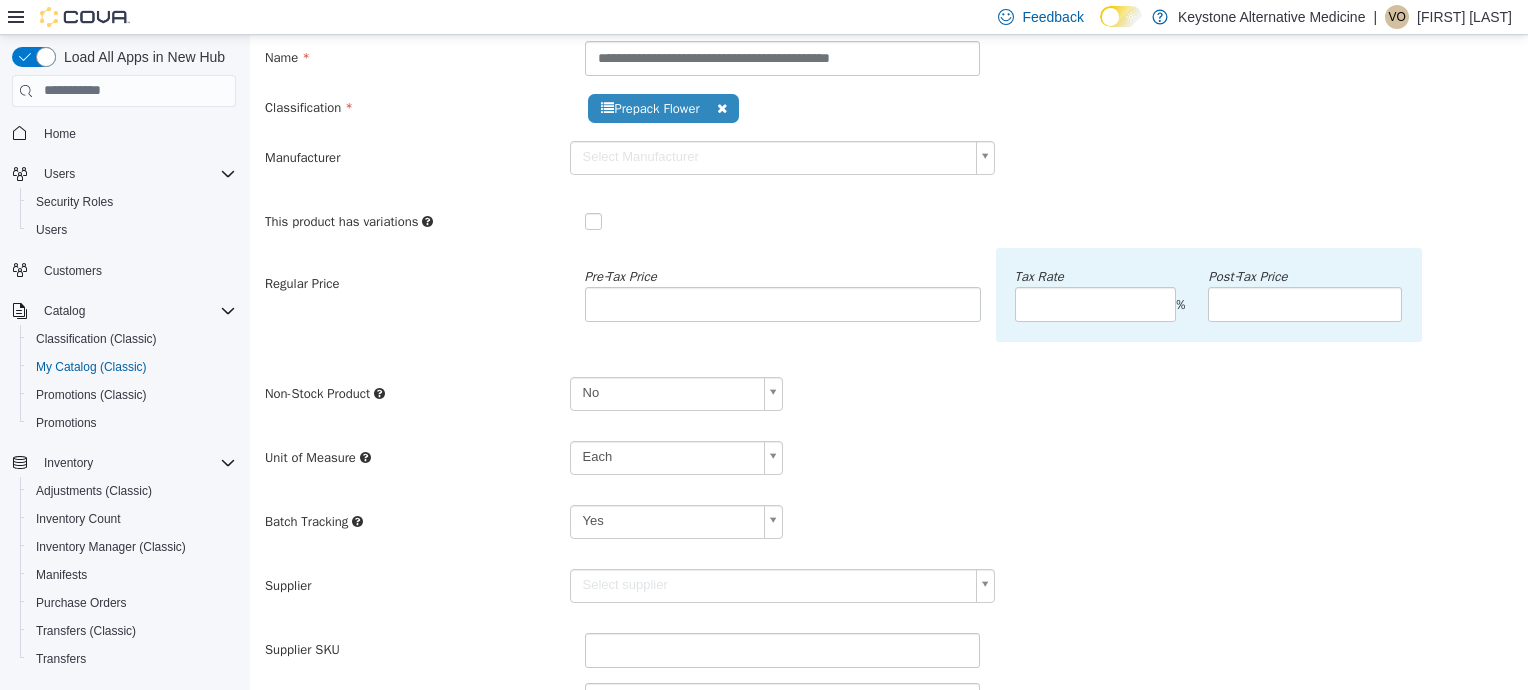 scroll, scrollTop: 107, scrollLeft: 0, axis: vertical 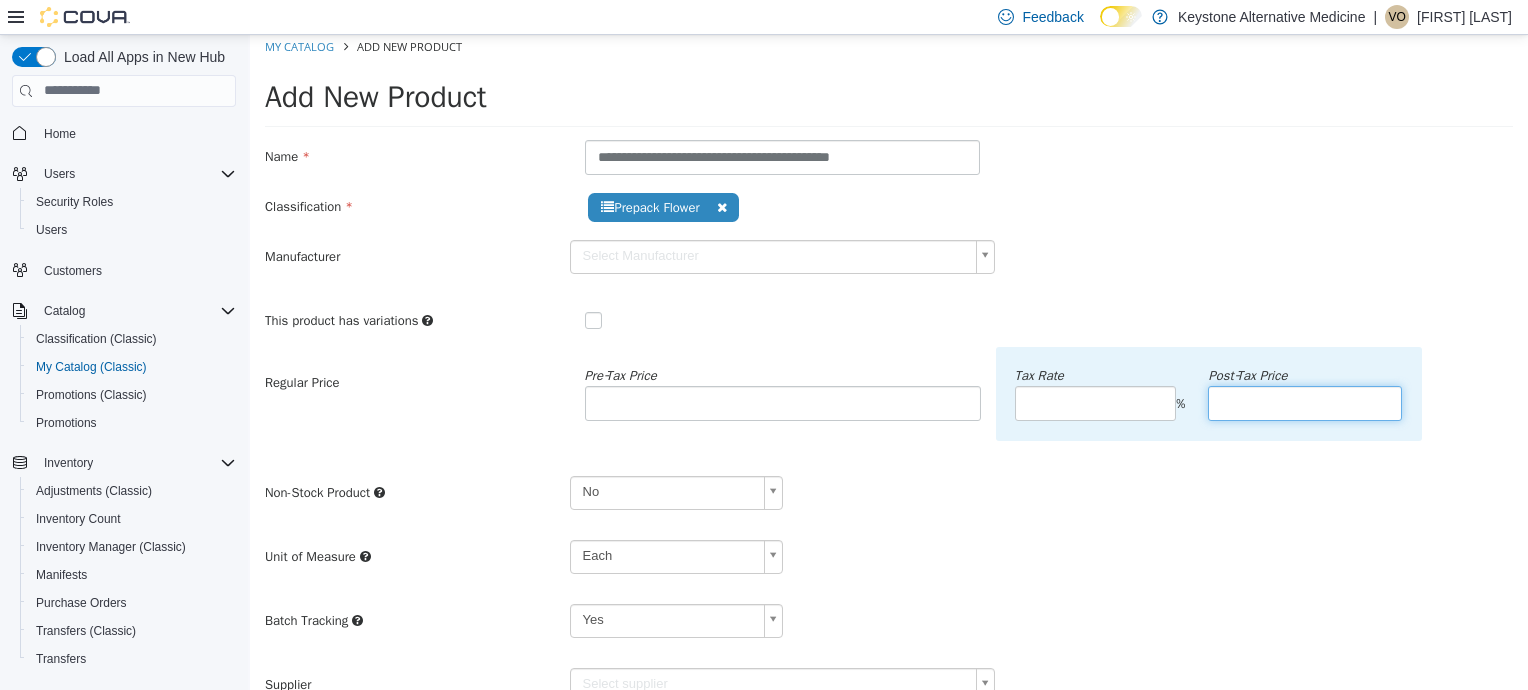 click at bounding box center [1305, 402] 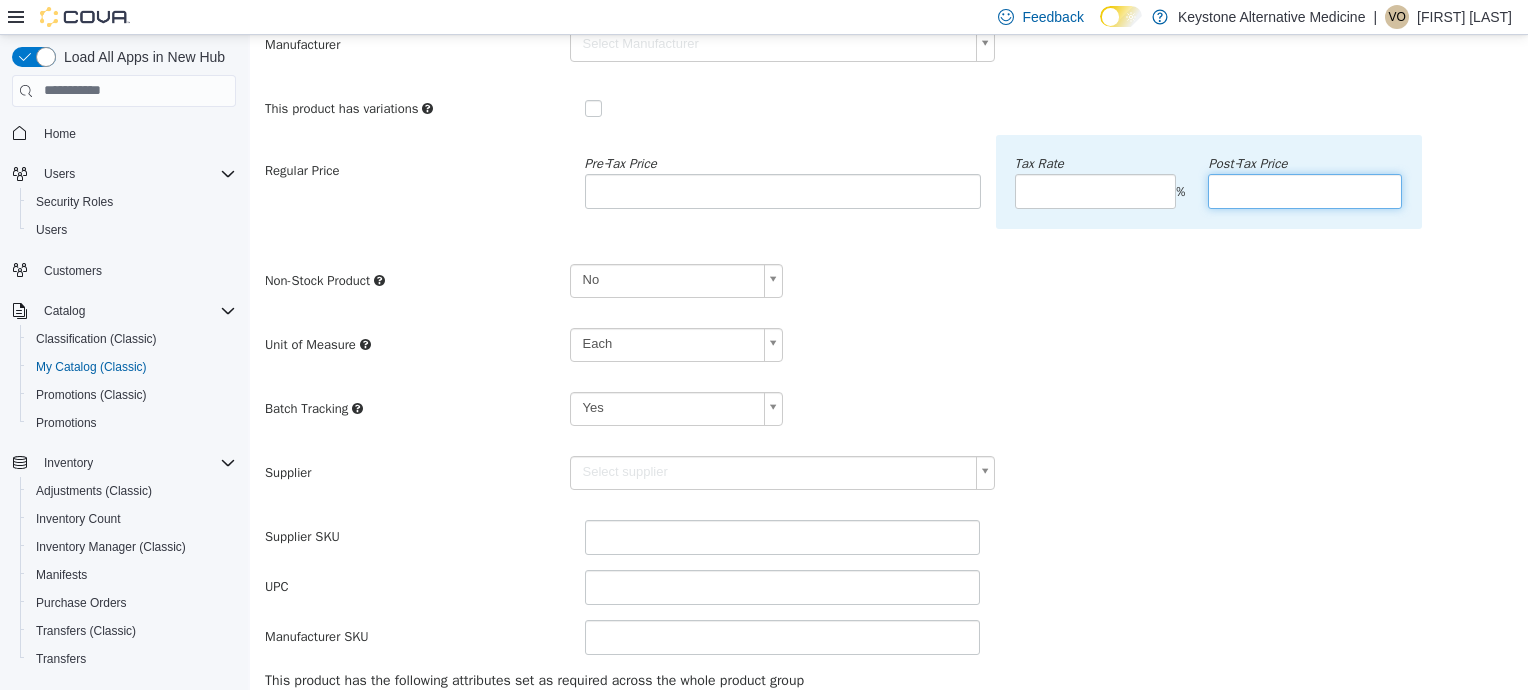 scroll, scrollTop: 221, scrollLeft: 0, axis: vertical 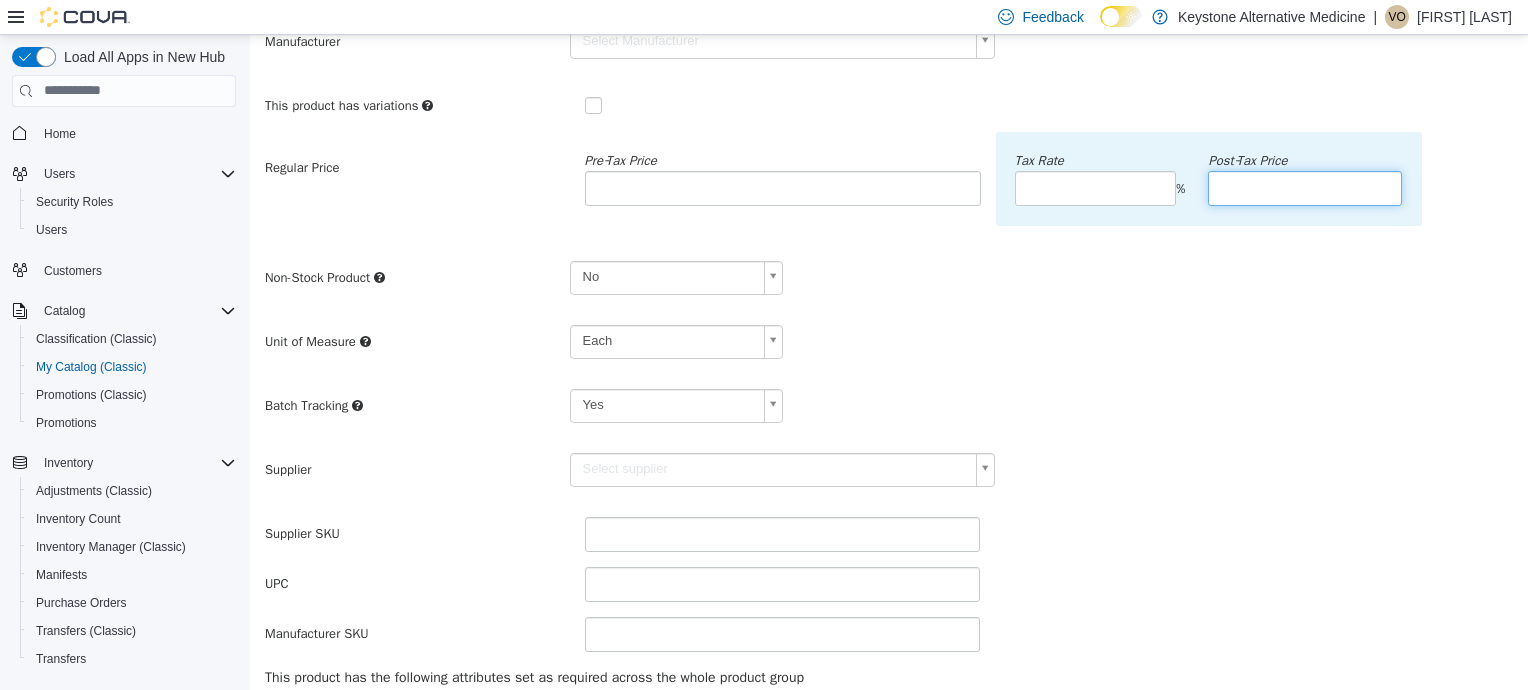 type on "*****" 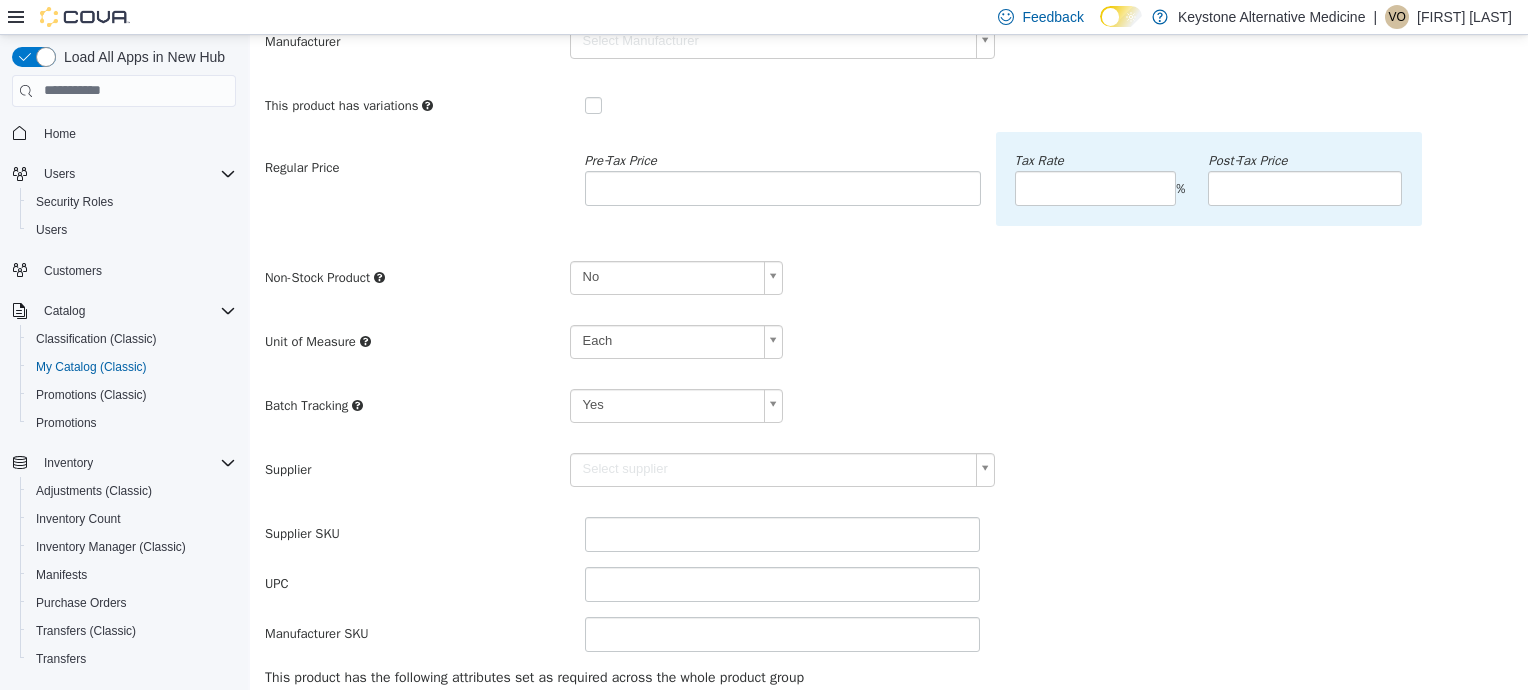 scroll, scrollTop: 0, scrollLeft: 5, axis: horizontal 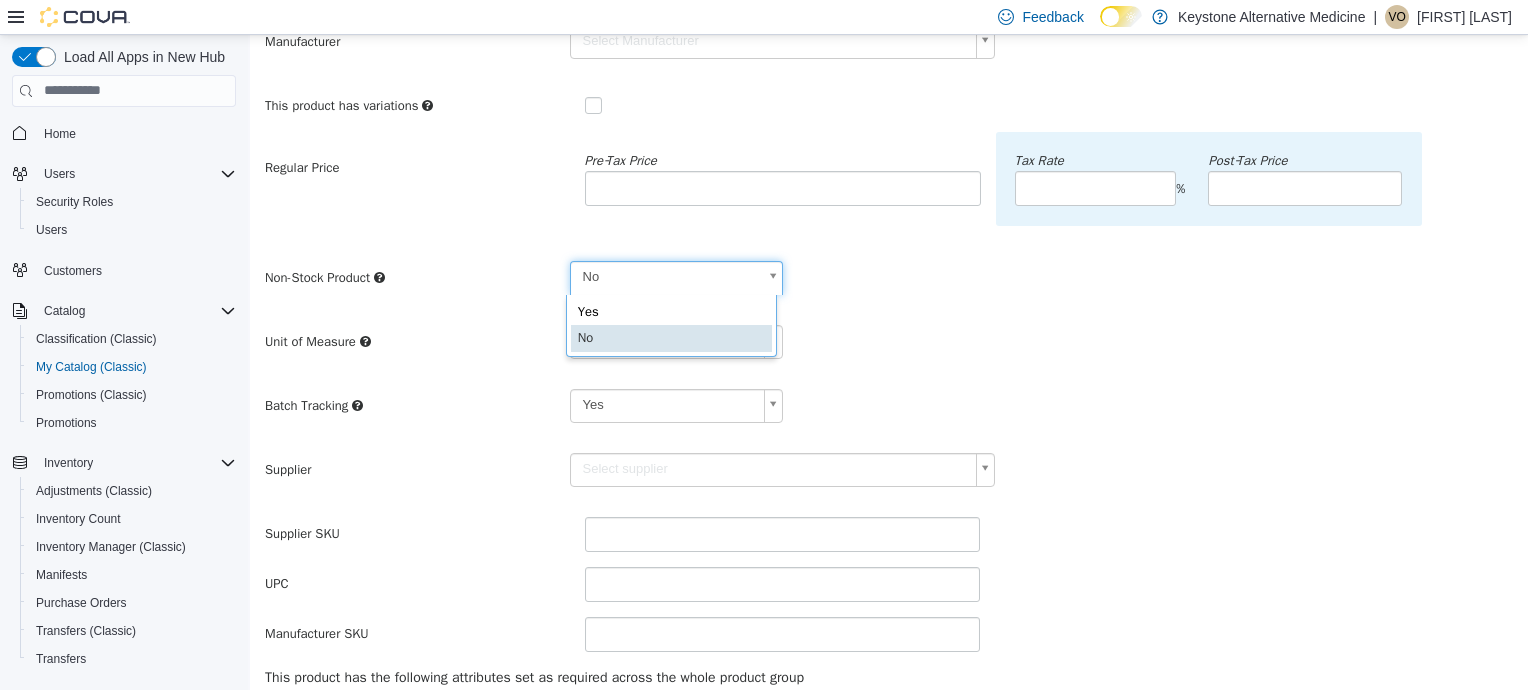 click on "**********" at bounding box center (889, 361) 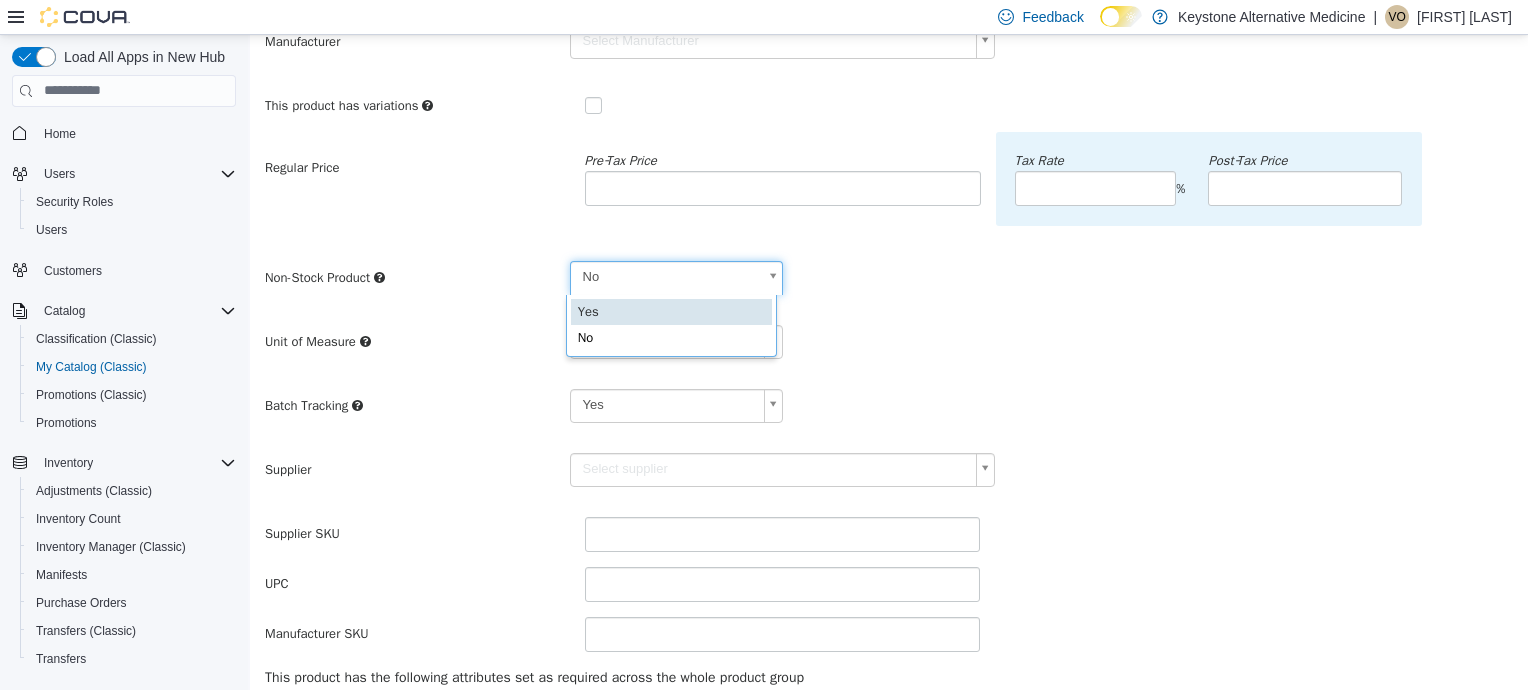 click on "**********" at bounding box center (889, 361) 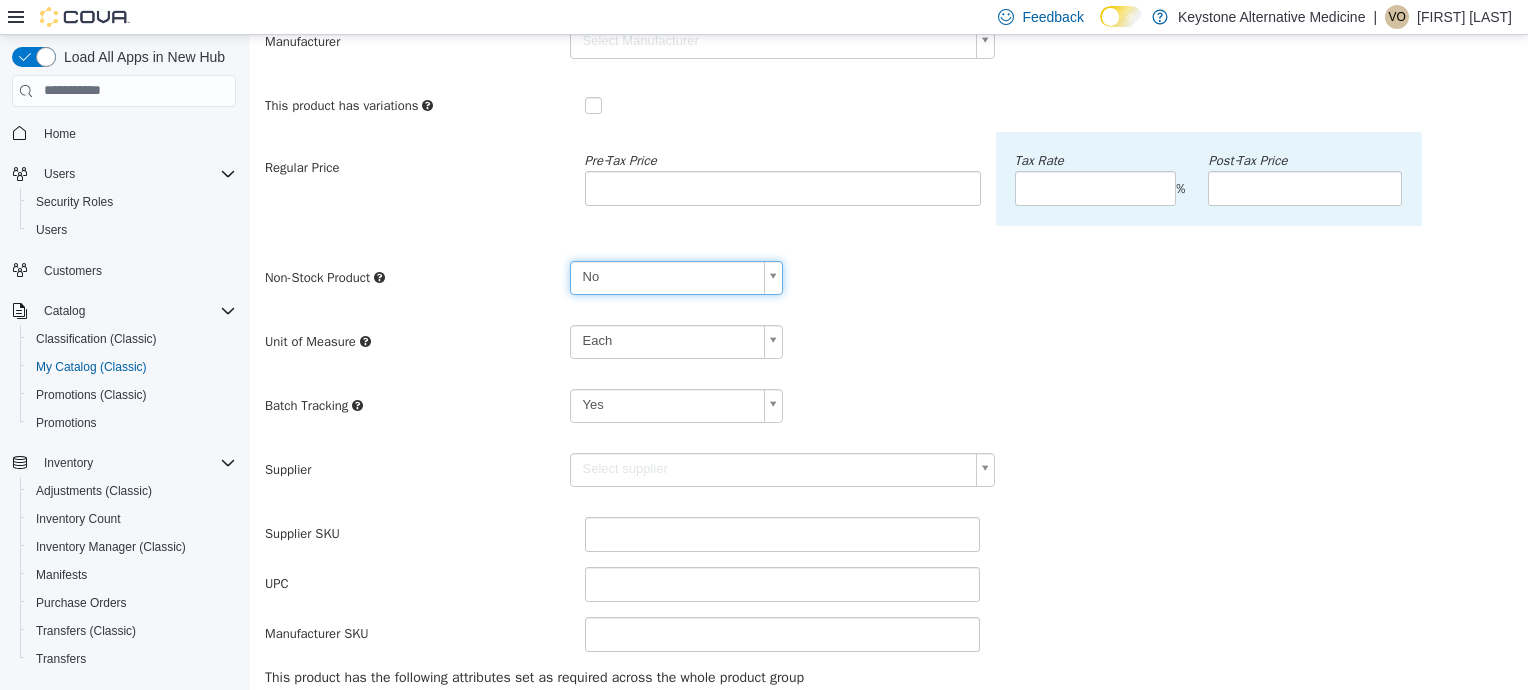 scroll, scrollTop: 0, scrollLeft: 5, axis: horizontal 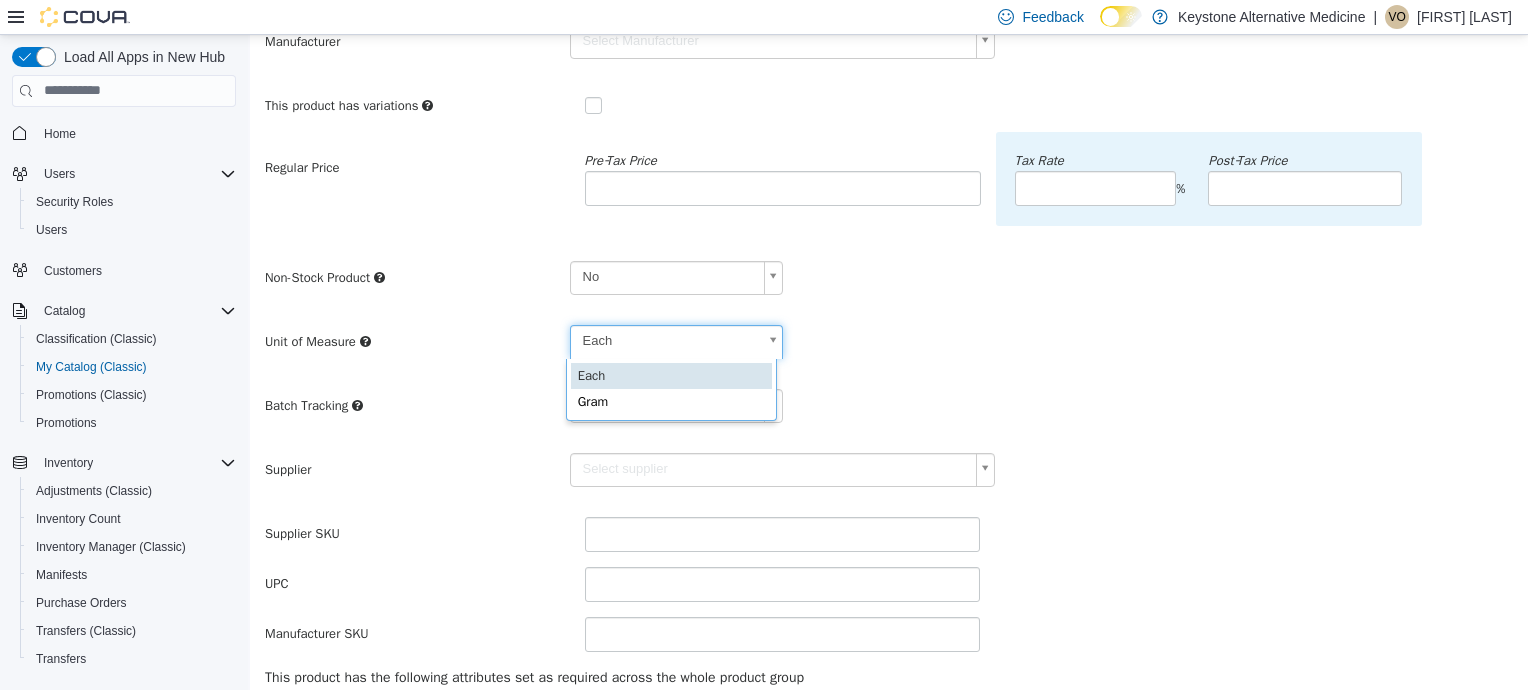 click on "**********" at bounding box center (889, 361) 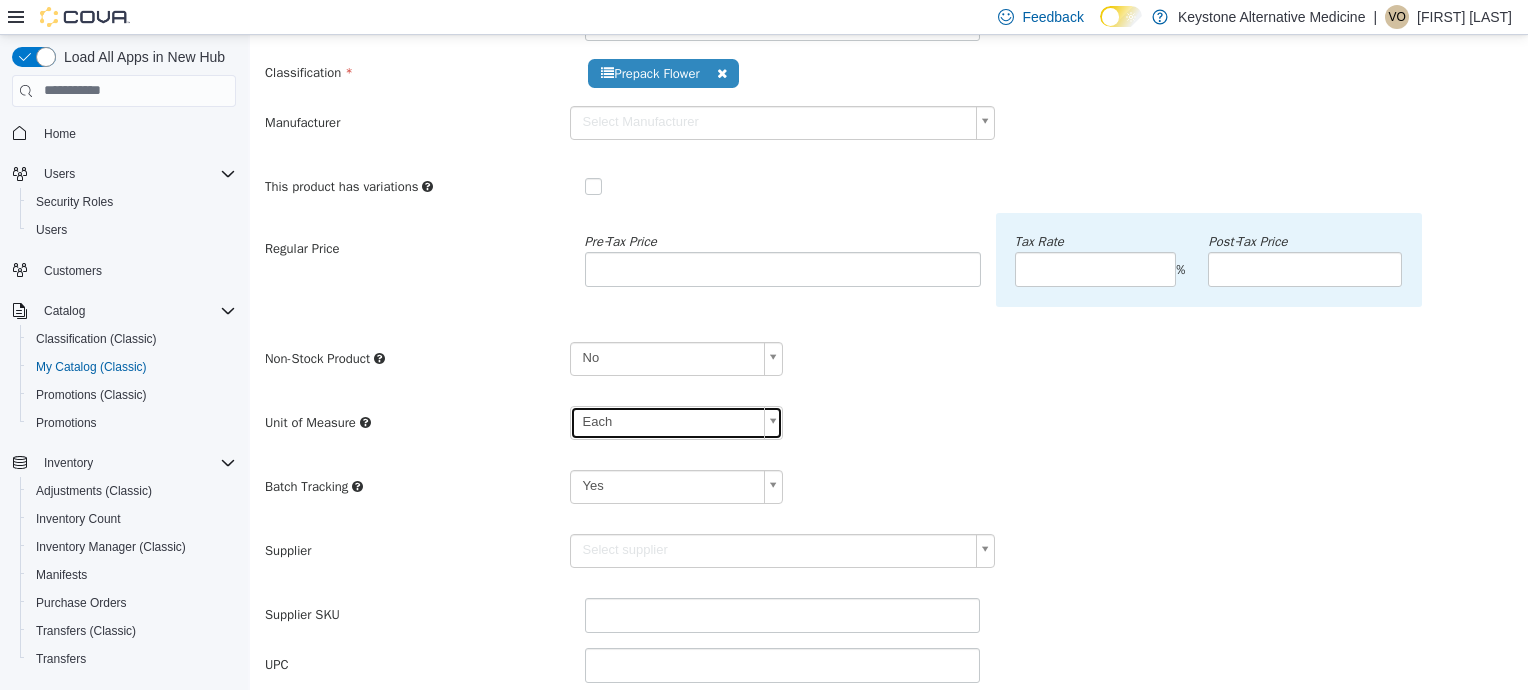 scroll, scrollTop: 0, scrollLeft: 0, axis: both 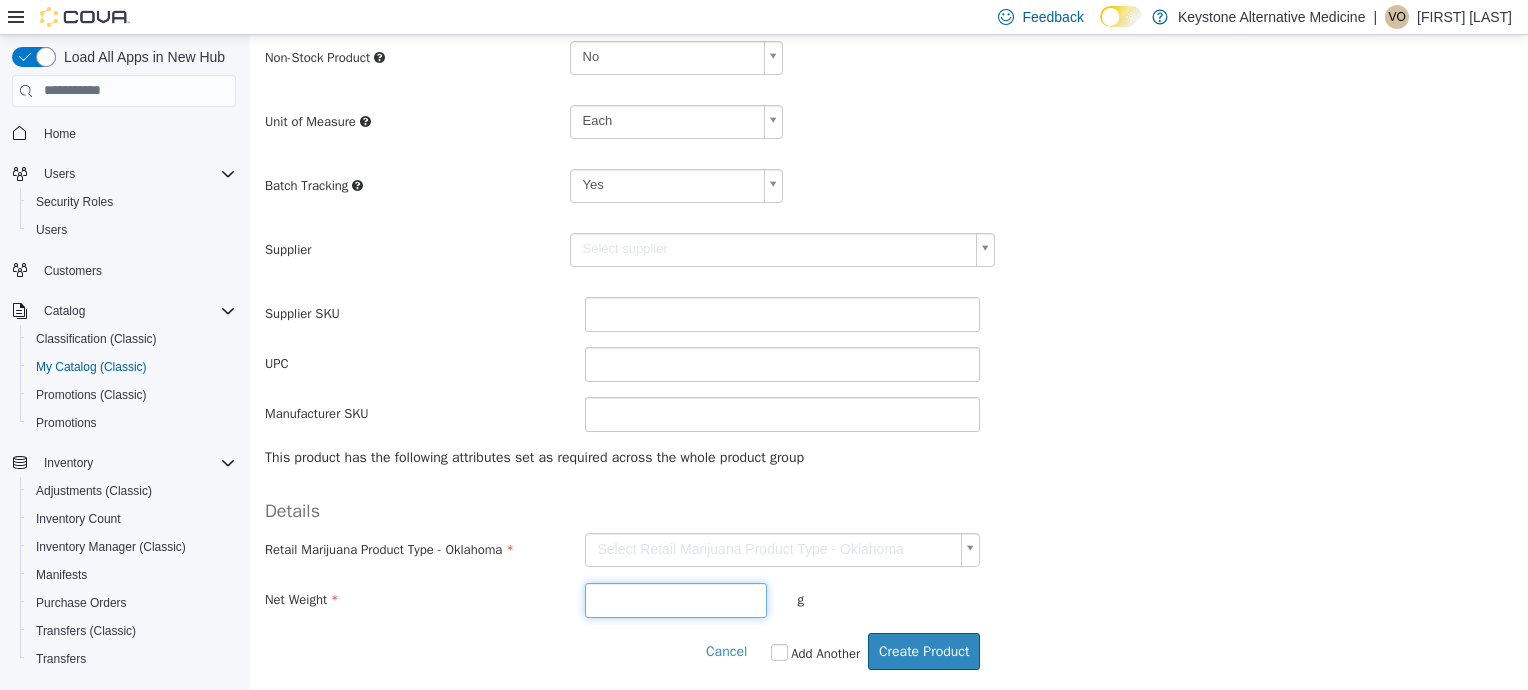 click at bounding box center [676, 599] 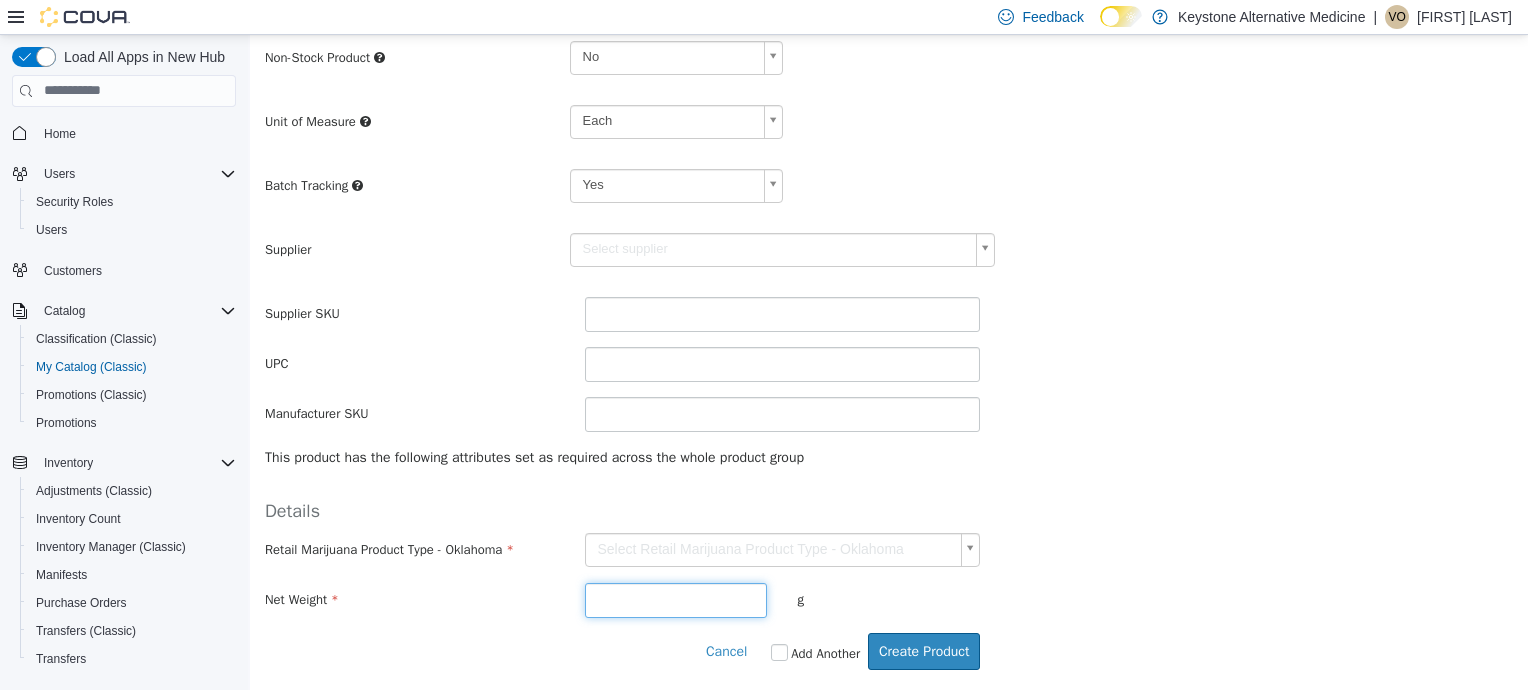 type on "***" 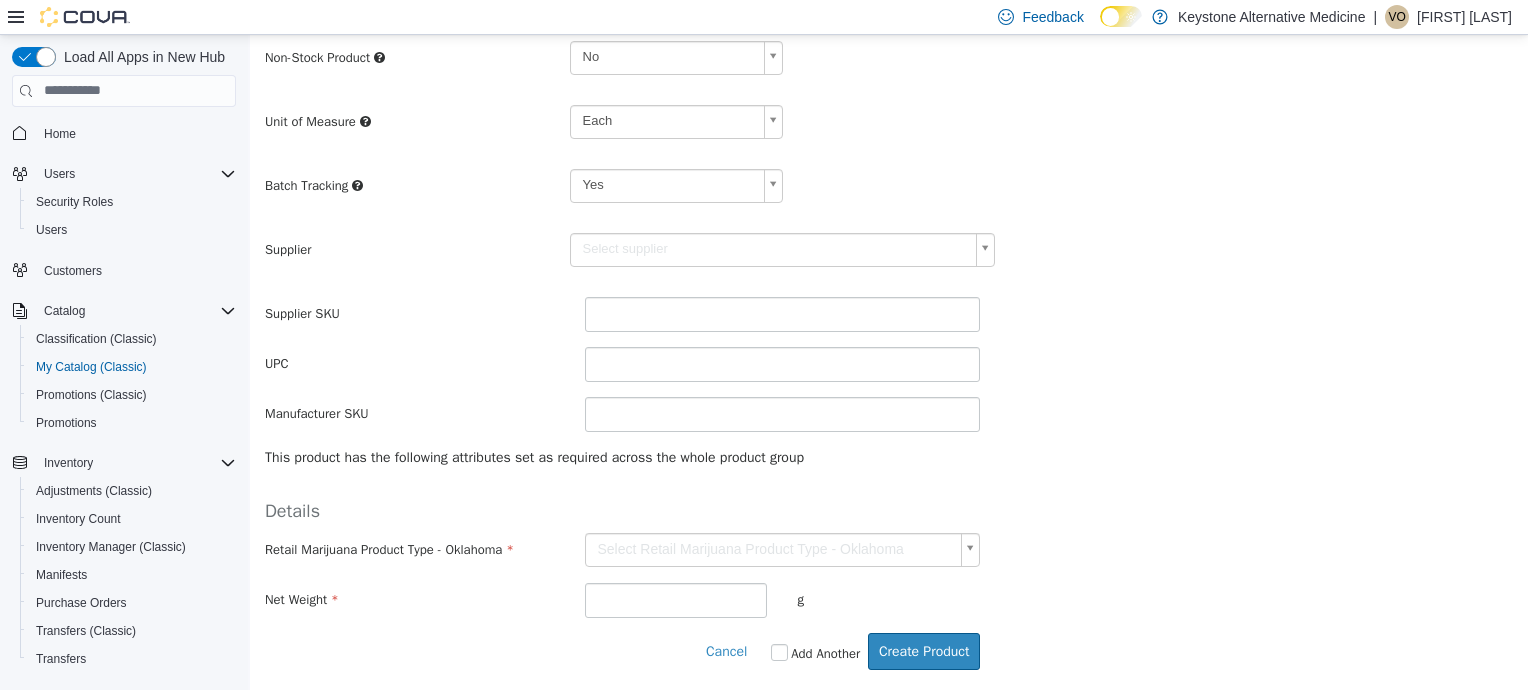 click on "**********" at bounding box center (889, 141) 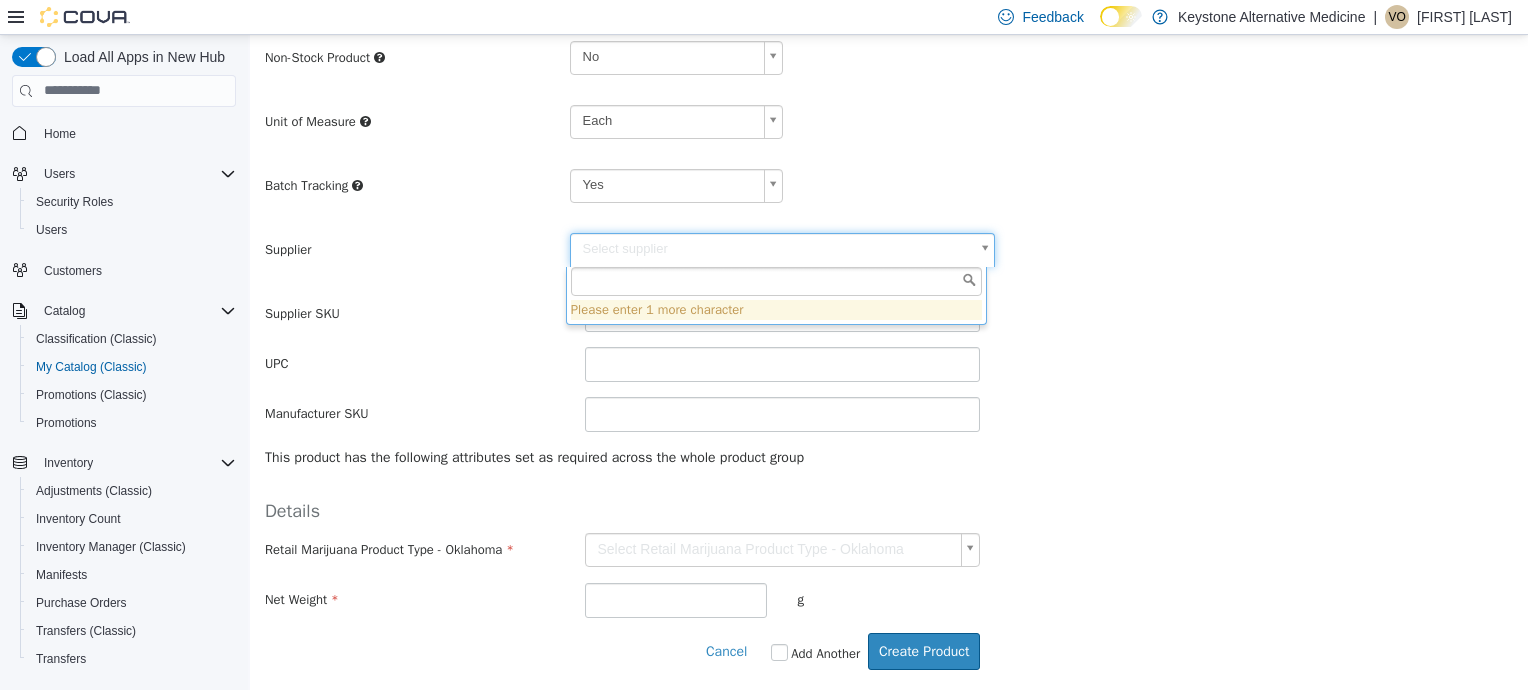 click at bounding box center (776, 281) 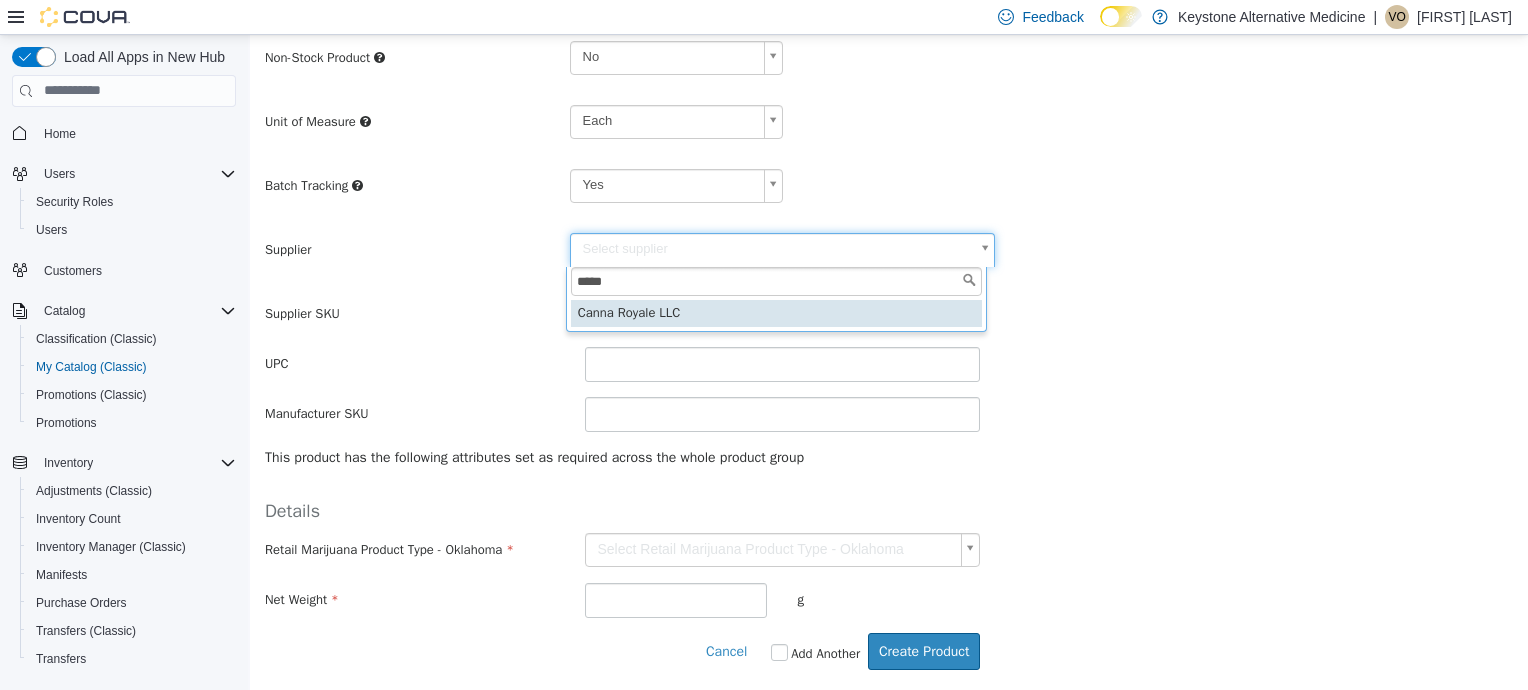 type on "*****" 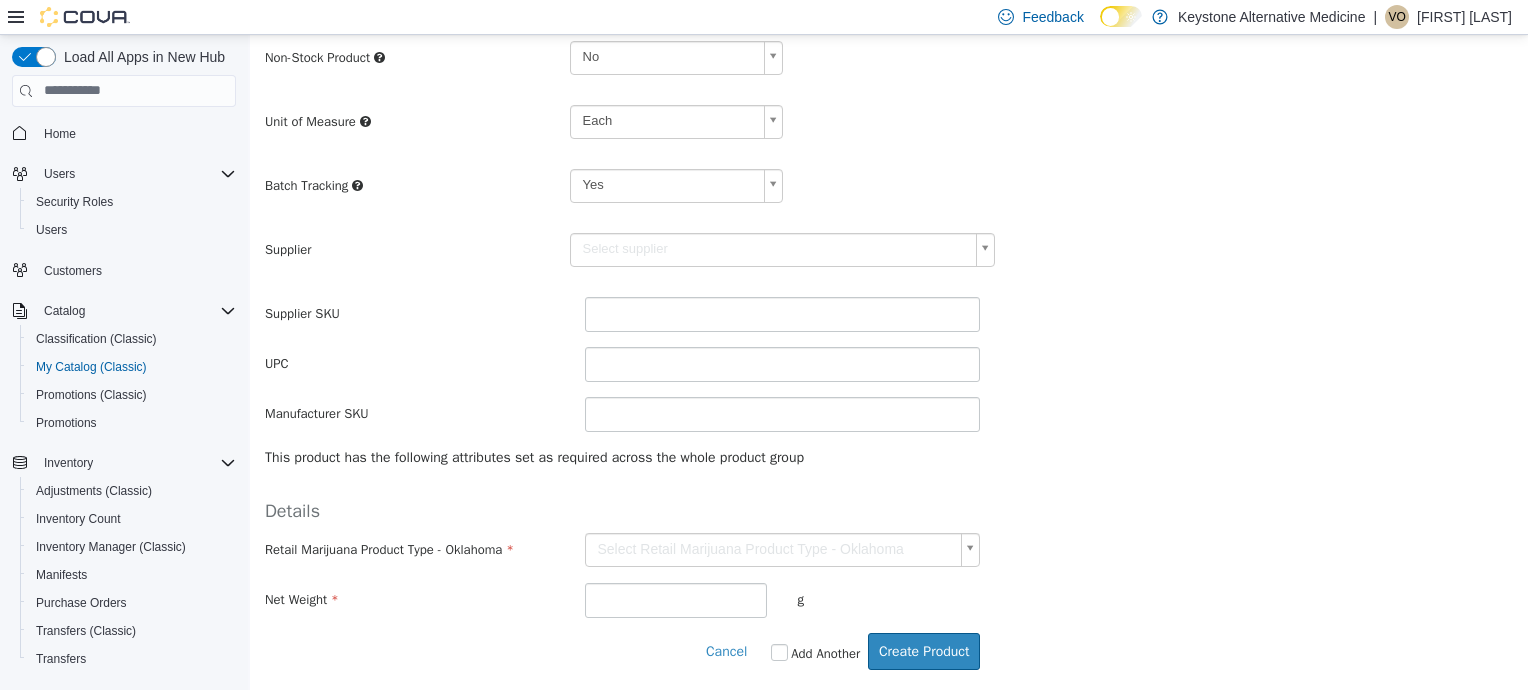 type on "******" 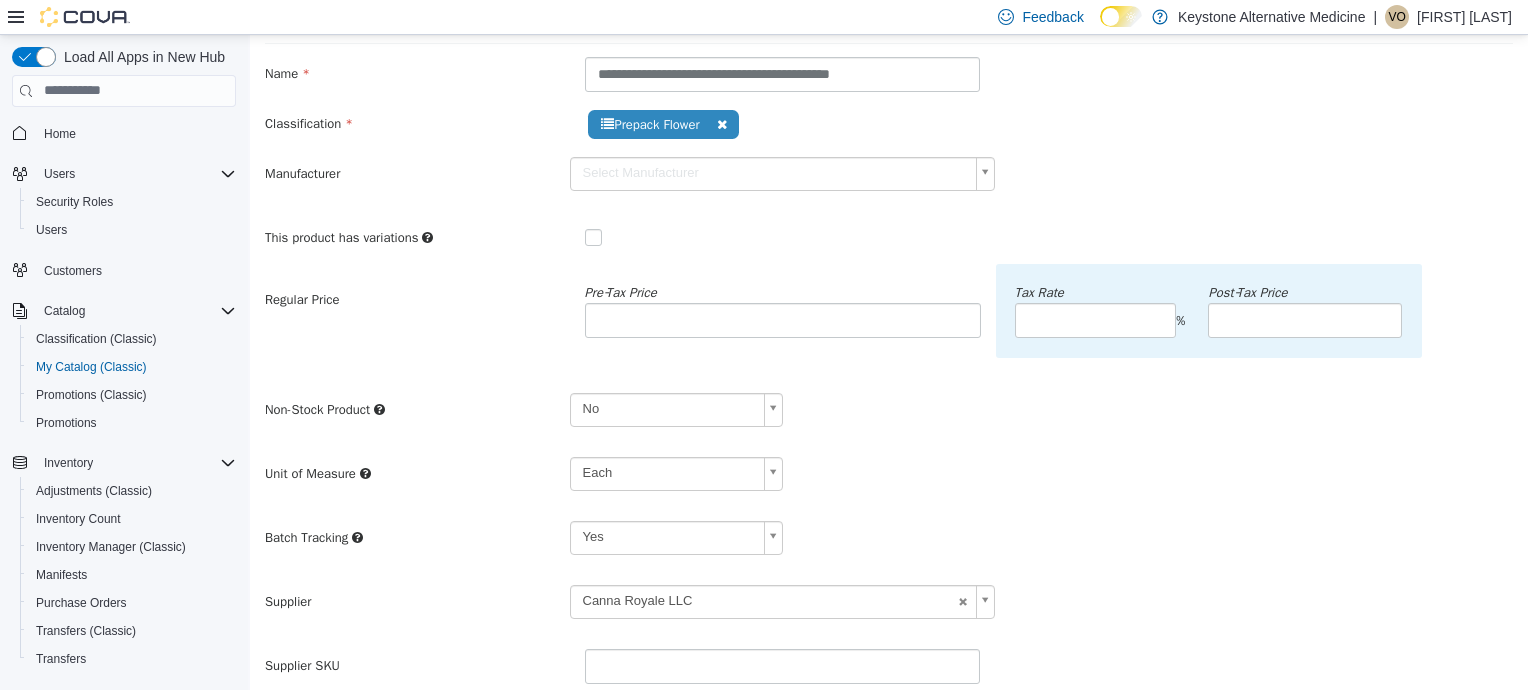 scroll, scrollTop: 96, scrollLeft: 0, axis: vertical 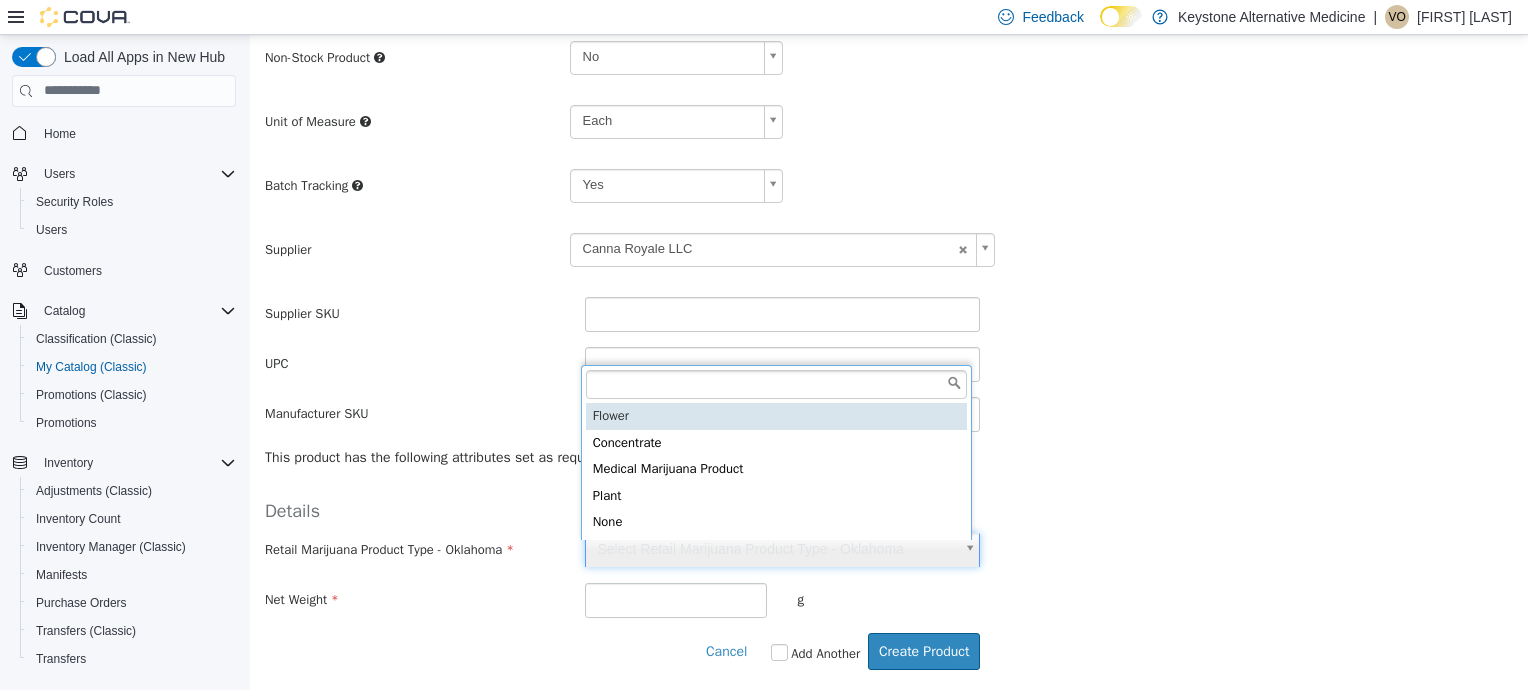 click on "**********" at bounding box center [889, 141] 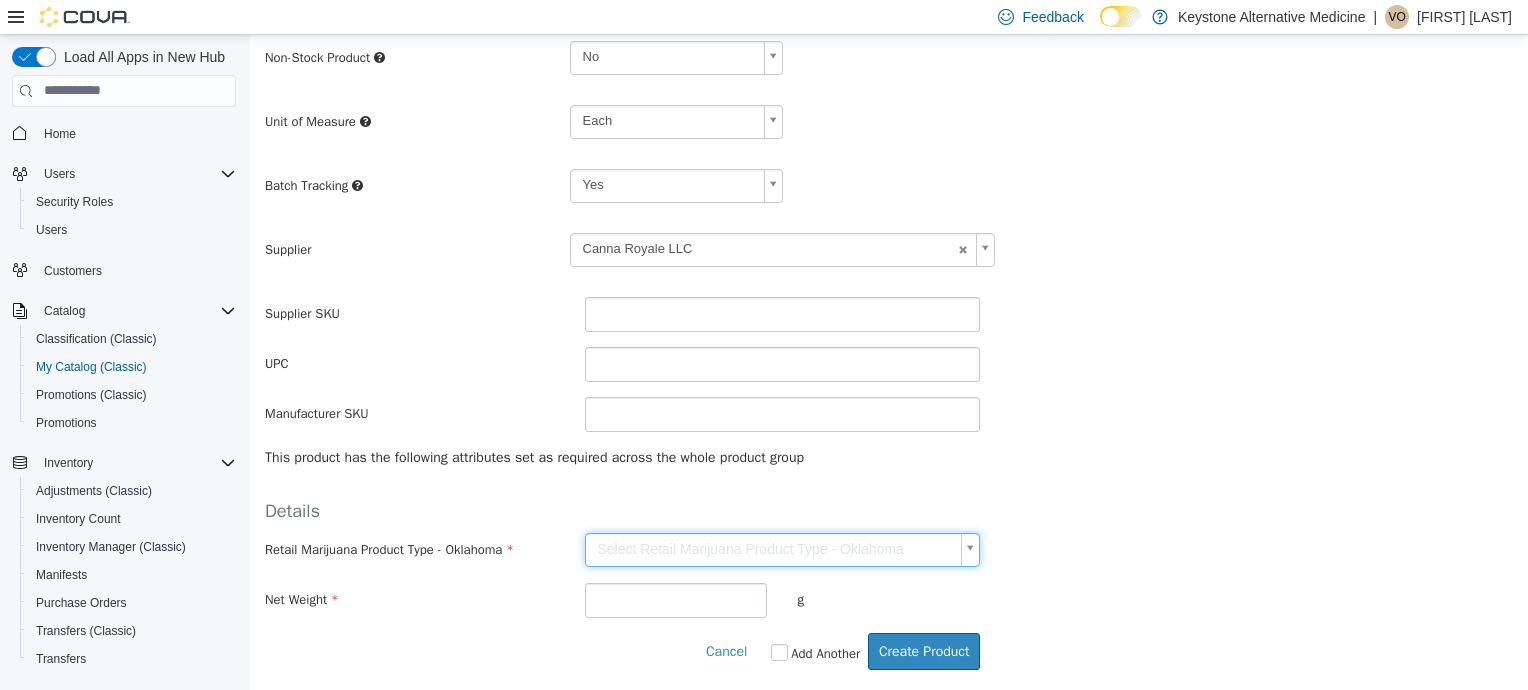 click on "**********" at bounding box center (889, 141) 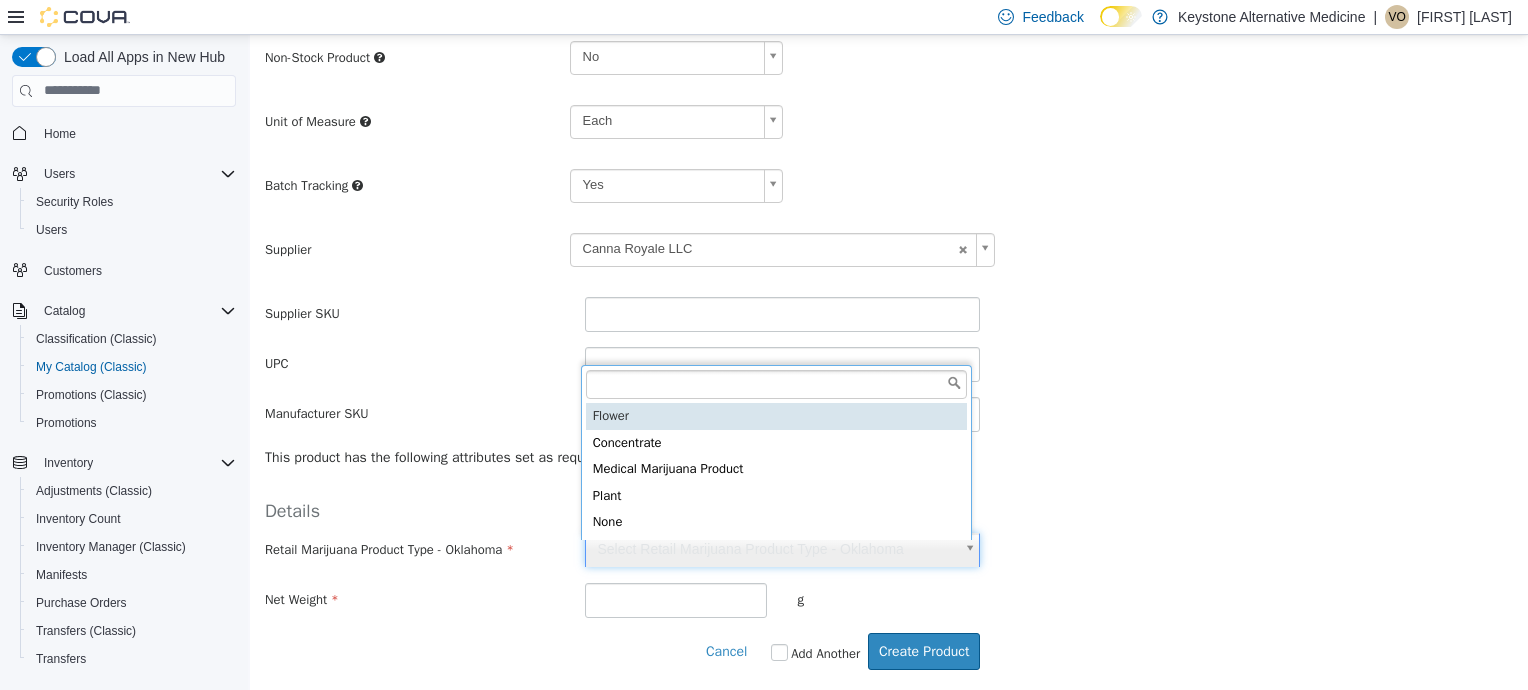 click on "**********" at bounding box center (889, 141) 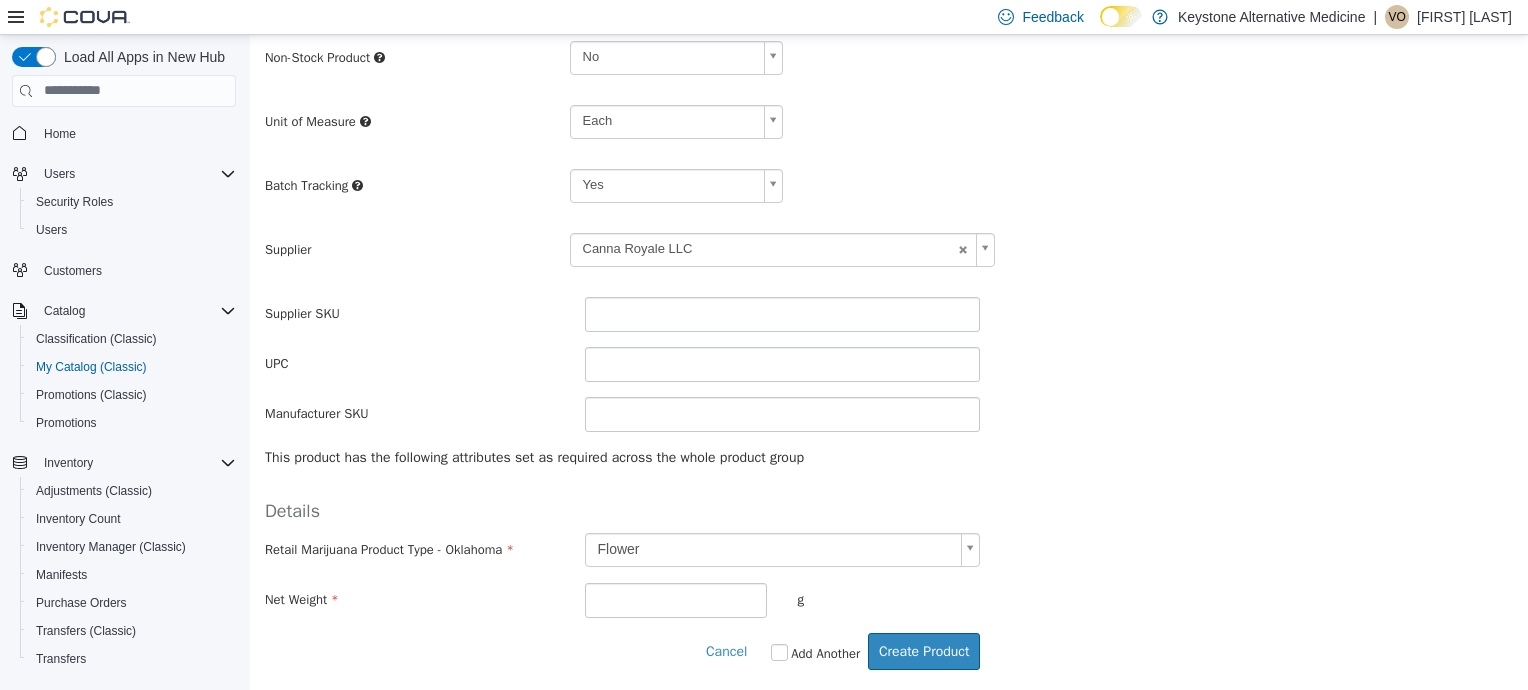click on "**********" at bounding box center (889, 141) 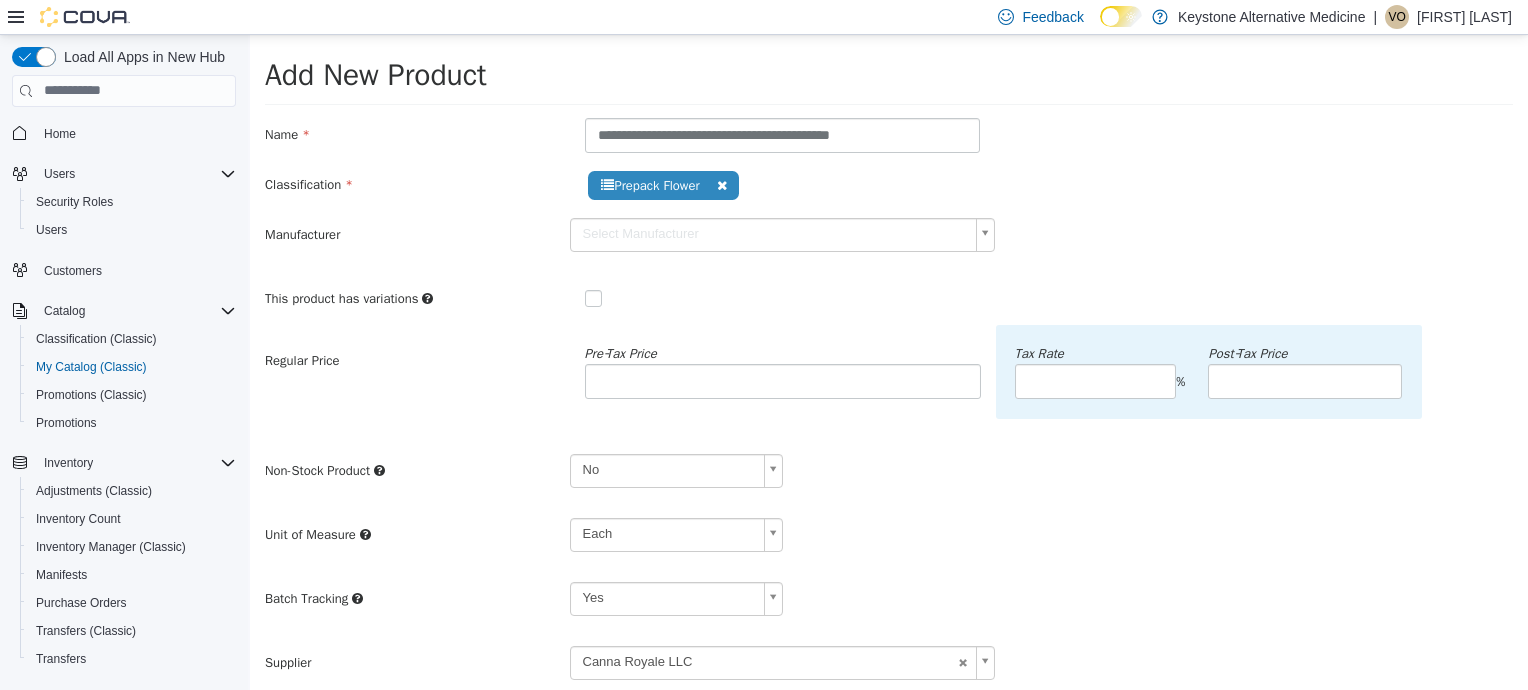 scroll, scrollTop: 0, scrollLeft: 0, axis: both 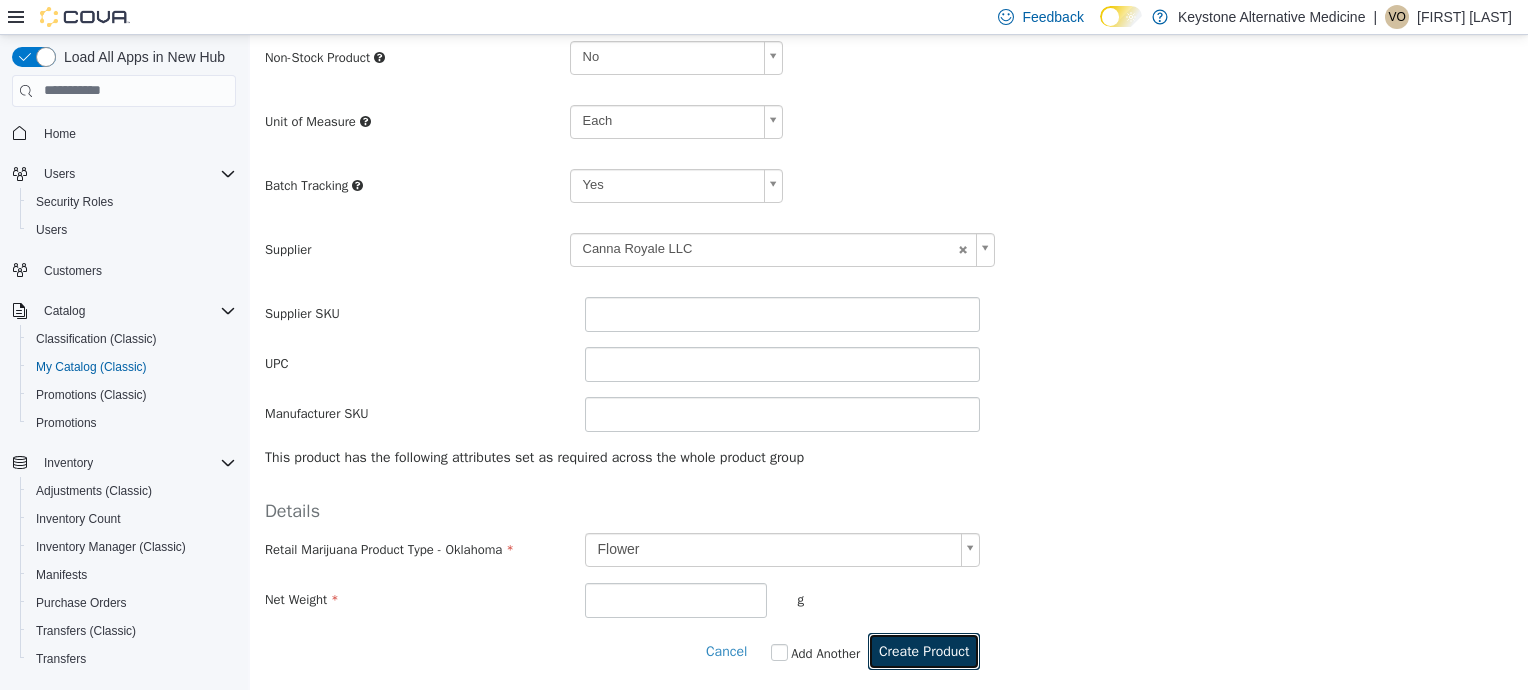 click on "Create Product" at bounding box center (924, 650) 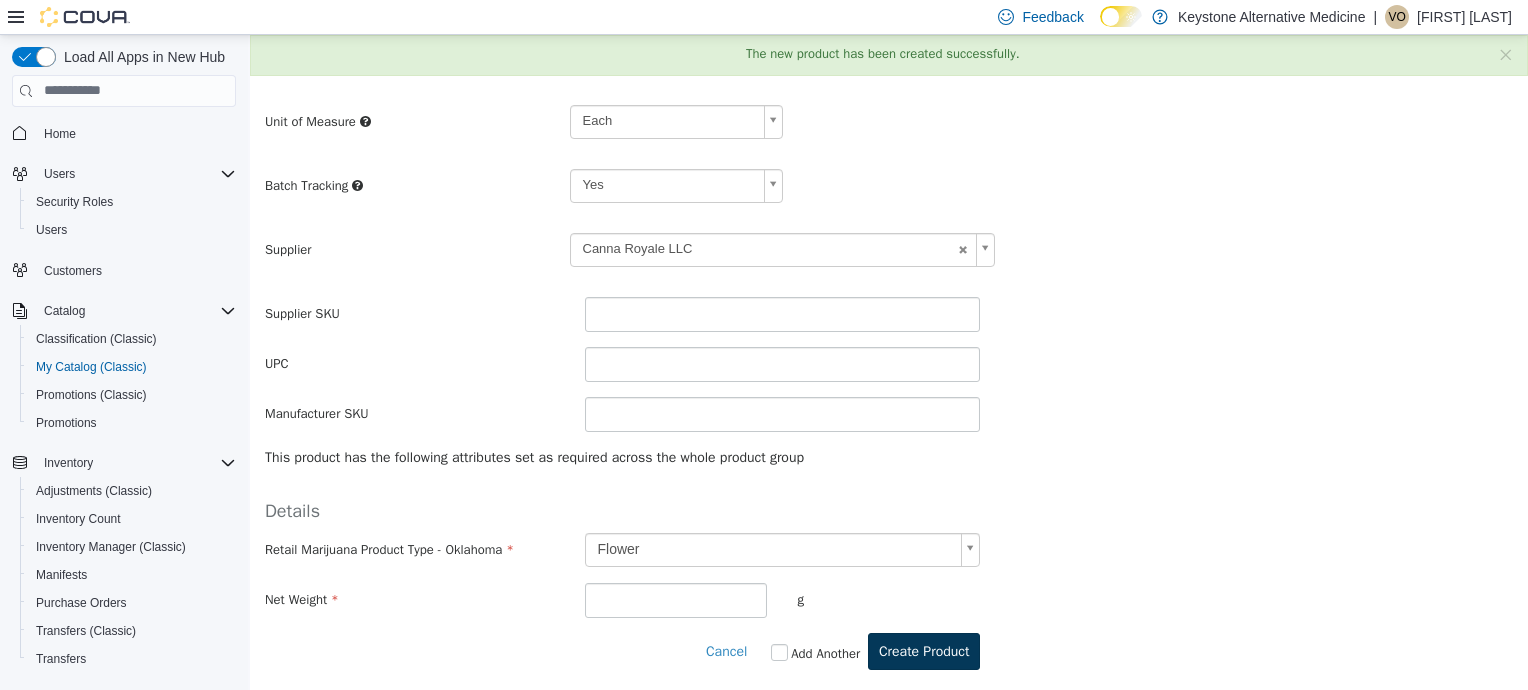 scroll, scrollTop: 0, scrollLeft: 0, axis: both 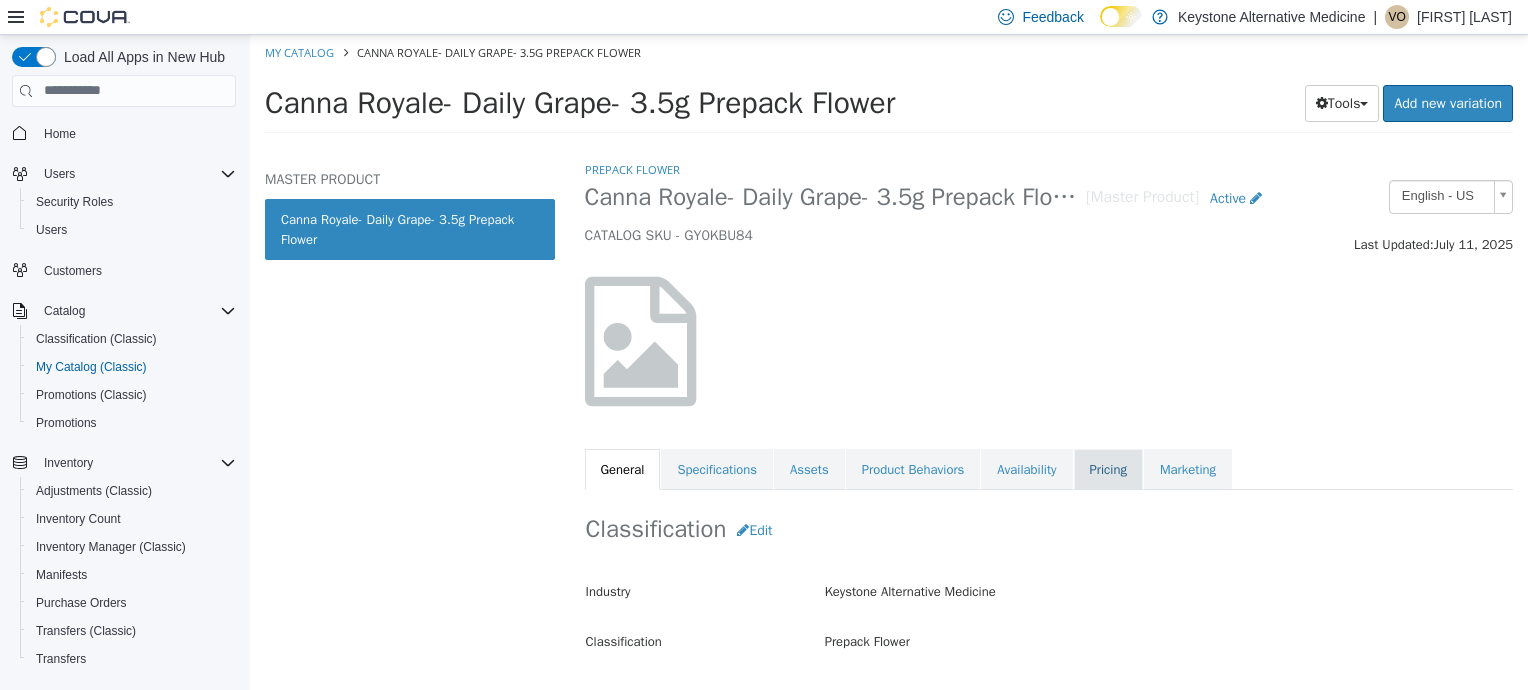 click on "Pricing" at bounding box center [1108, 469] 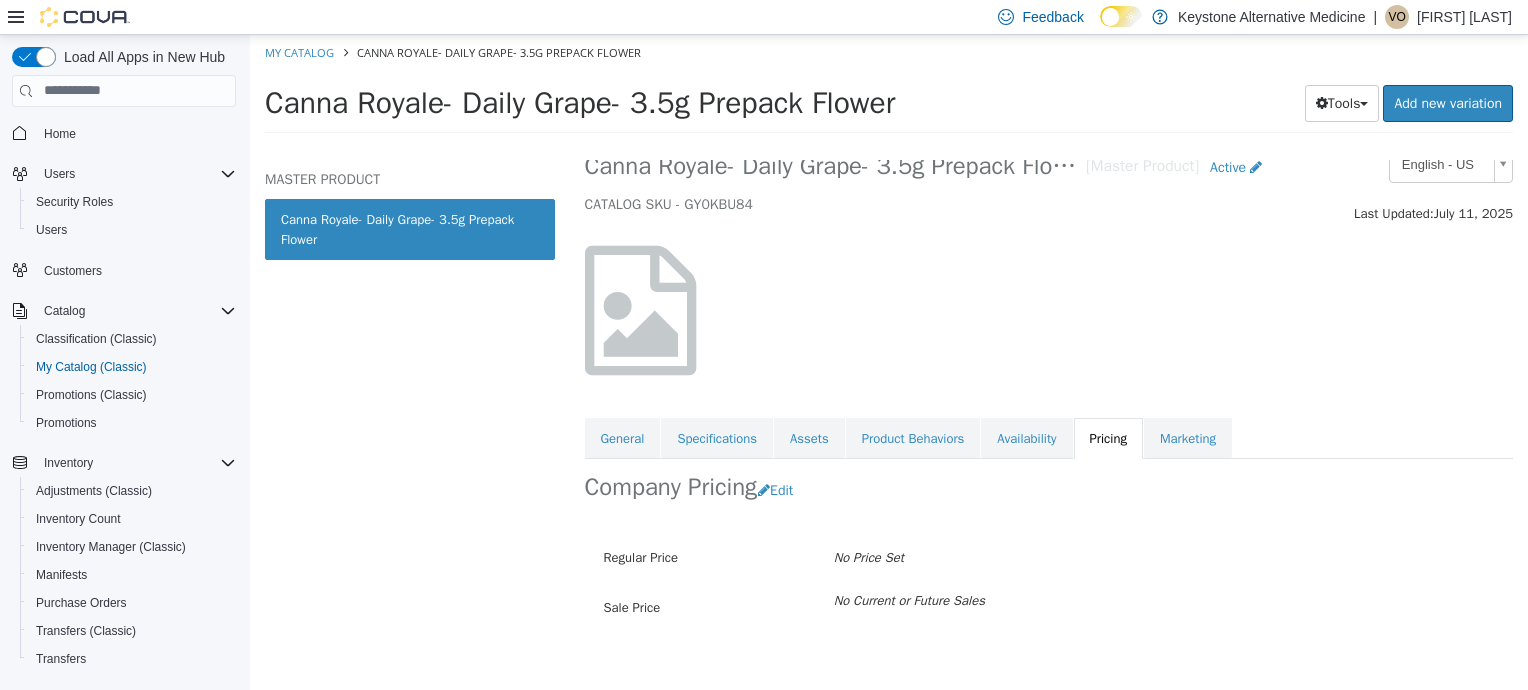 scroll, scrollTop: 60, scrollLeft: 0, axis: vertical 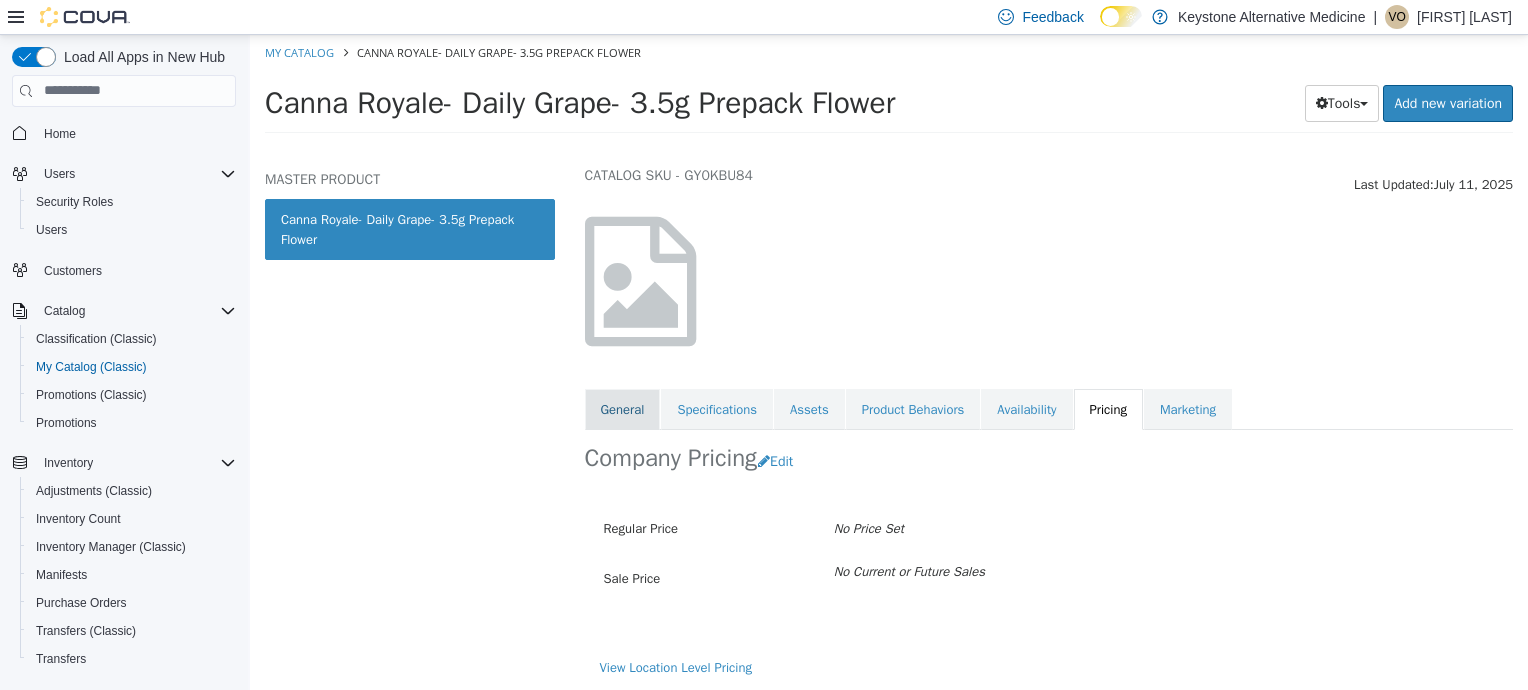 click on "General" at bounding box center [623, 409] 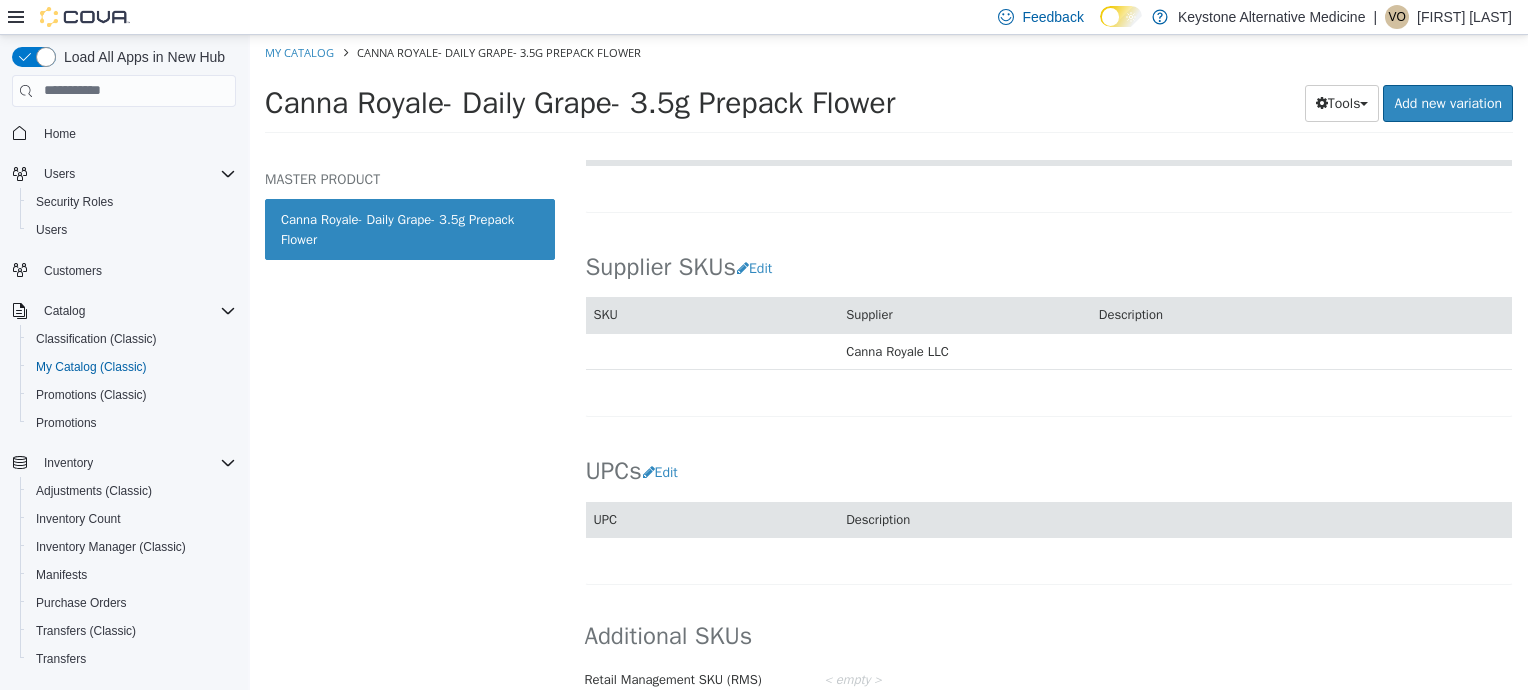 scroll, scrollTop: 1210, scrollLeft: 0, axis: vertical 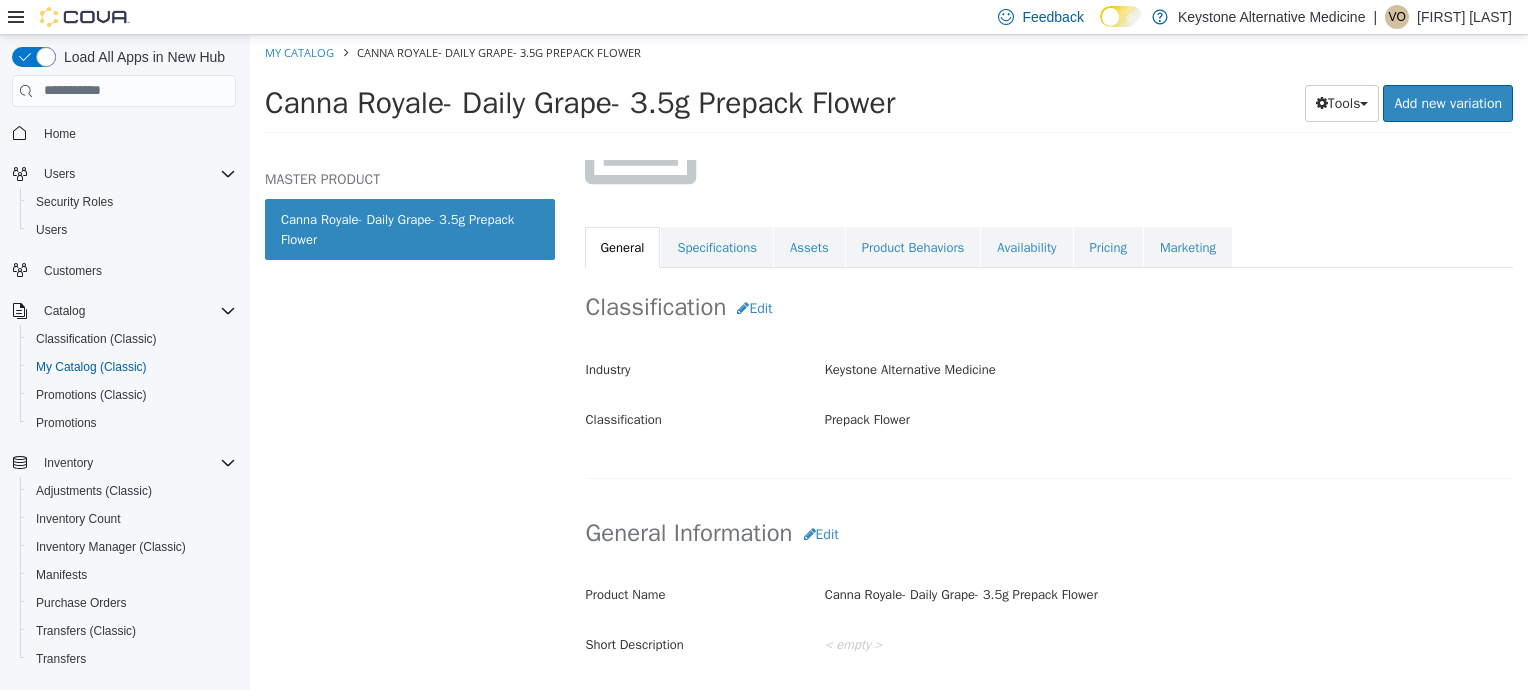 click on "Prepack Flower
Canna Royale- Daily Grape- 3.5g Prepack Flower
[Master Product] Active   CATALOG SKU - GY0KBU84     English - US                             Last Updated:  July 11, 2025
General Specifications Assets Product Behaviors Availability Pricing
Marketing Classification  Edit Industry
Keystone Alternative Medicine
Classification
Prepack Flower
Cancel Save Changes General Information  Edit Product Name
Canna Royale- Daily Grape- 3.5g Prepack Flower
Short Description
< empty >
Long Description
< empty >
MSRP
< empty >
Release Date
< empty >
Cancel Save Changes Manufacturer  Edit Manufacturer
< empty >
Cancel Save Manufacturer SKUs  Edit SKU Description Cancel Save Supplier SKUs  Edit SKU Supplier Description
Canna Royale LLC
Cancel Save UPCs  Edit UPC Description Cancel Save Additional SKUs Retail Management SKU (RMS) < empty >" at bounding box center [1049, 102] 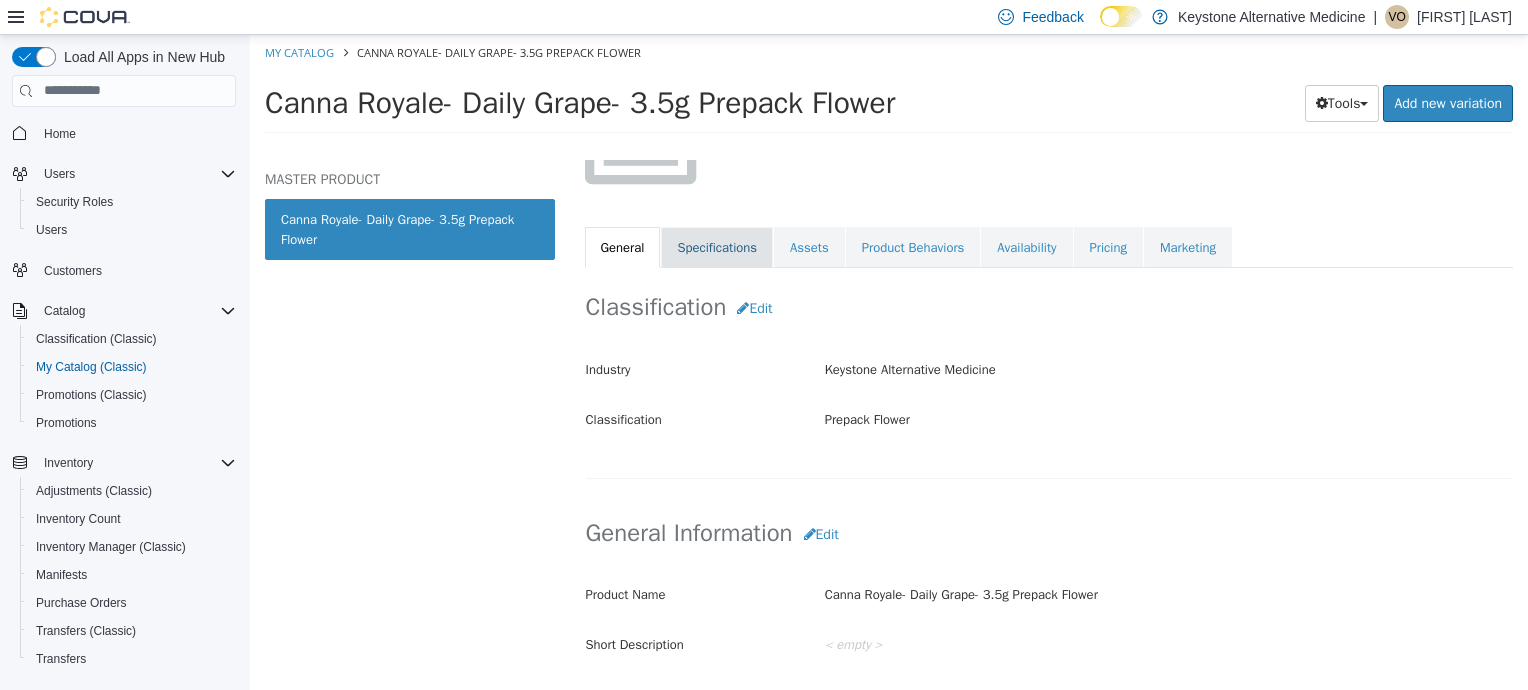 click on "Specifications" at bounding box center [717, 247] 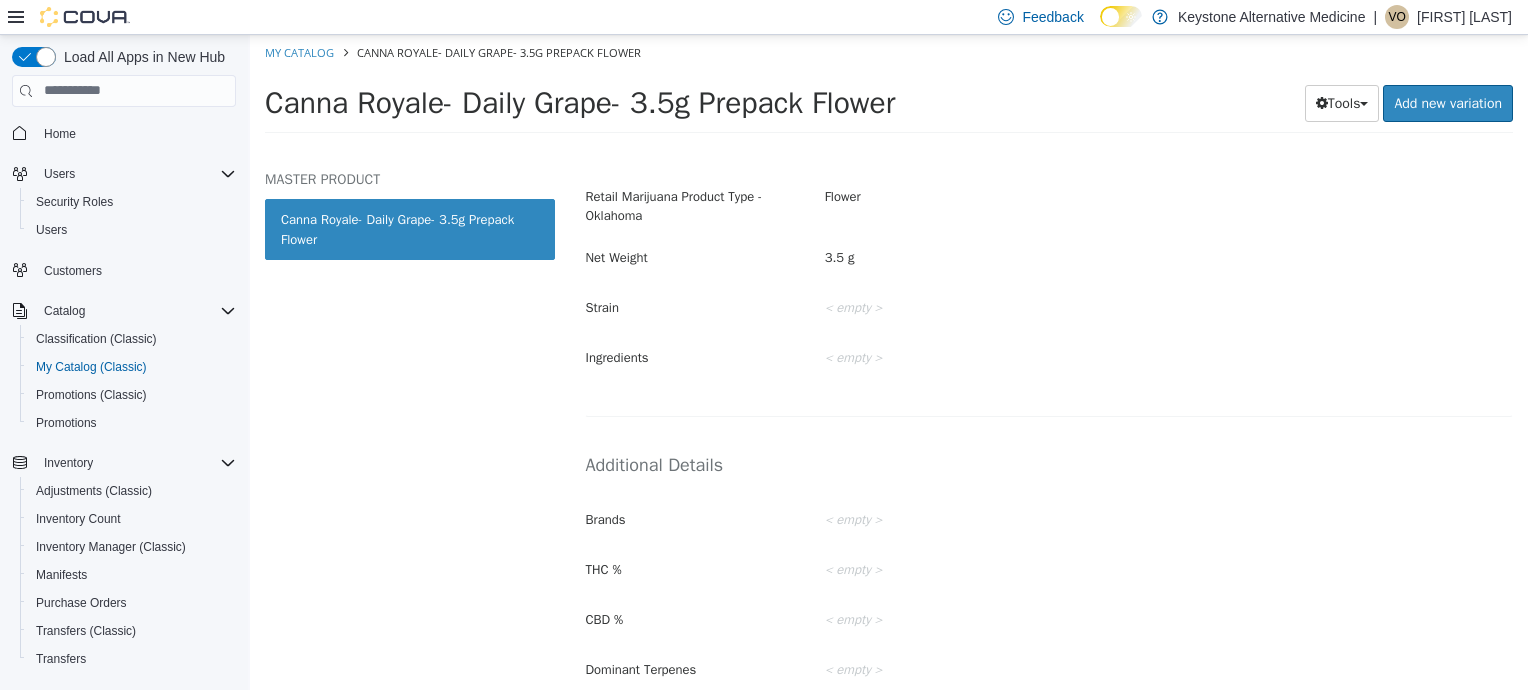 scroll, scrollTop: 500, scrollLeft: 0, axis: vertical 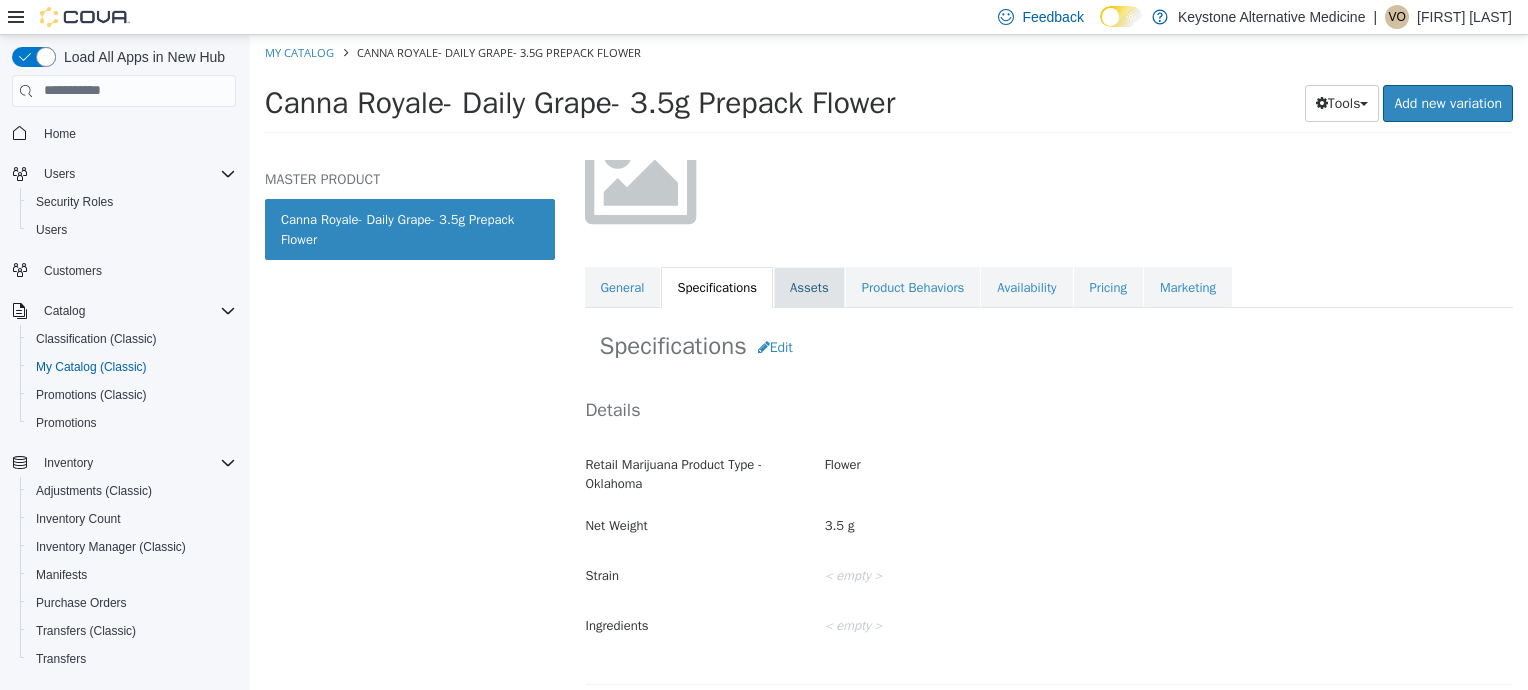 click on "Assets" at bounding box center [809, 287] 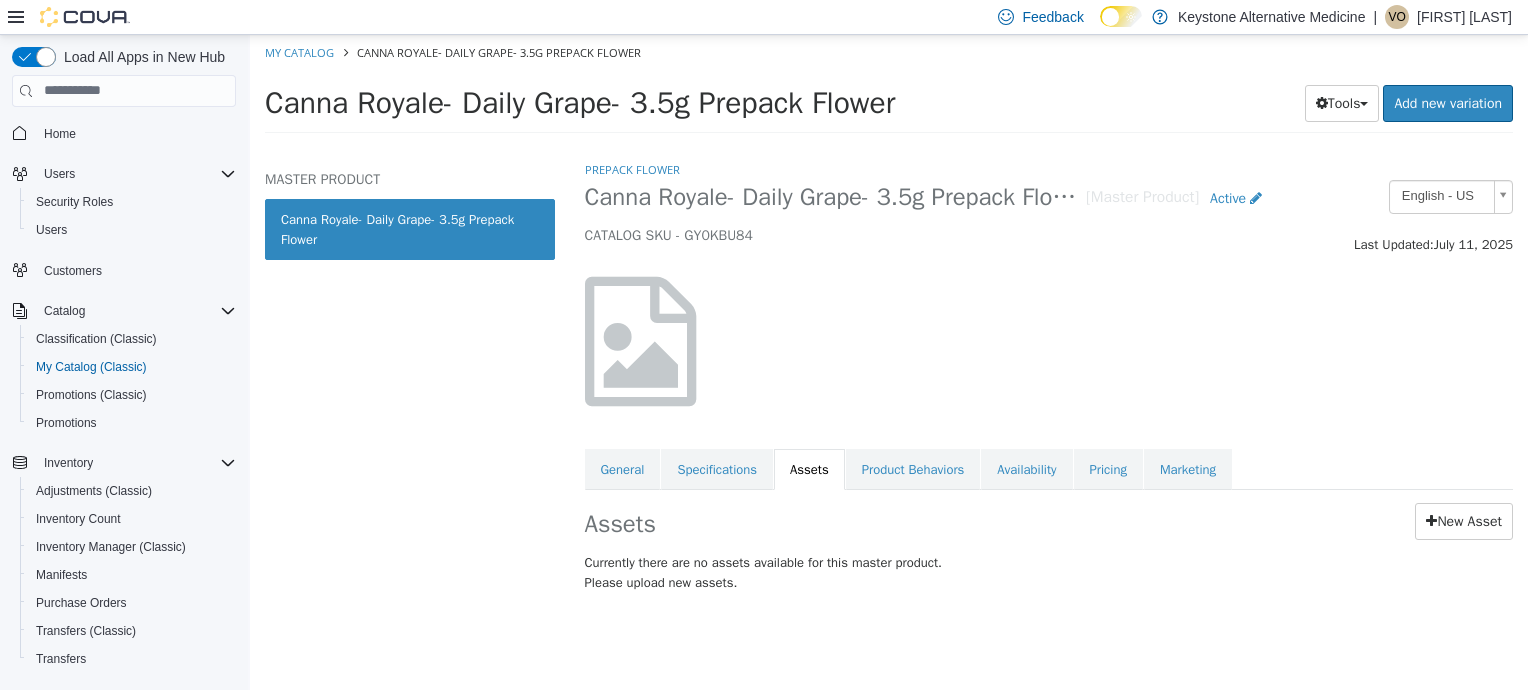 scroll, scrollTop: 0, scrollLeft: 0, axis: both 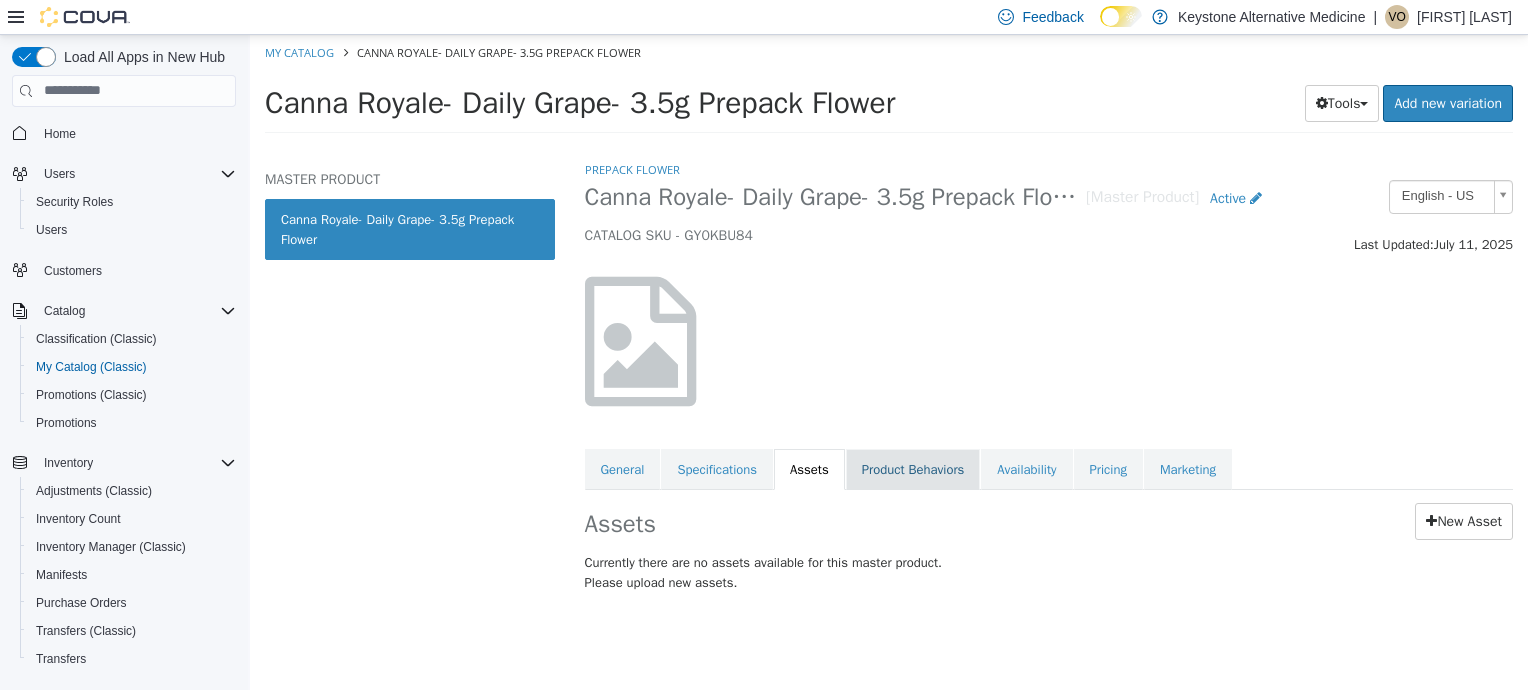click on "Product Behaviors" at bounding box center [913, 469] 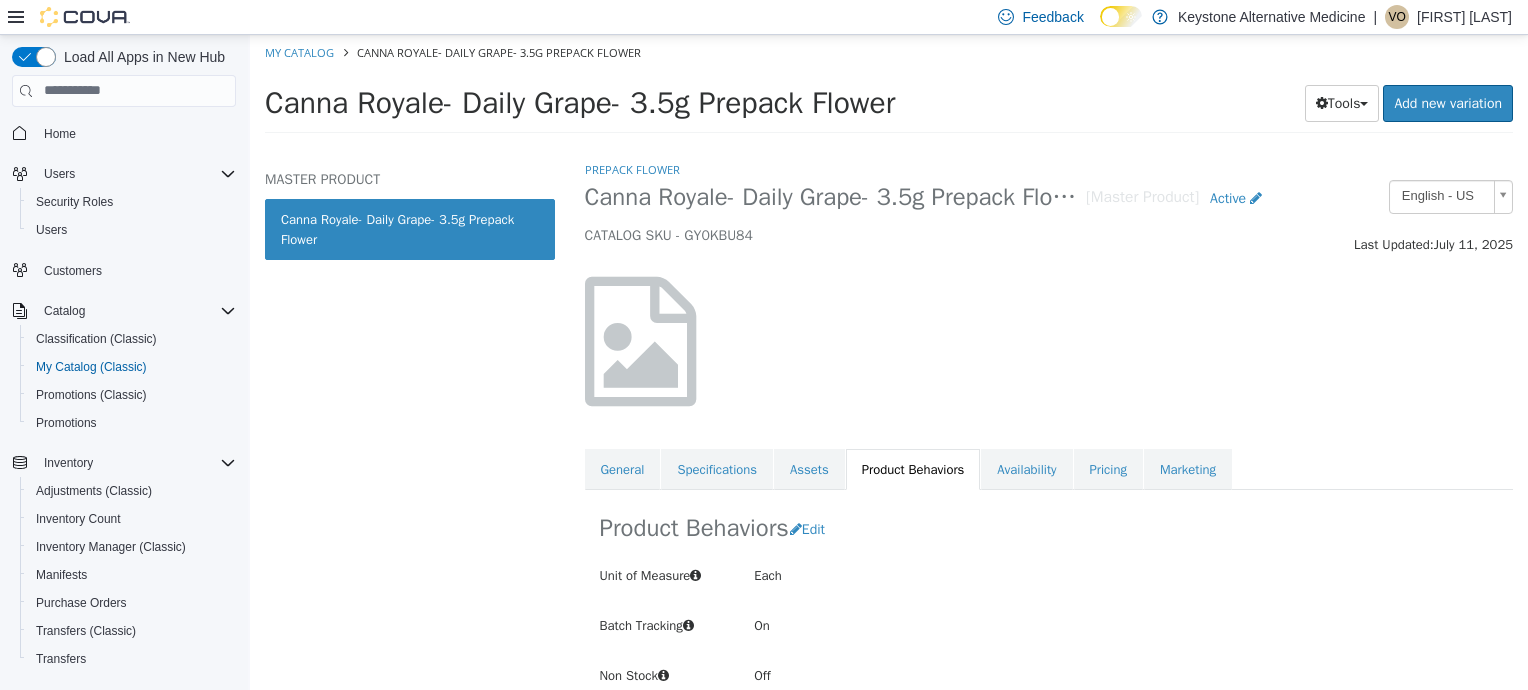 scroll, scrollTop: 16, scrollLeft: 0, axis: vertical 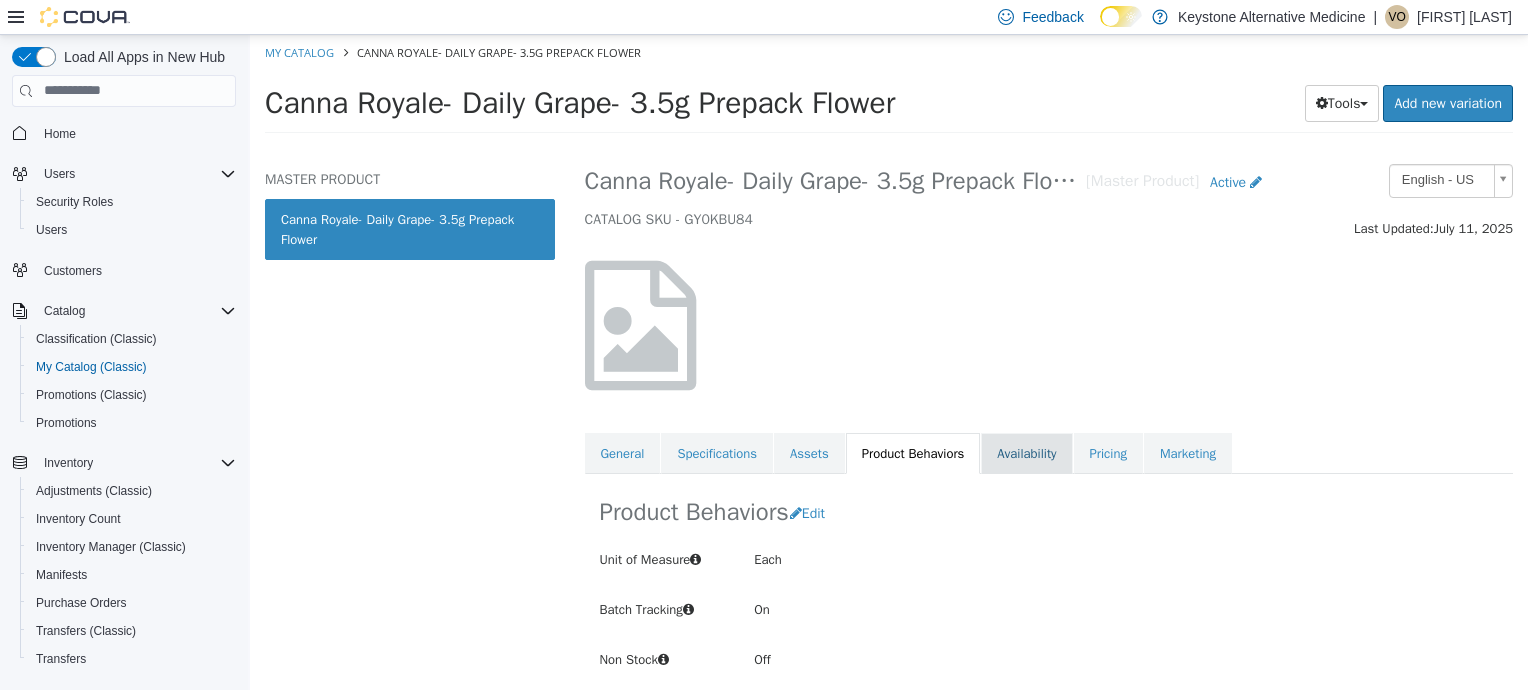 click on "Availability" at bounding box center [1026, 453] 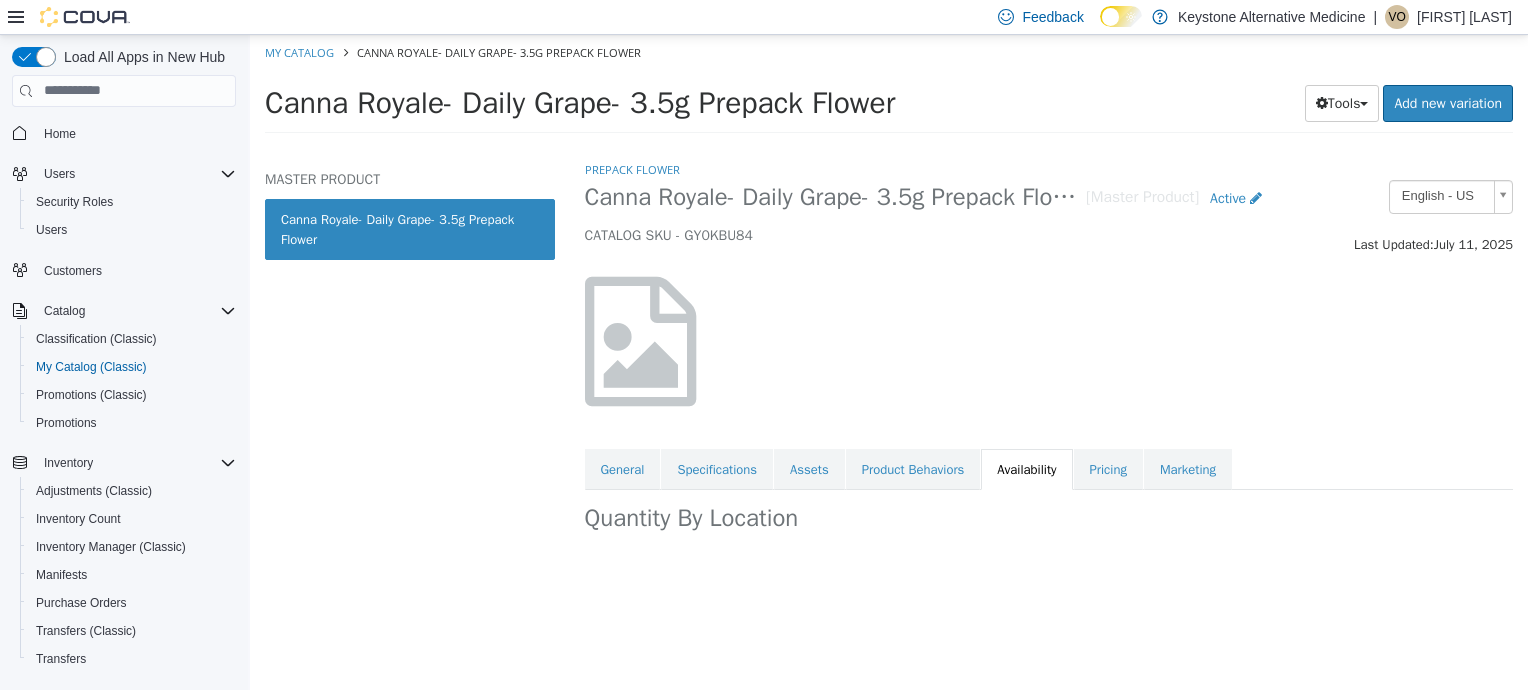 scroll, scrollTop: 0, scrollLeft: 0, axis: both 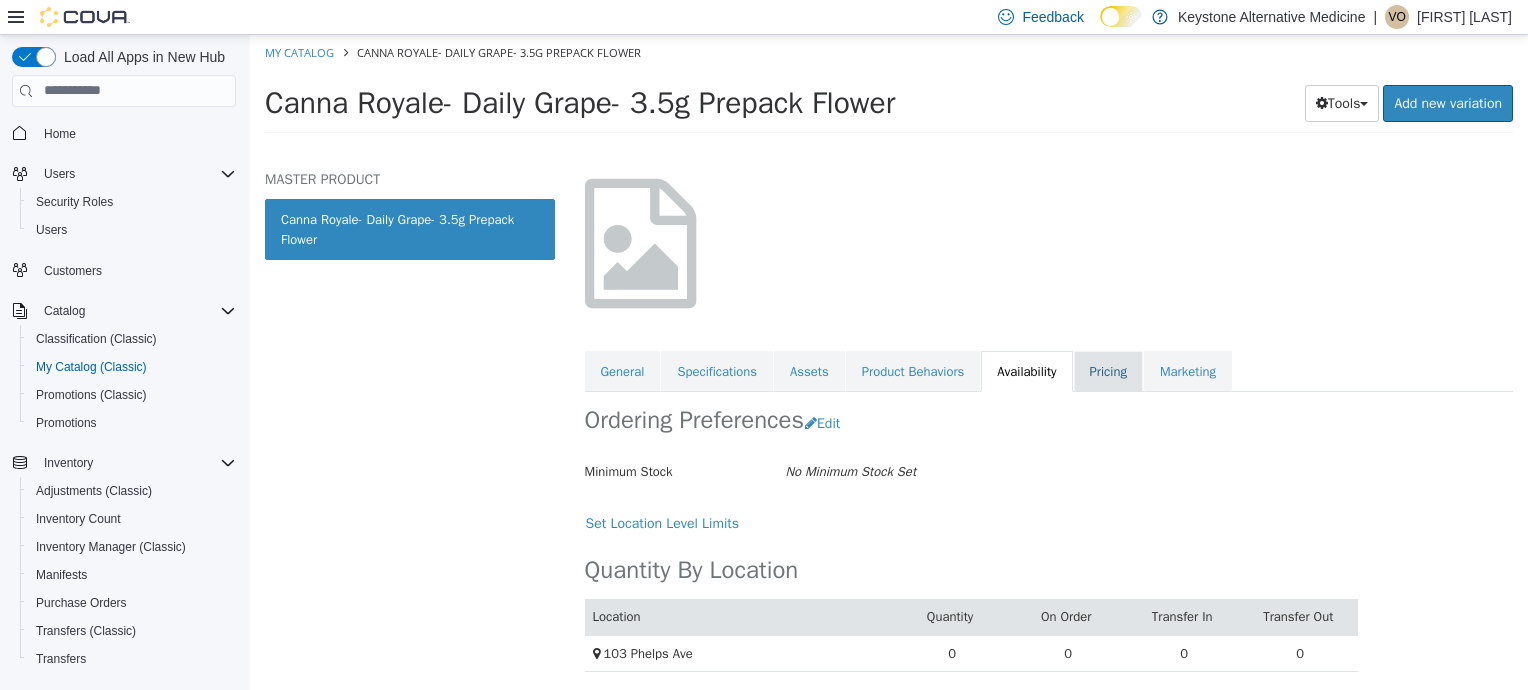 click on "Pricing" at bounding box center (1108, 371) 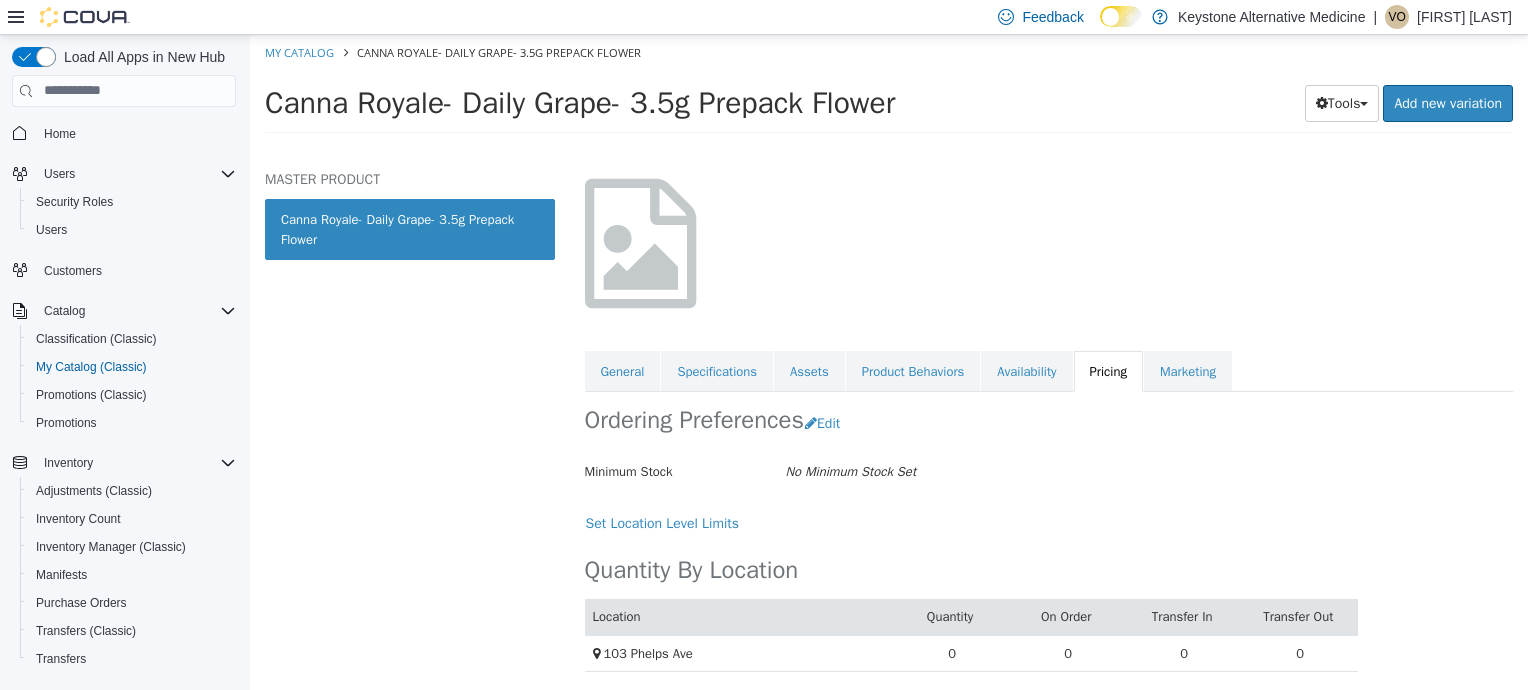 scroll, scrollTop: 60, scrollLeft: 0, axis: vertical 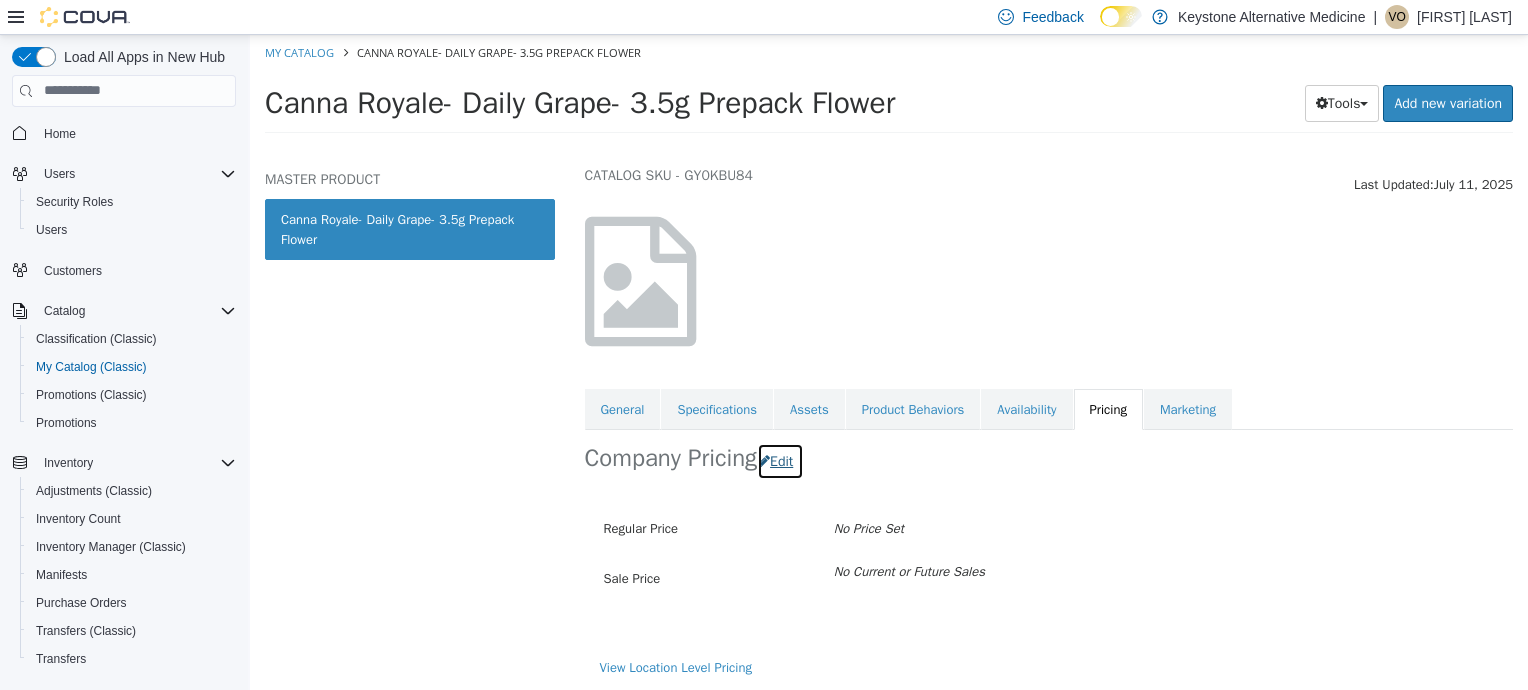 click at bounding box center [764, 460] 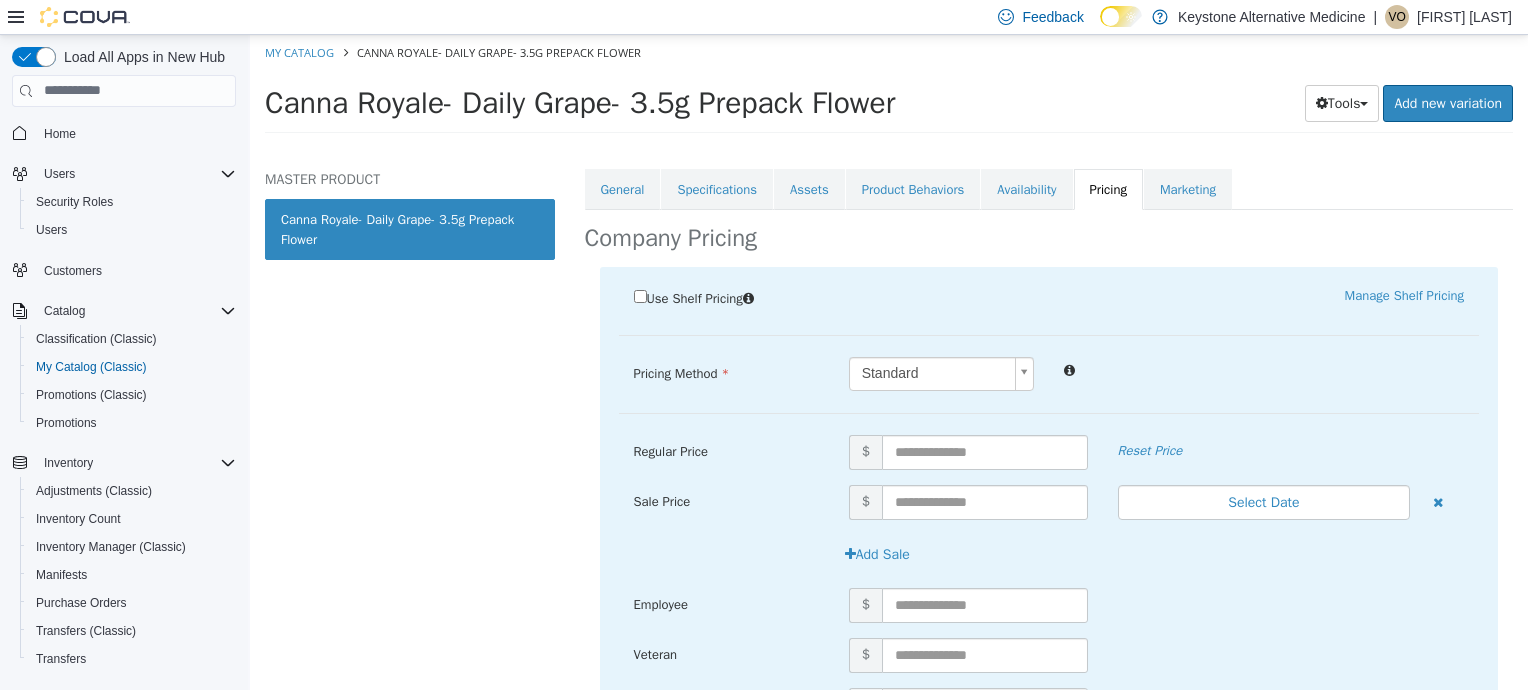 scroll, scrollTop: 281, scrollLeft: 0, axis: vertical 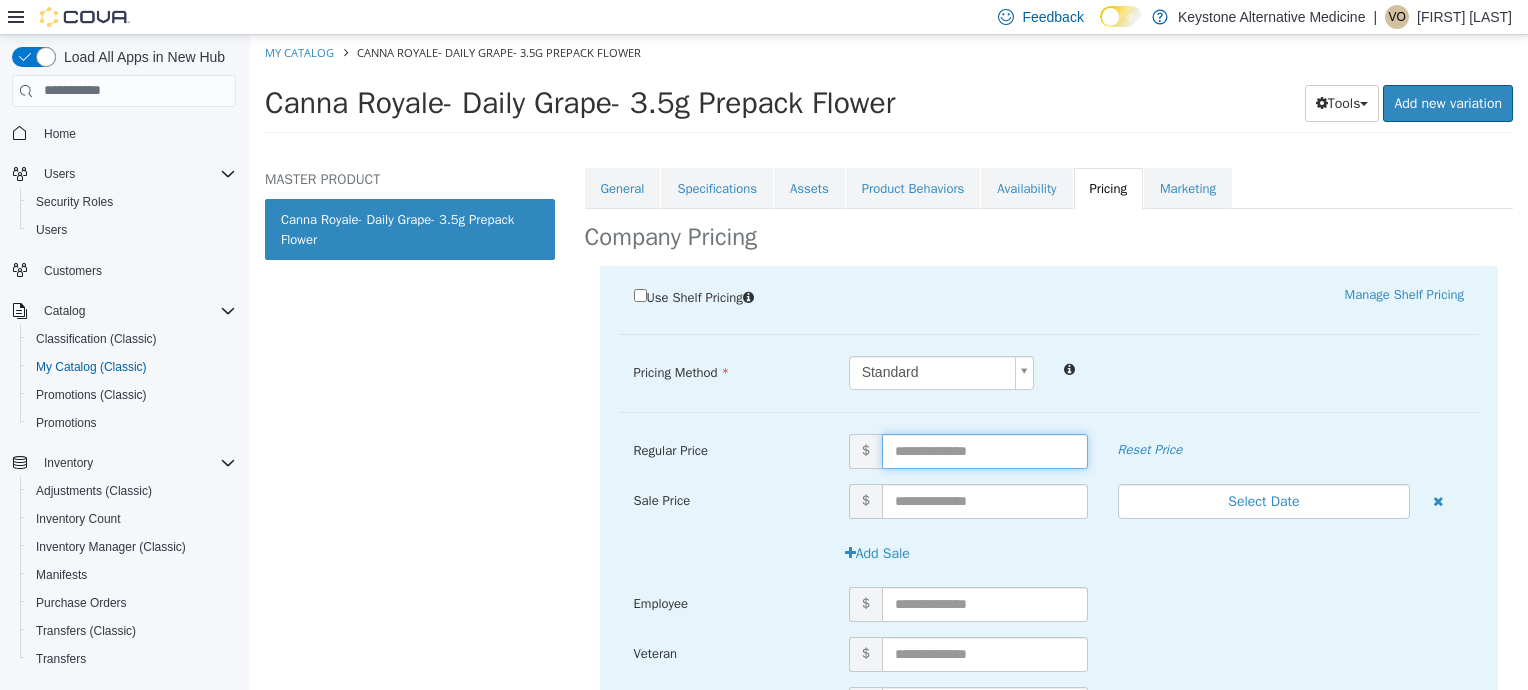 click at bounding box center (985, 450) 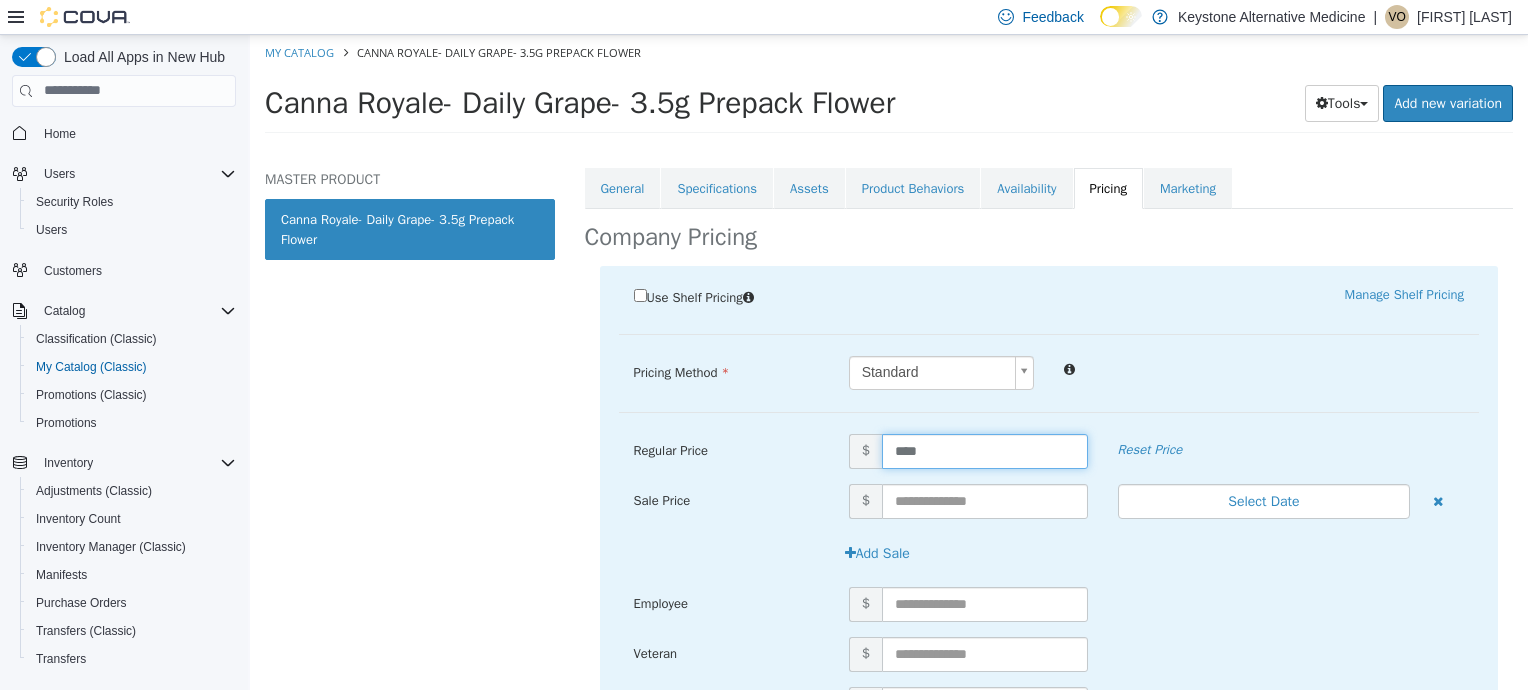 type on "*****" 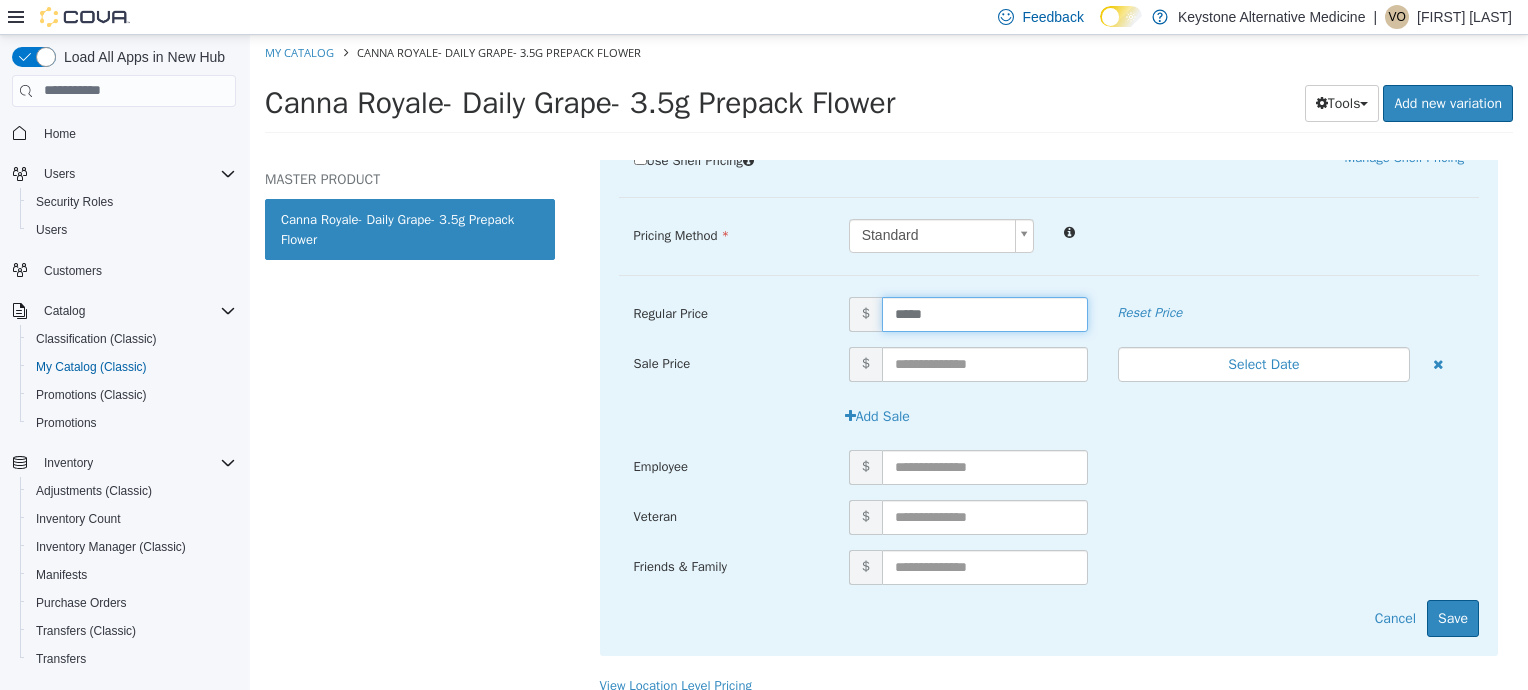 scroll, scrollTop: 434, scrollLeft: 0, axis: vertical 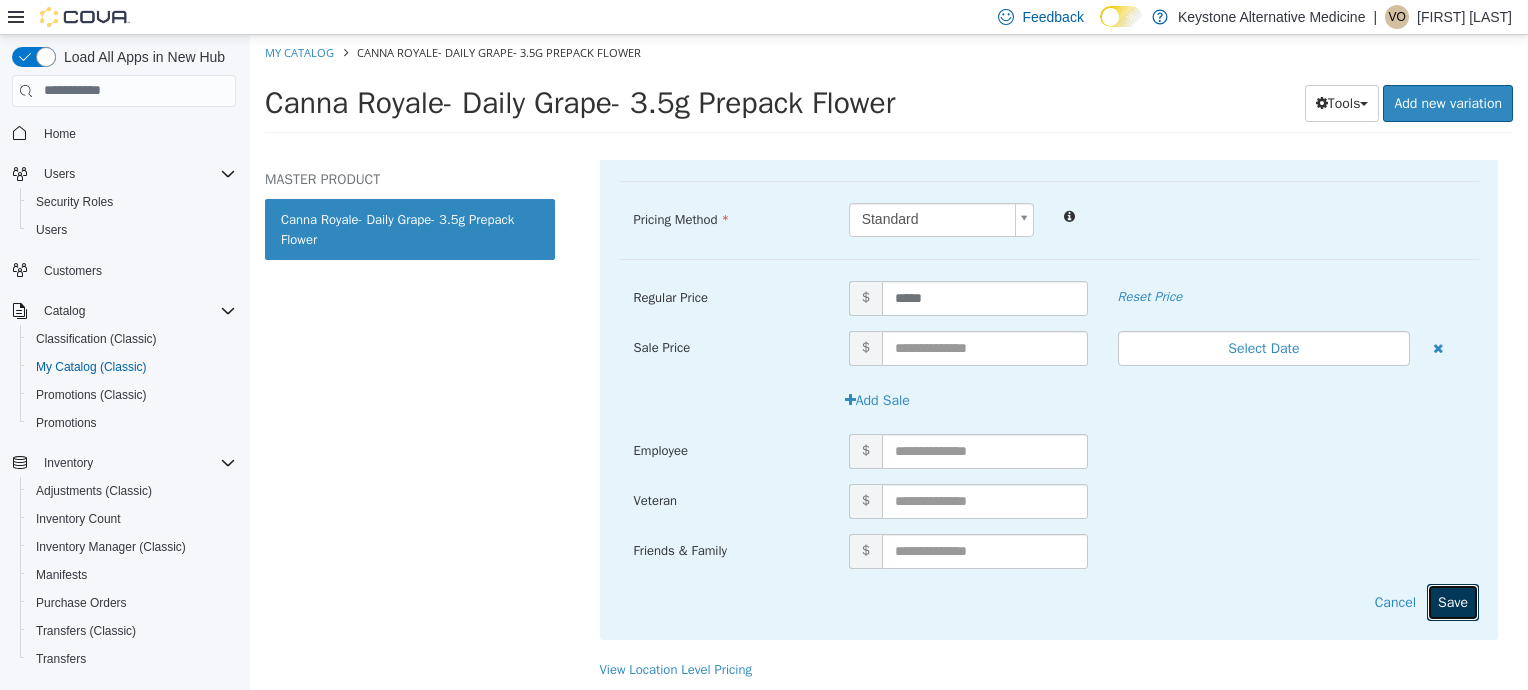click on "Save" at bounding box center [1453, 601] 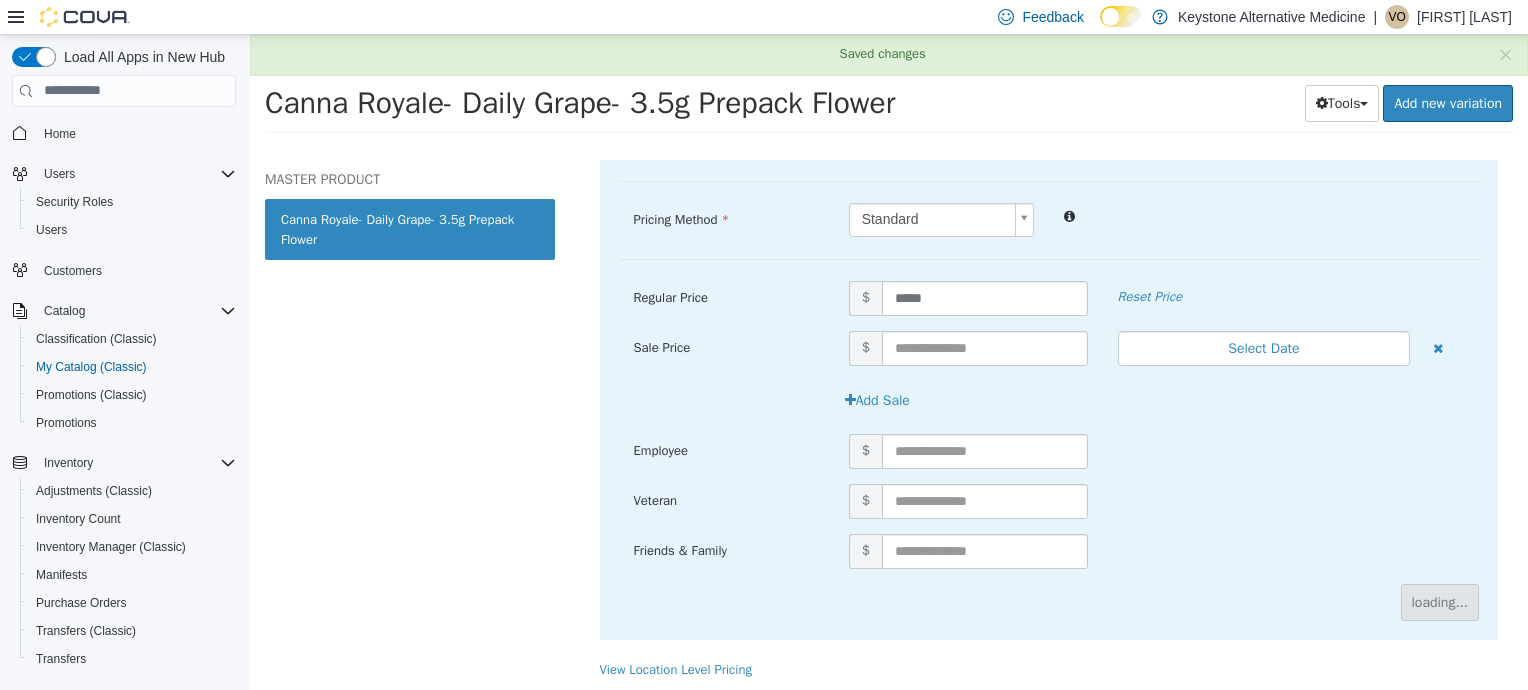 scroll, scrollTop: 60, scrollLeft: 0, axis: vertical 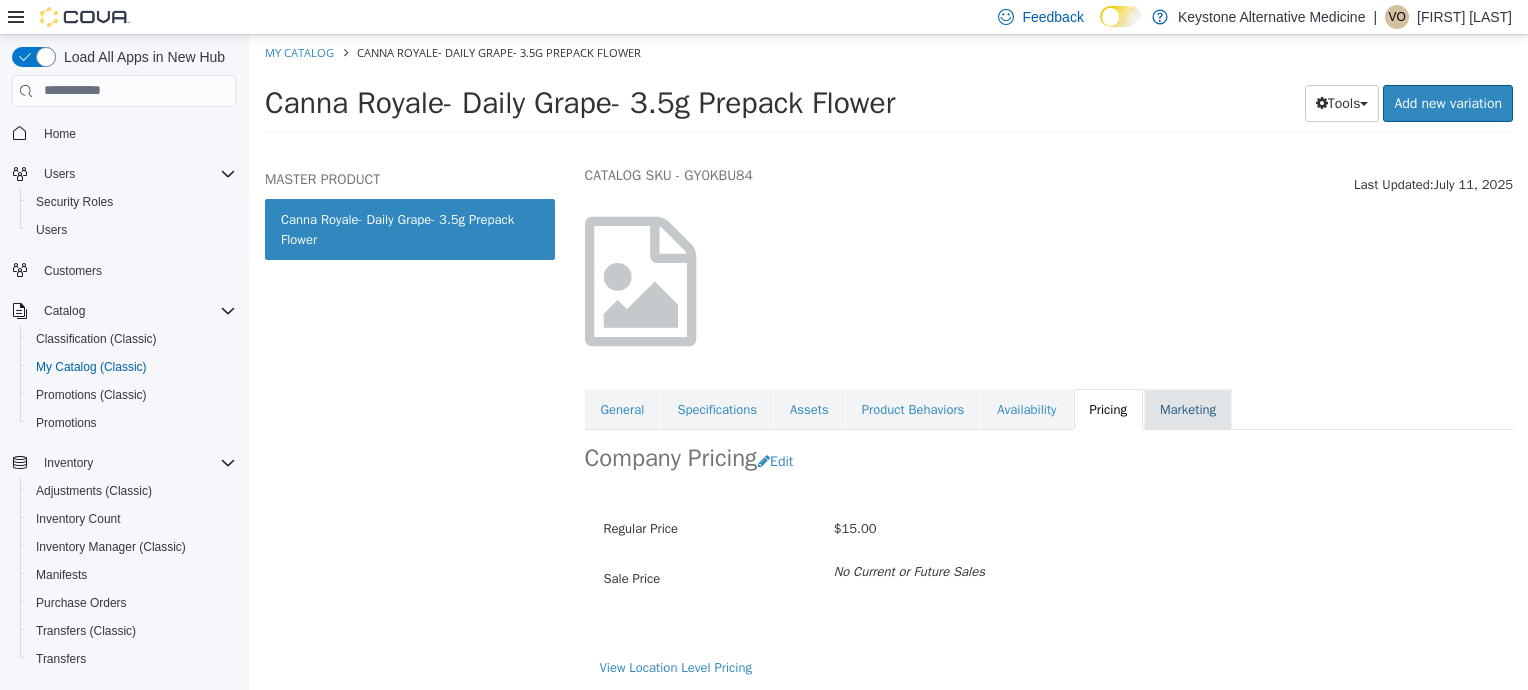 click on "Marketing" at bounding box center [1188, 409] 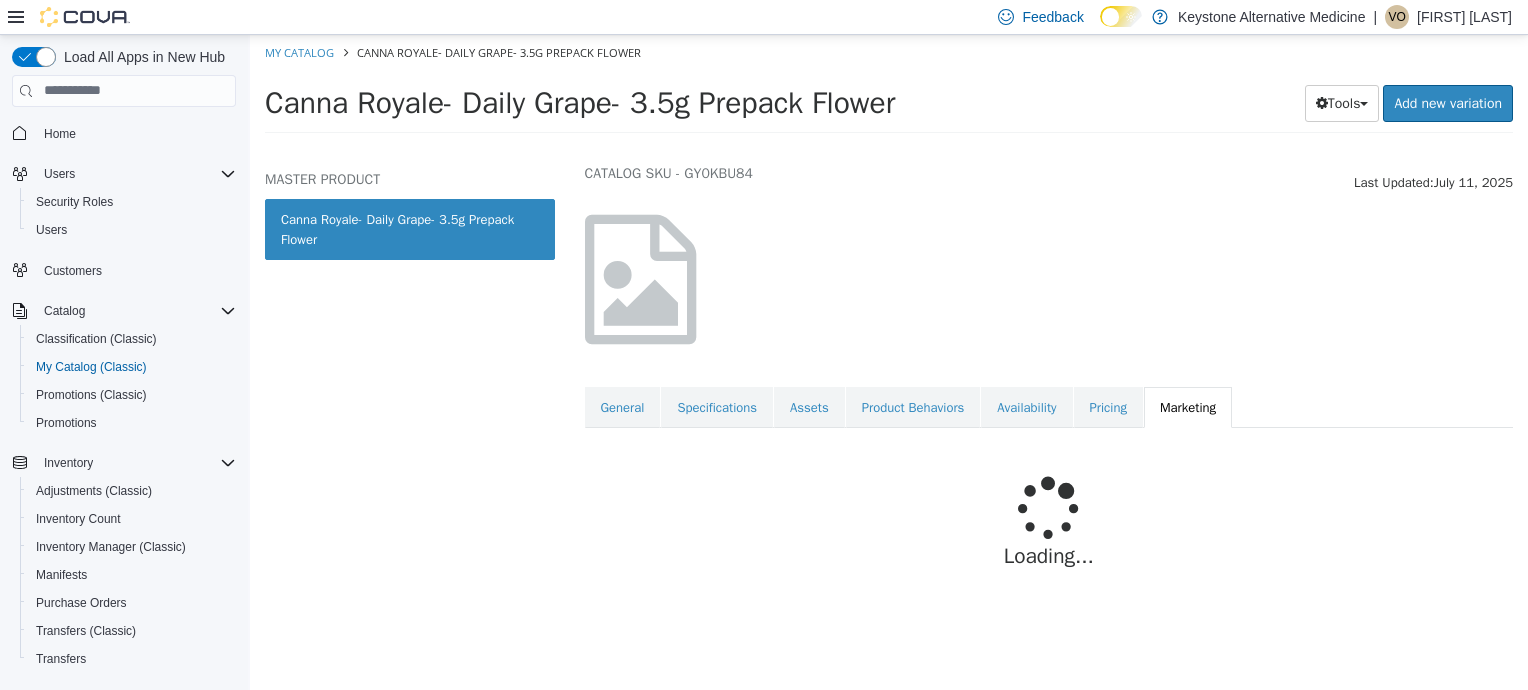 scroll, scrollTop: 0, scrollLeft: 0, axis: both 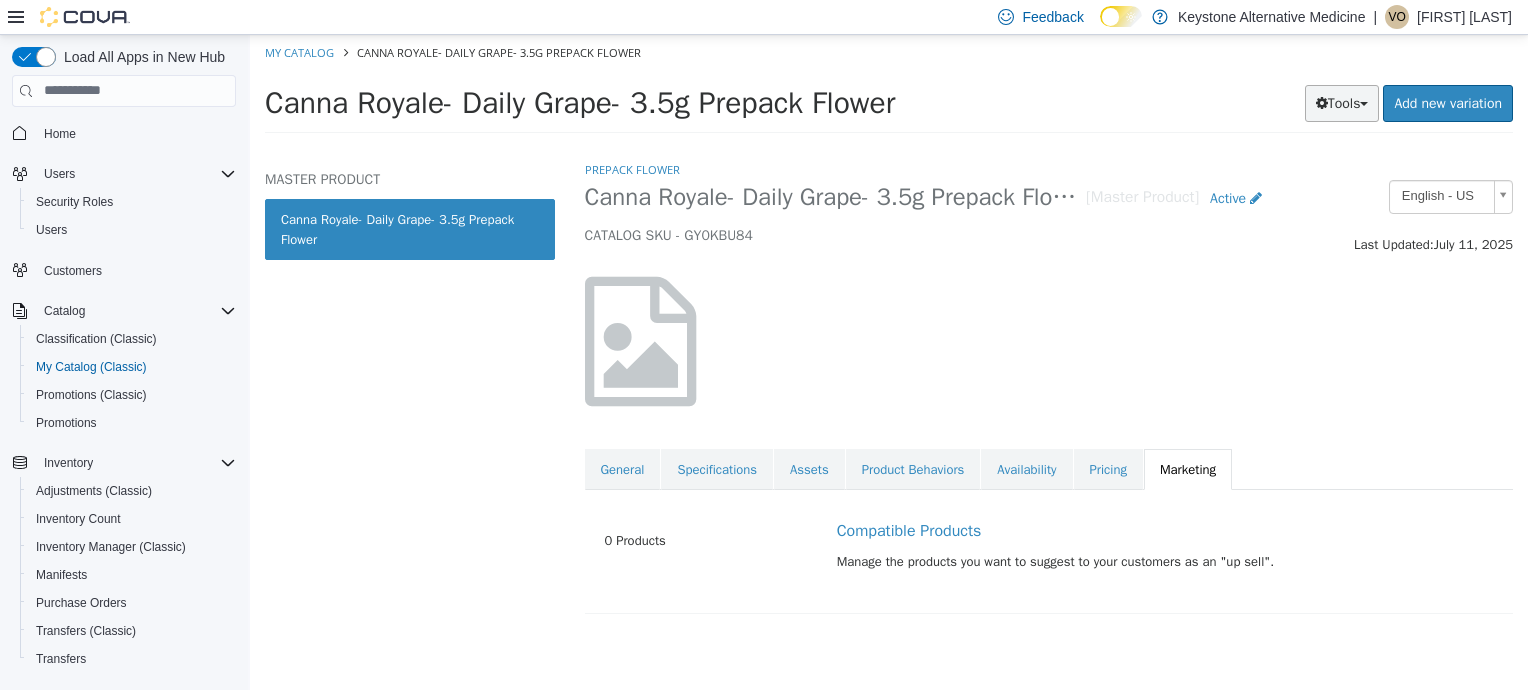 click on "Tools" at bounding box center [1342, 102] 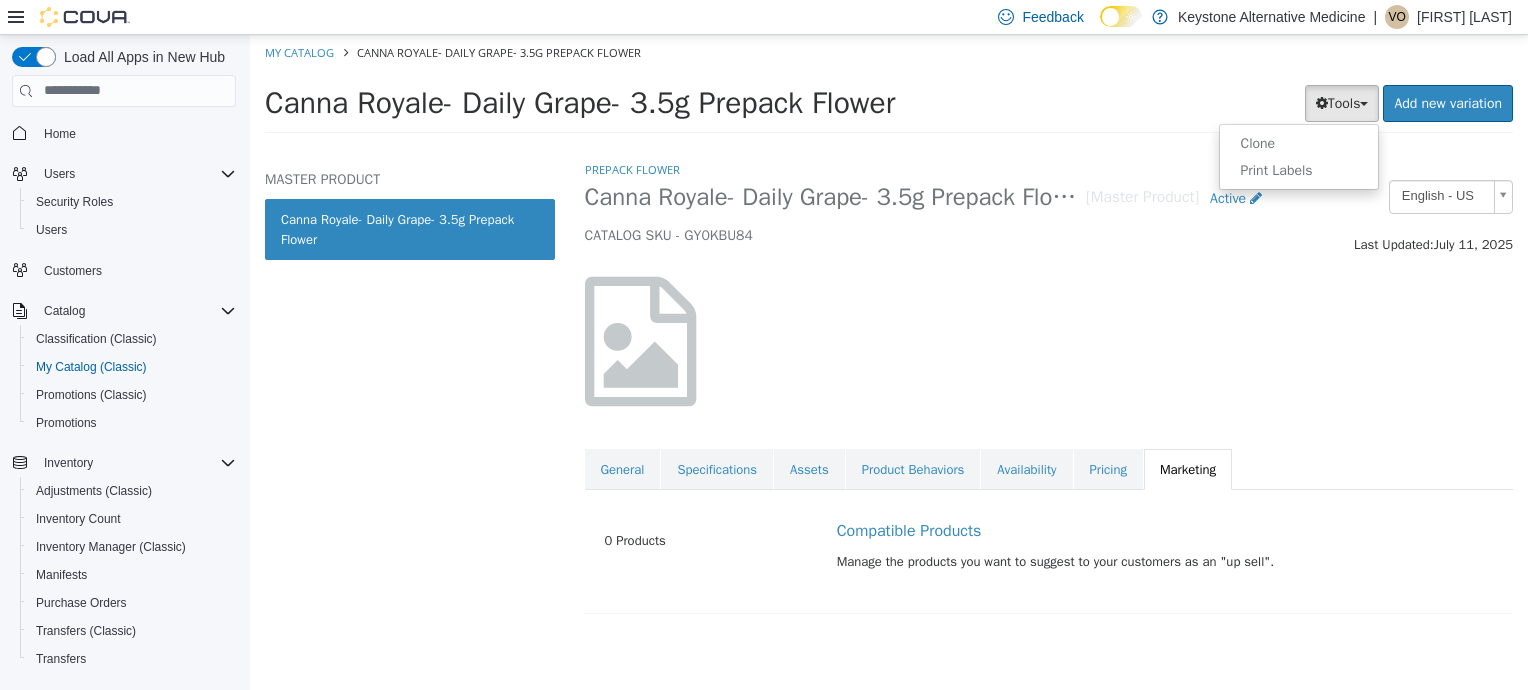 click at bounding box center [1049, 340] 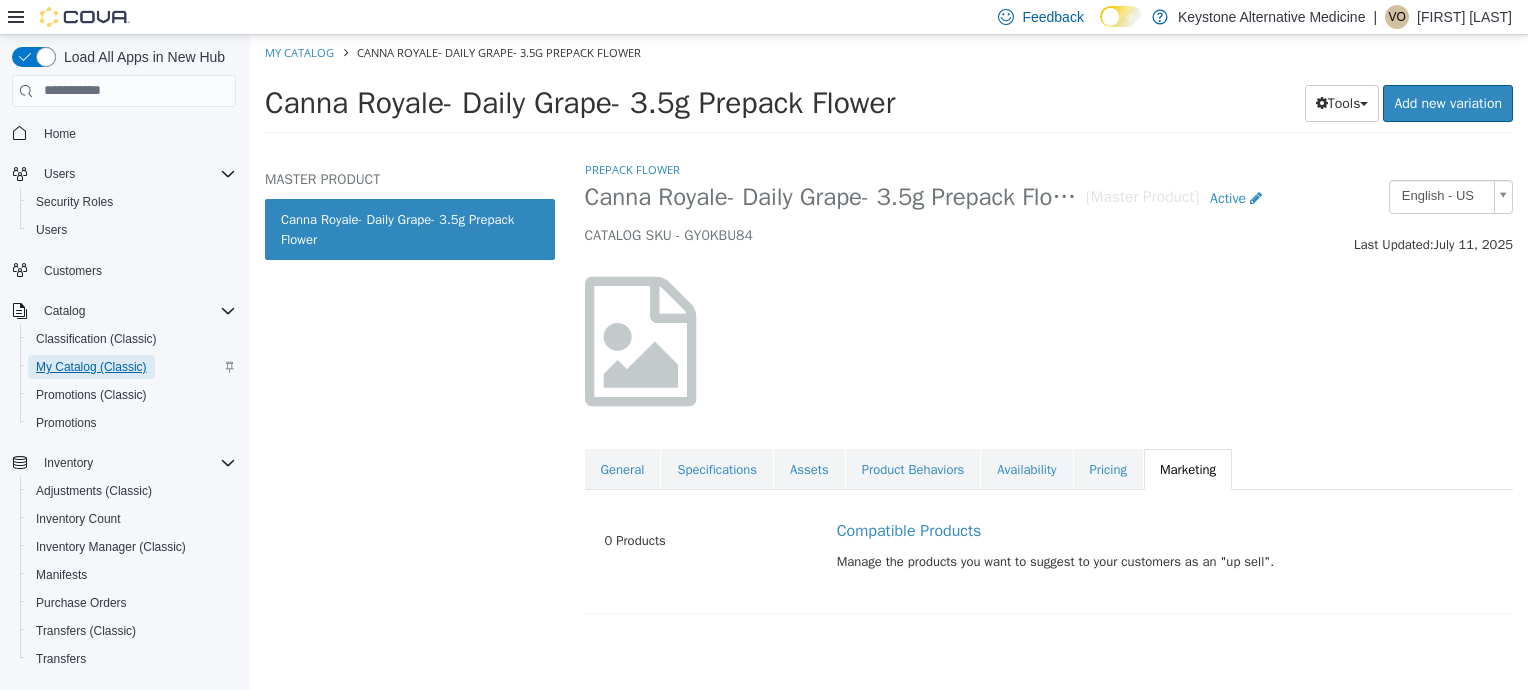 click on "My Catalog (Classic)" at bounding box center (91, 367) 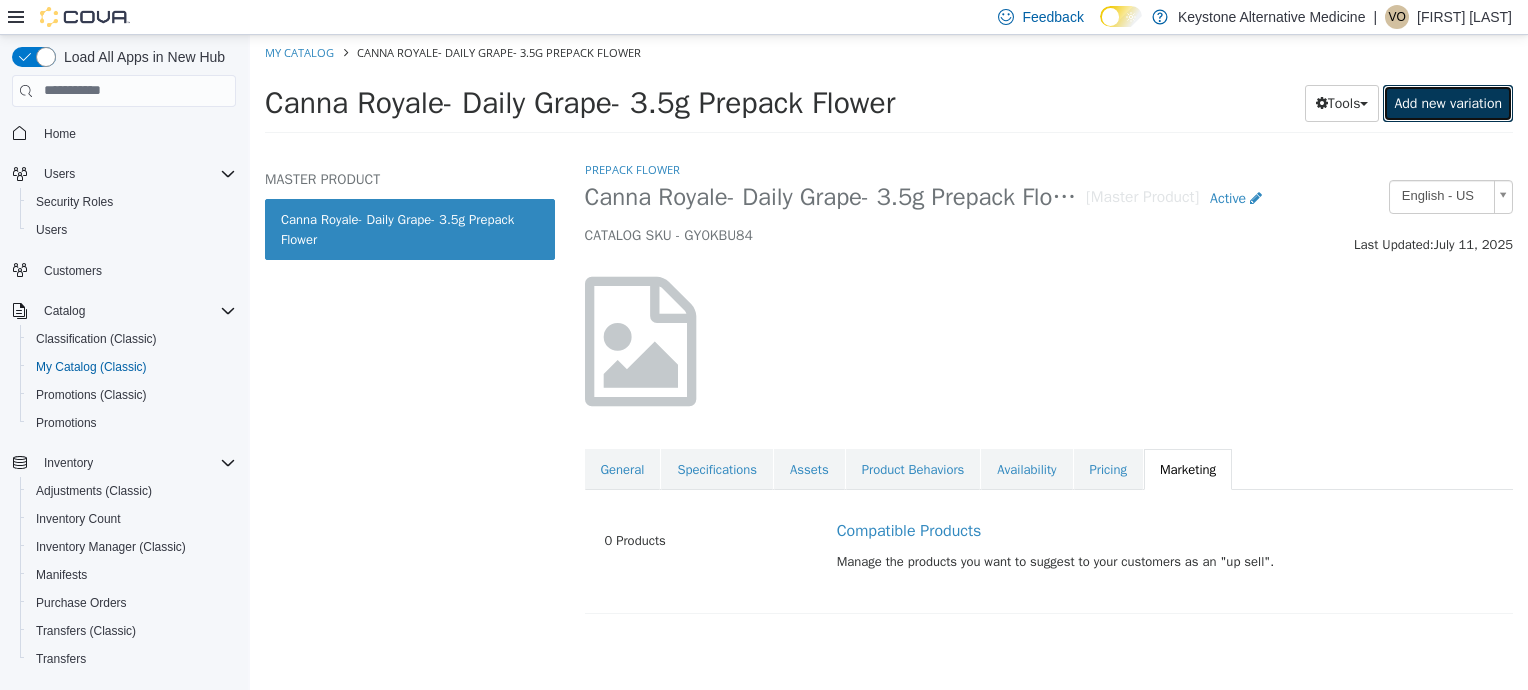 click on "Add new variation" at bounding box center (1448, 102) 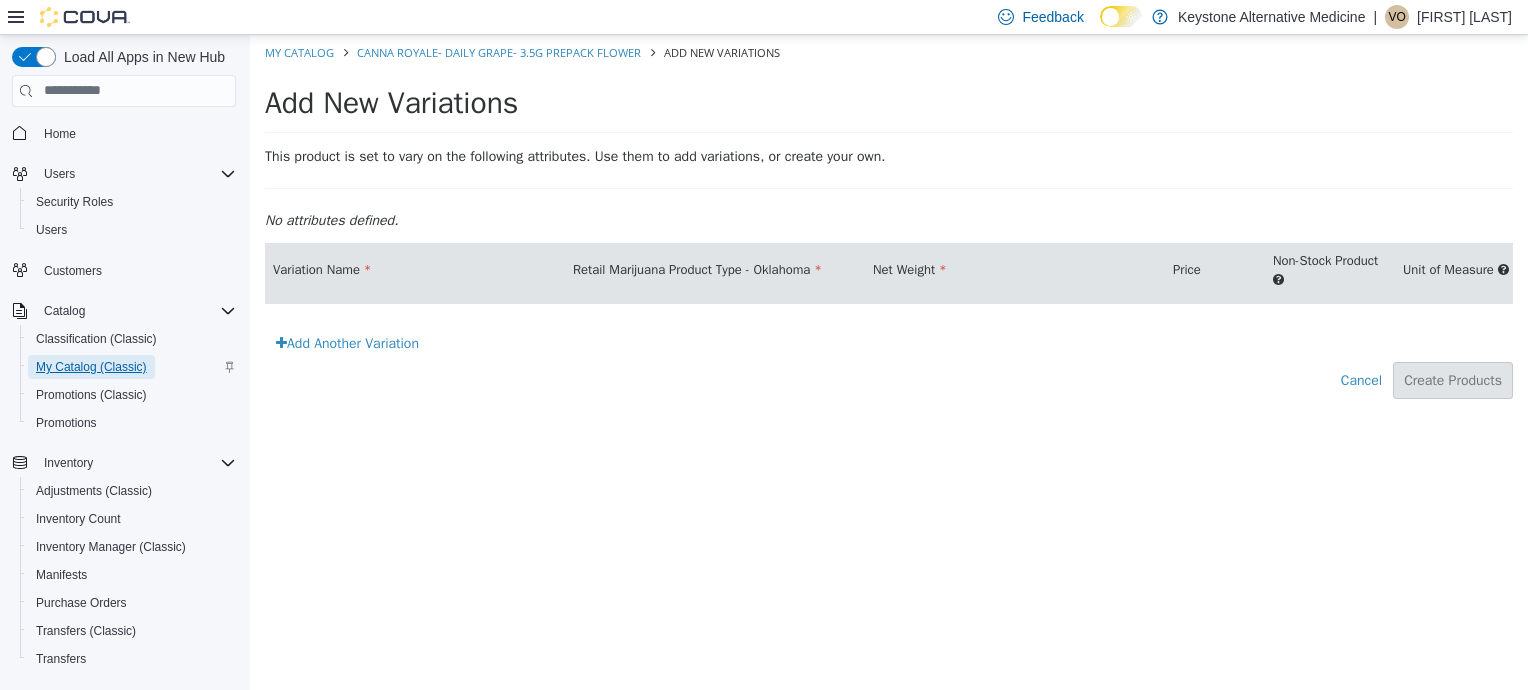 click on "My Catalog (Classic)" at bounding box center [91, 367] 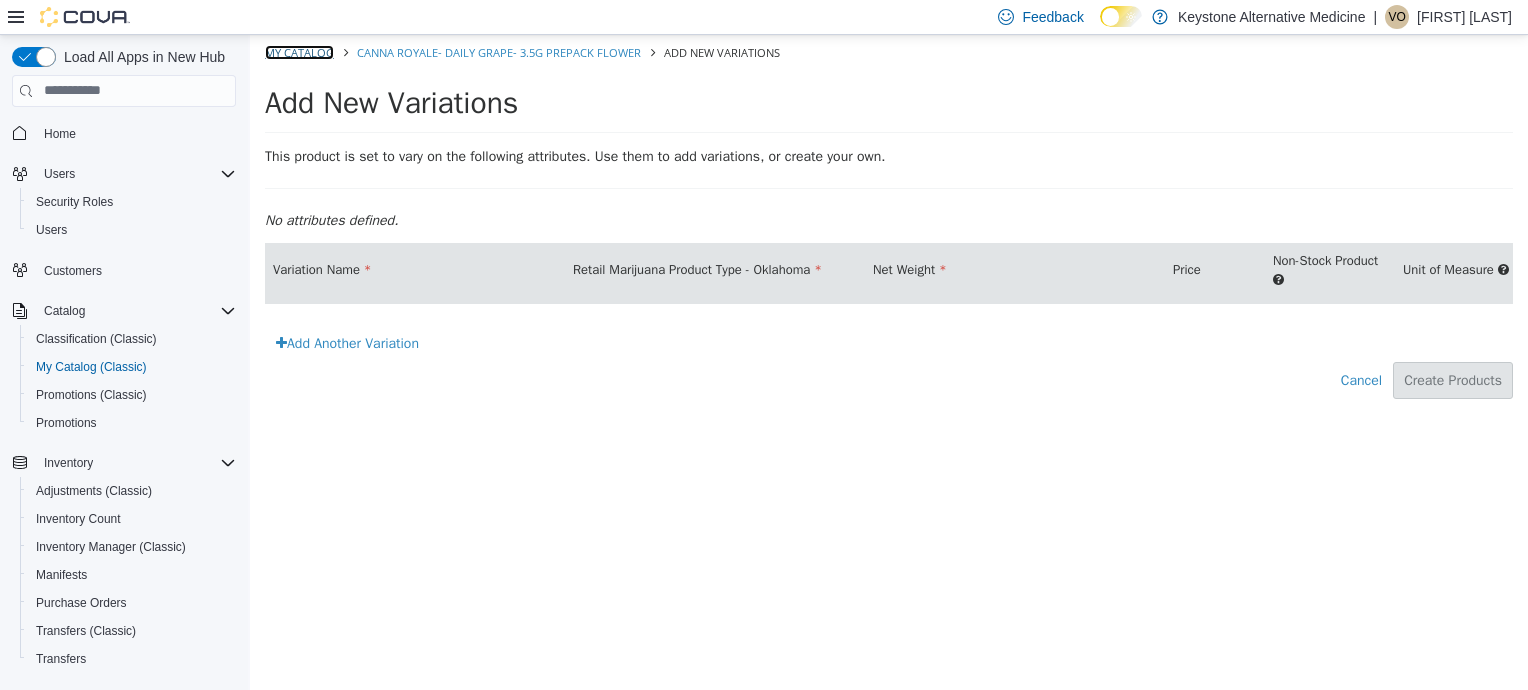 click on "My Catalog" at bounding box center (299, 51) 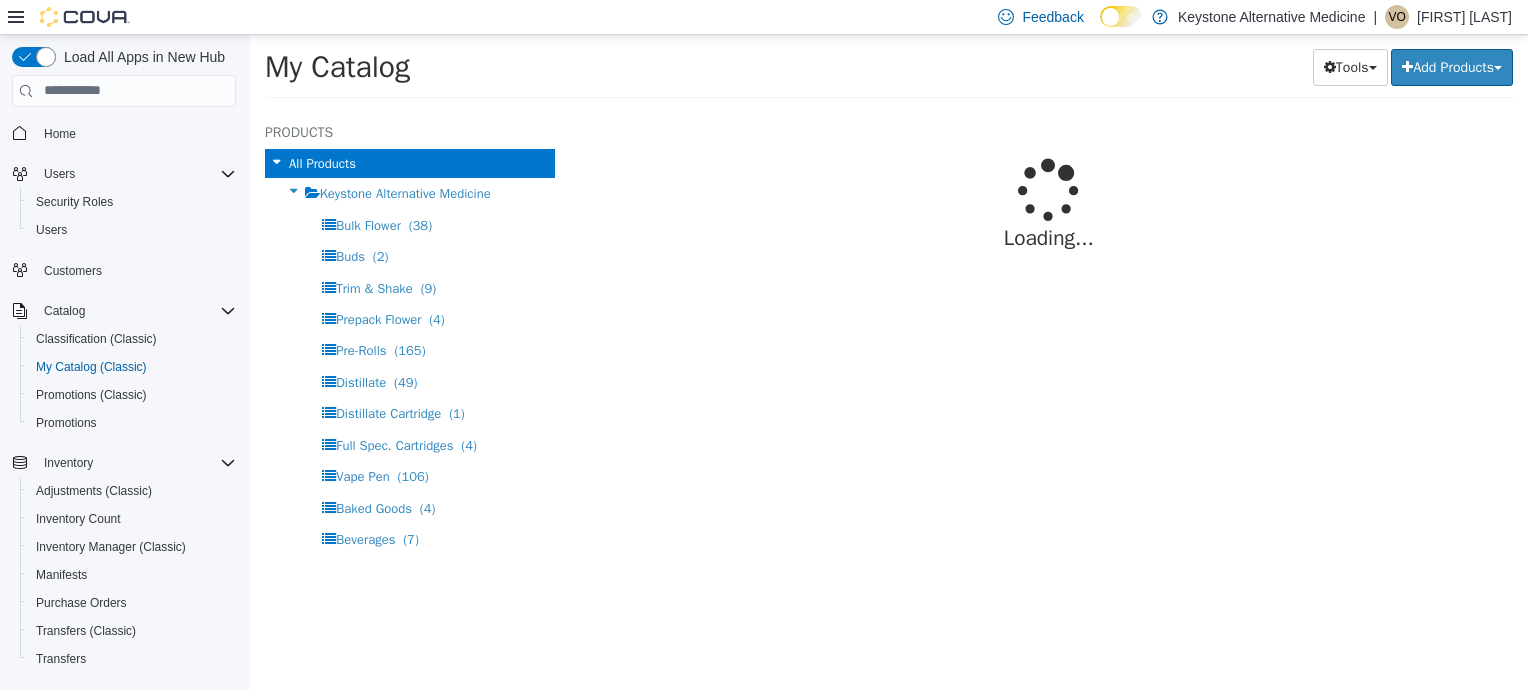select on "**********" 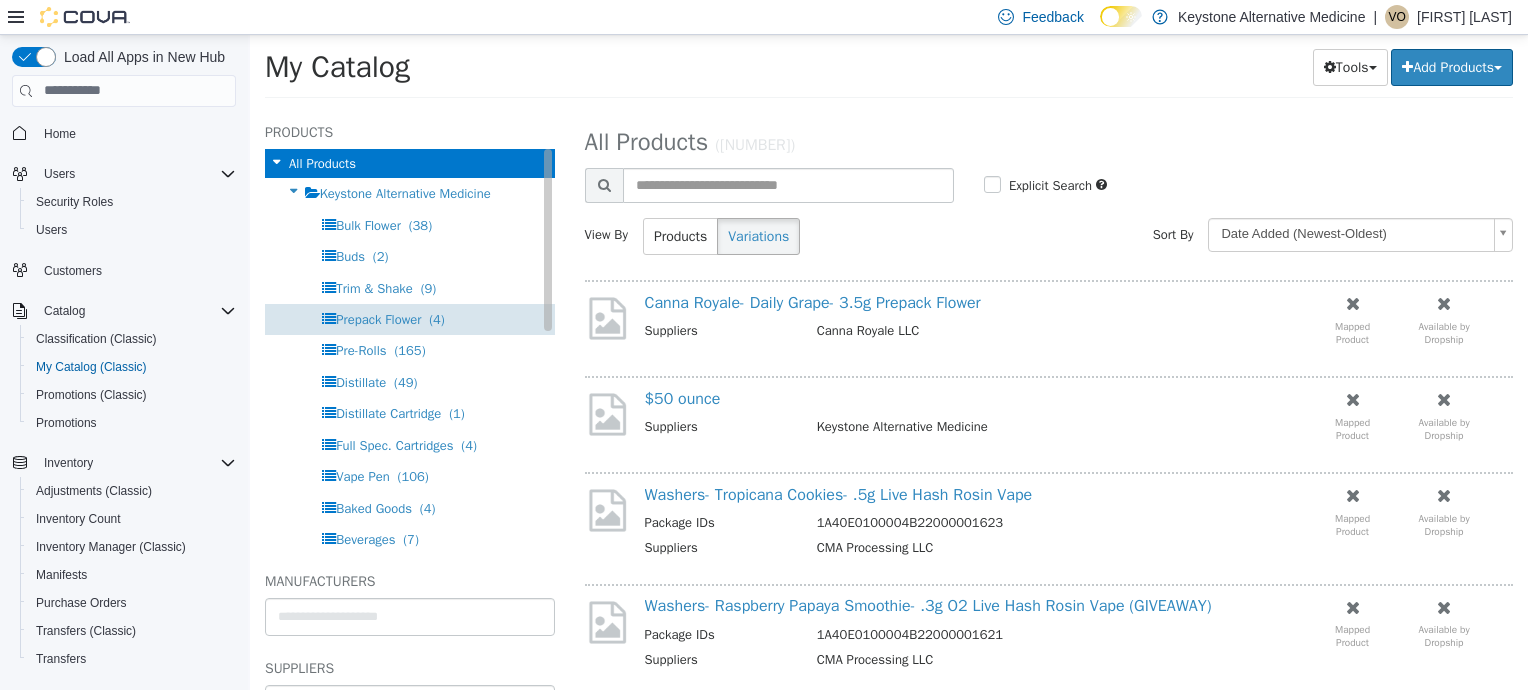 click on "Prepack Flower
(4)" at bounding box center (410, 318) 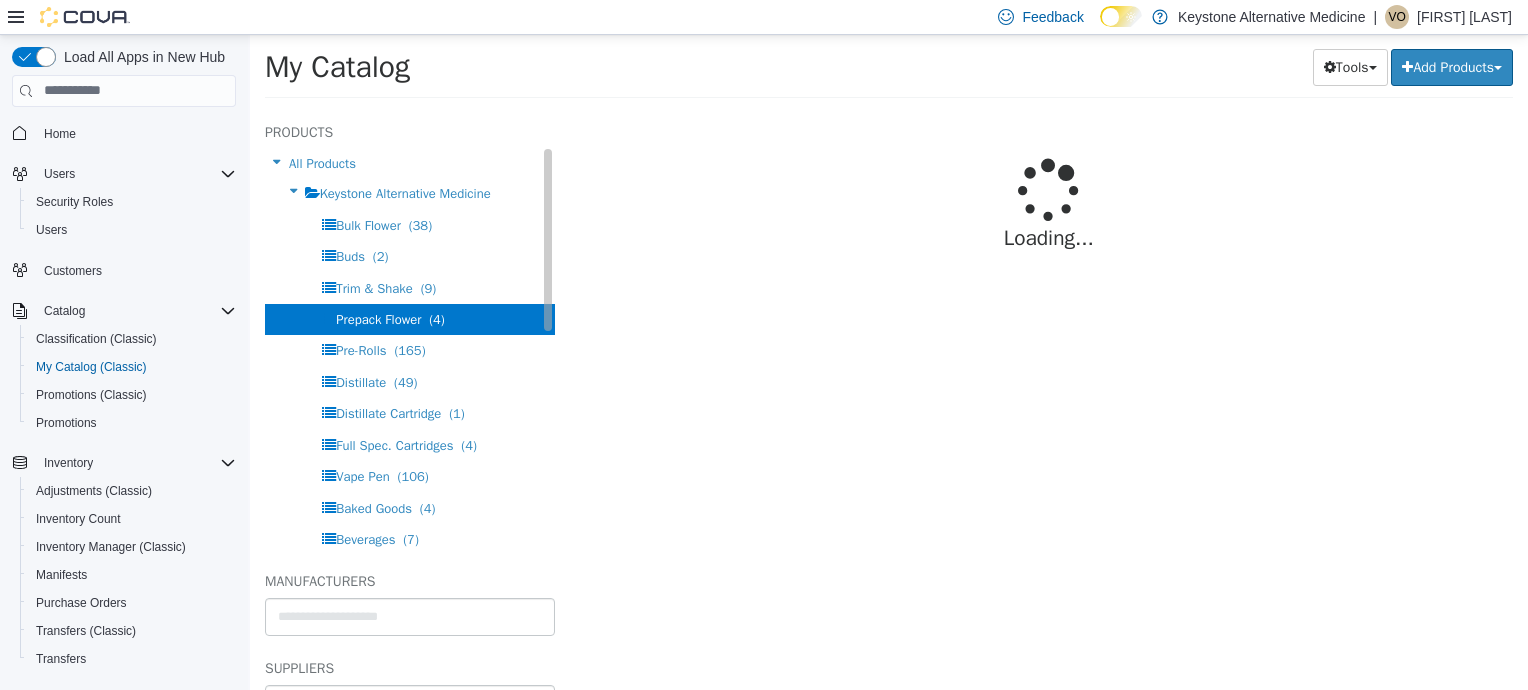 select on "**********" 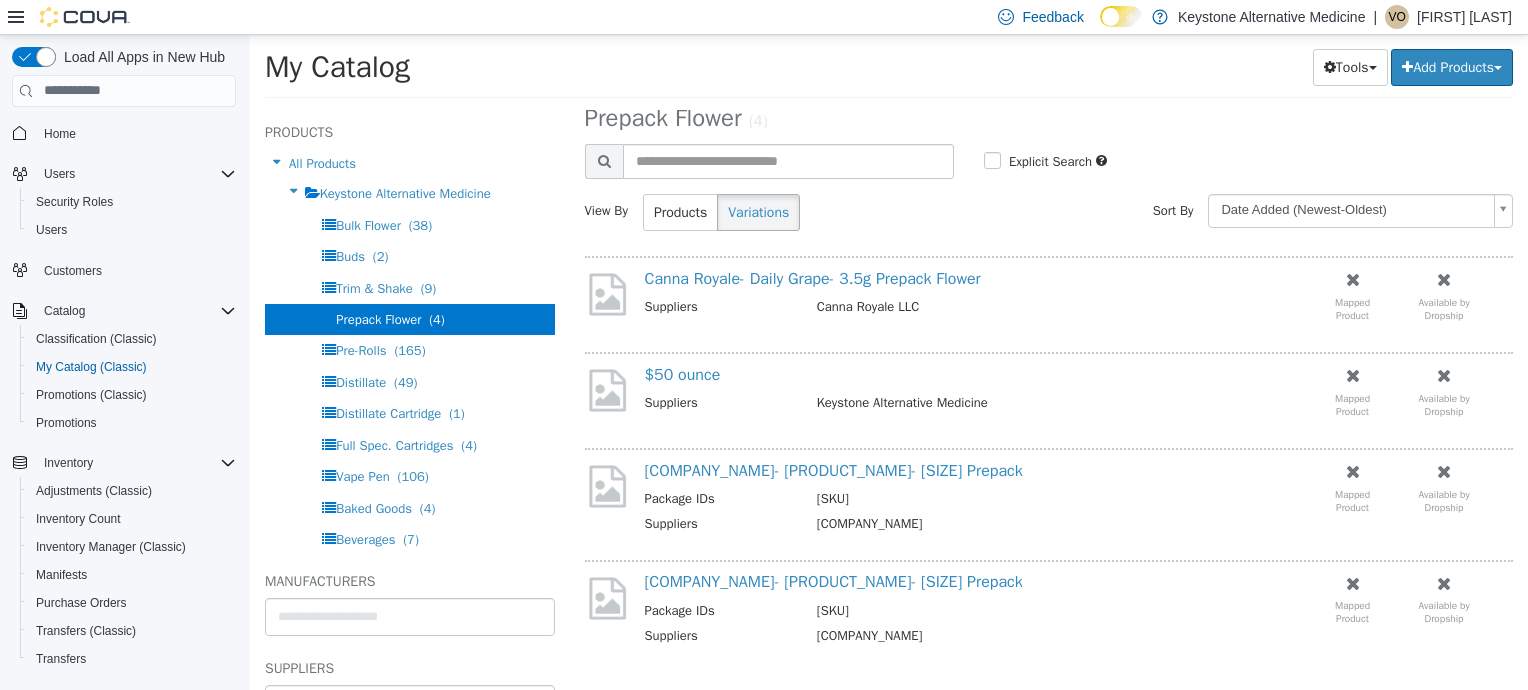 scroll, scrollTop: 39, scrollLeft: 0, axis: vertical 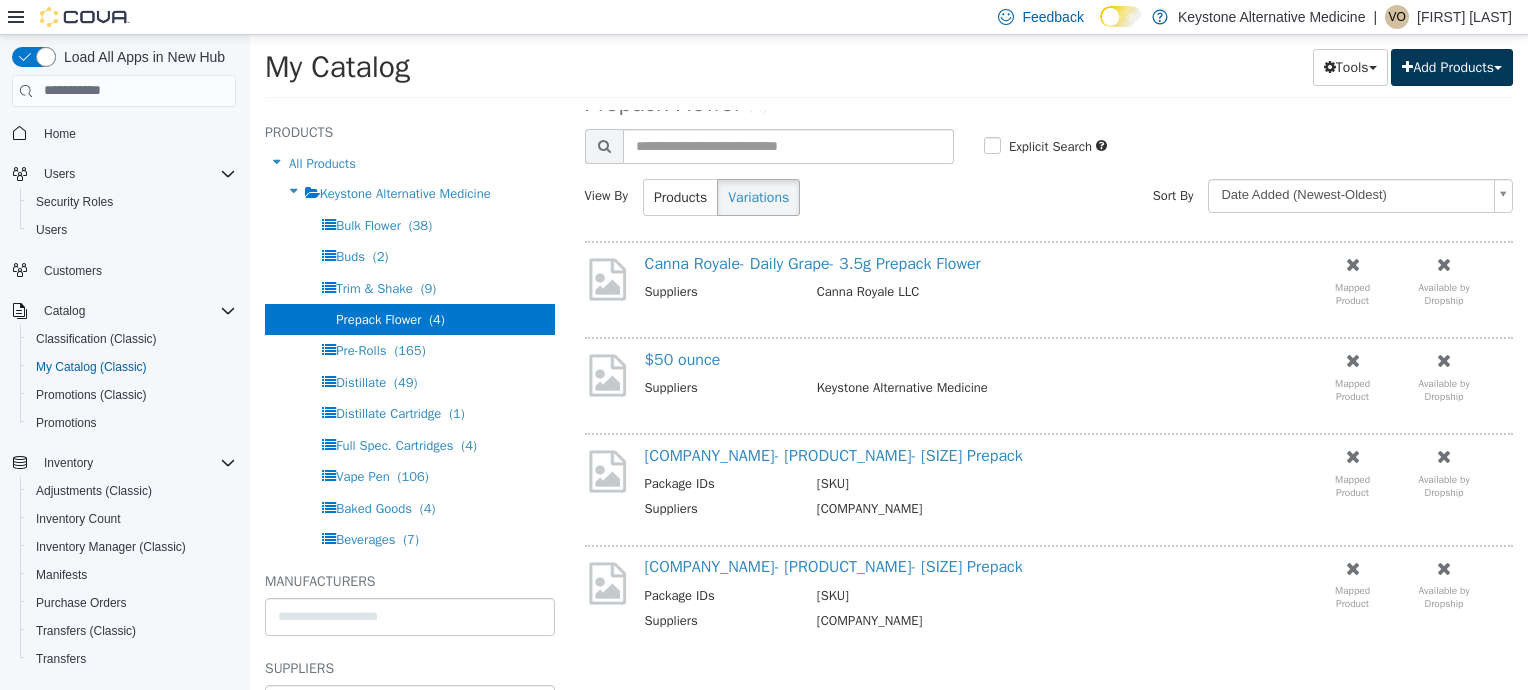 click on "Add Products" at bounding box center [1452, 66] 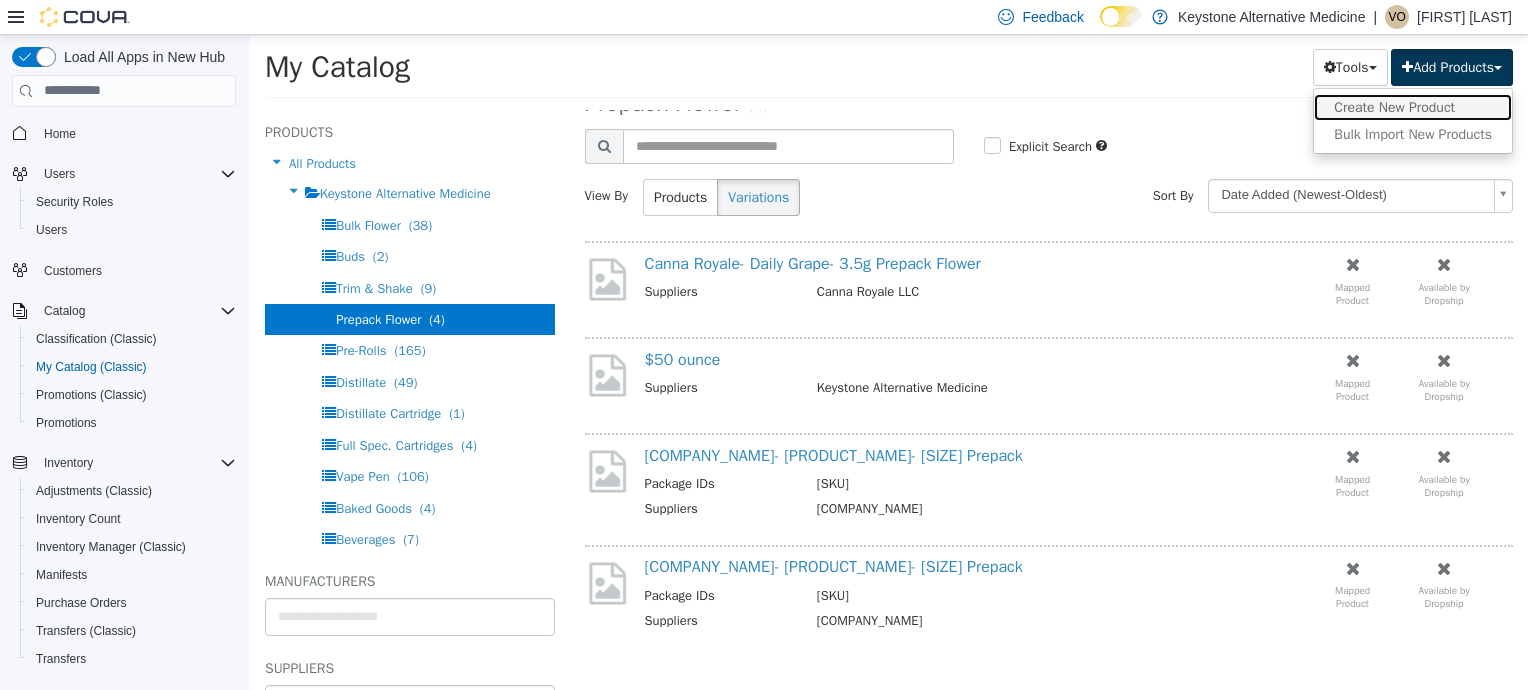 click on "Create New Product" at bounding box center [1413, 106] 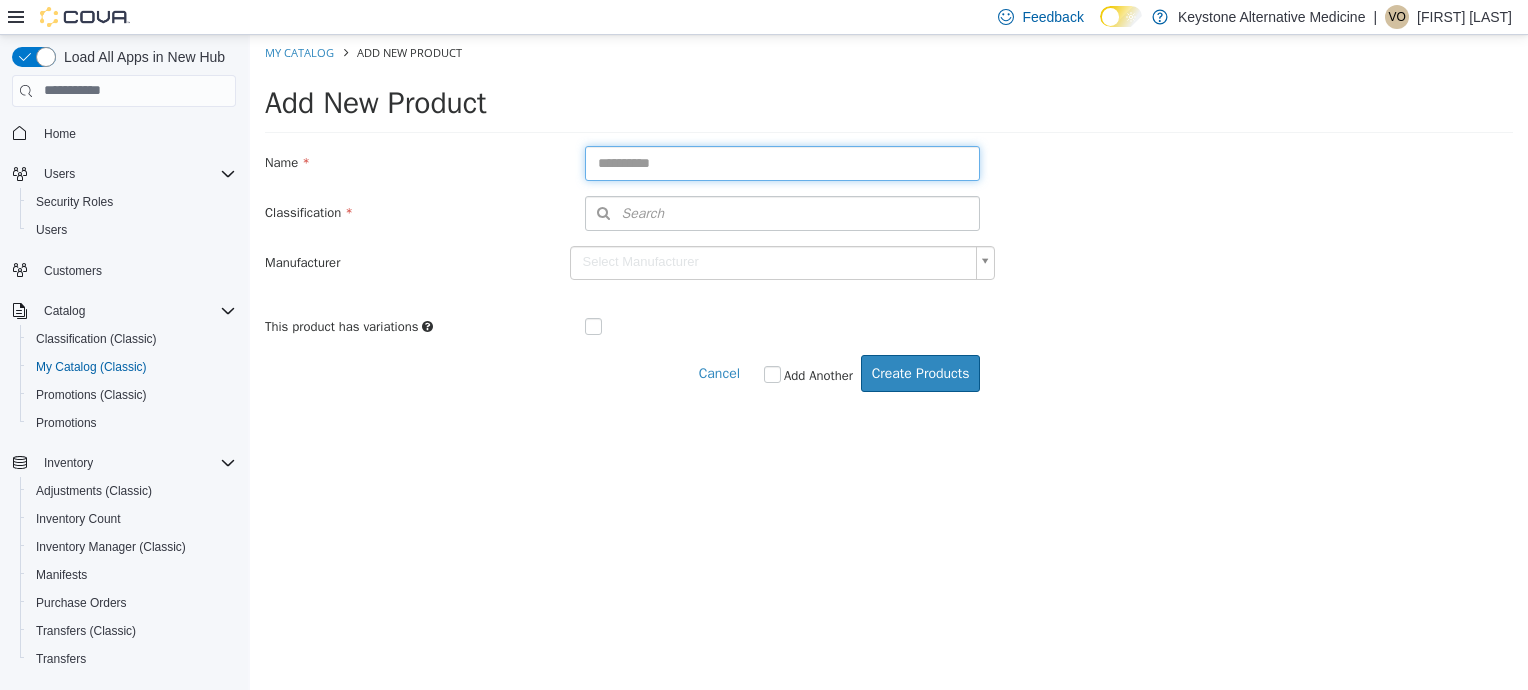 click at bounding box center [783, 162] 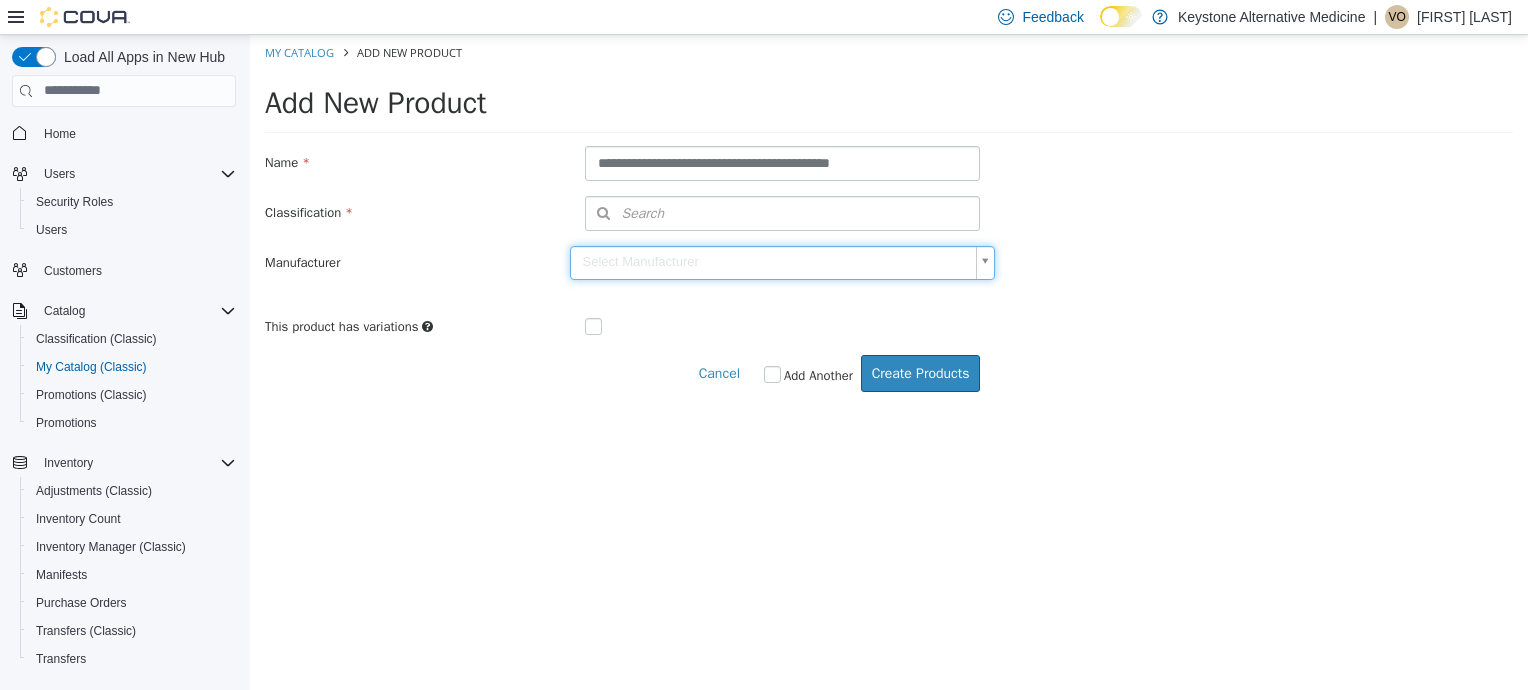 drag, startPoint x: 690, startPoint y: 163, endPoint x: 714, endPoint y: 195, distance: 40 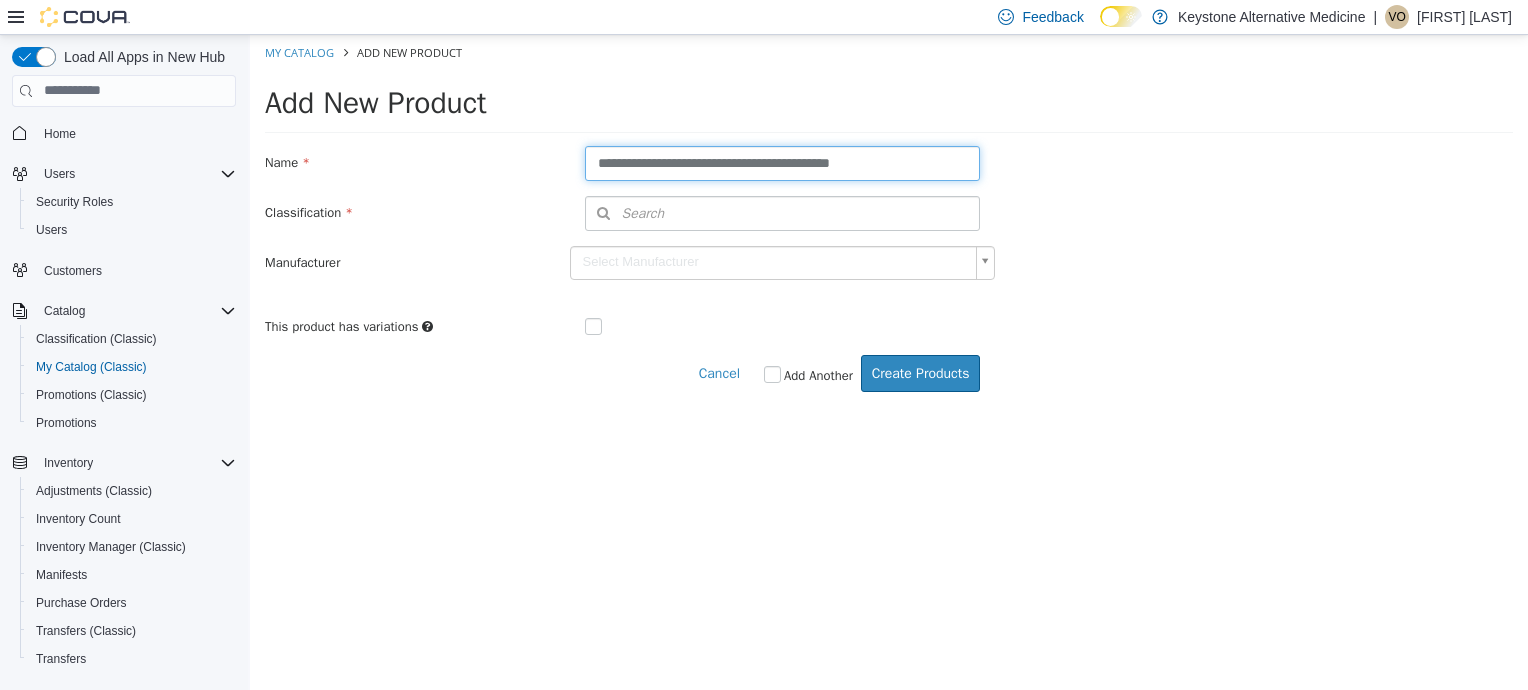 click on "**********" at bounding box center (783, 162) 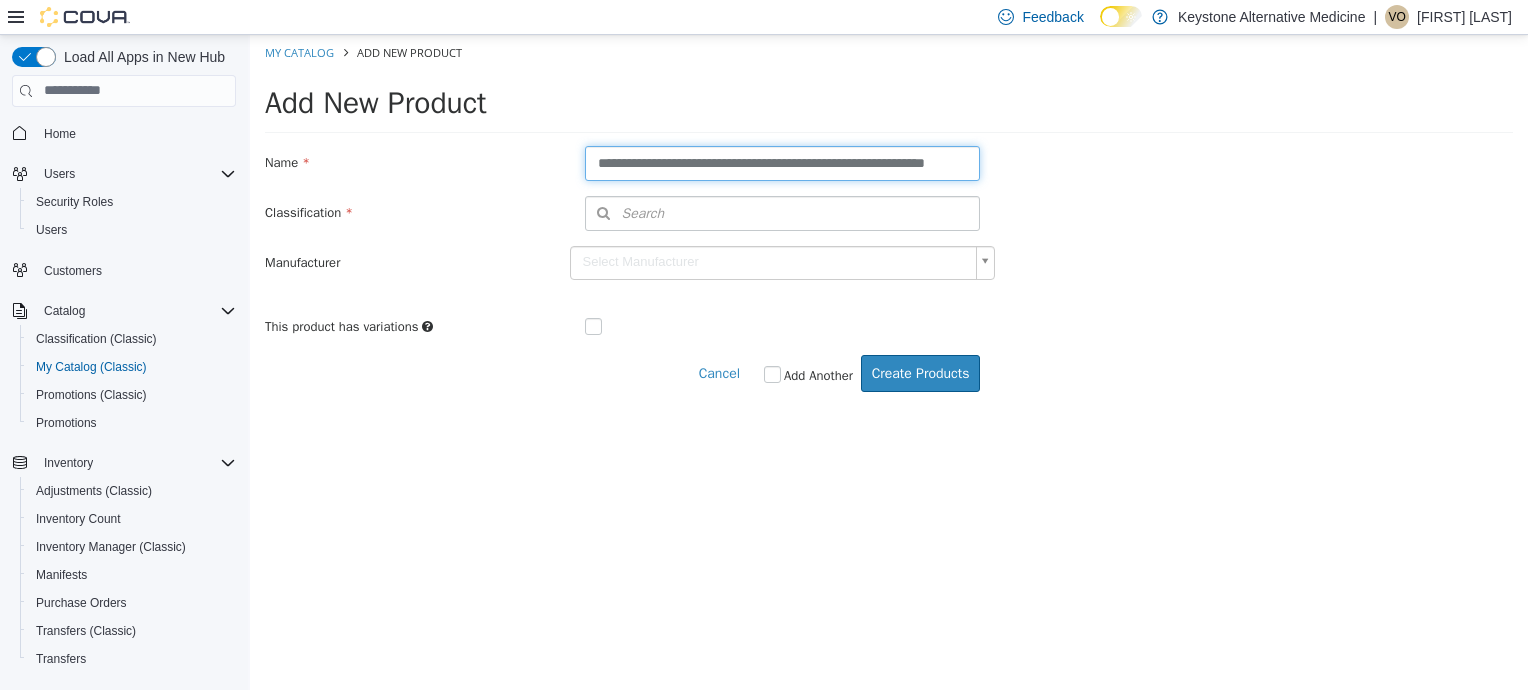 type on "**********" 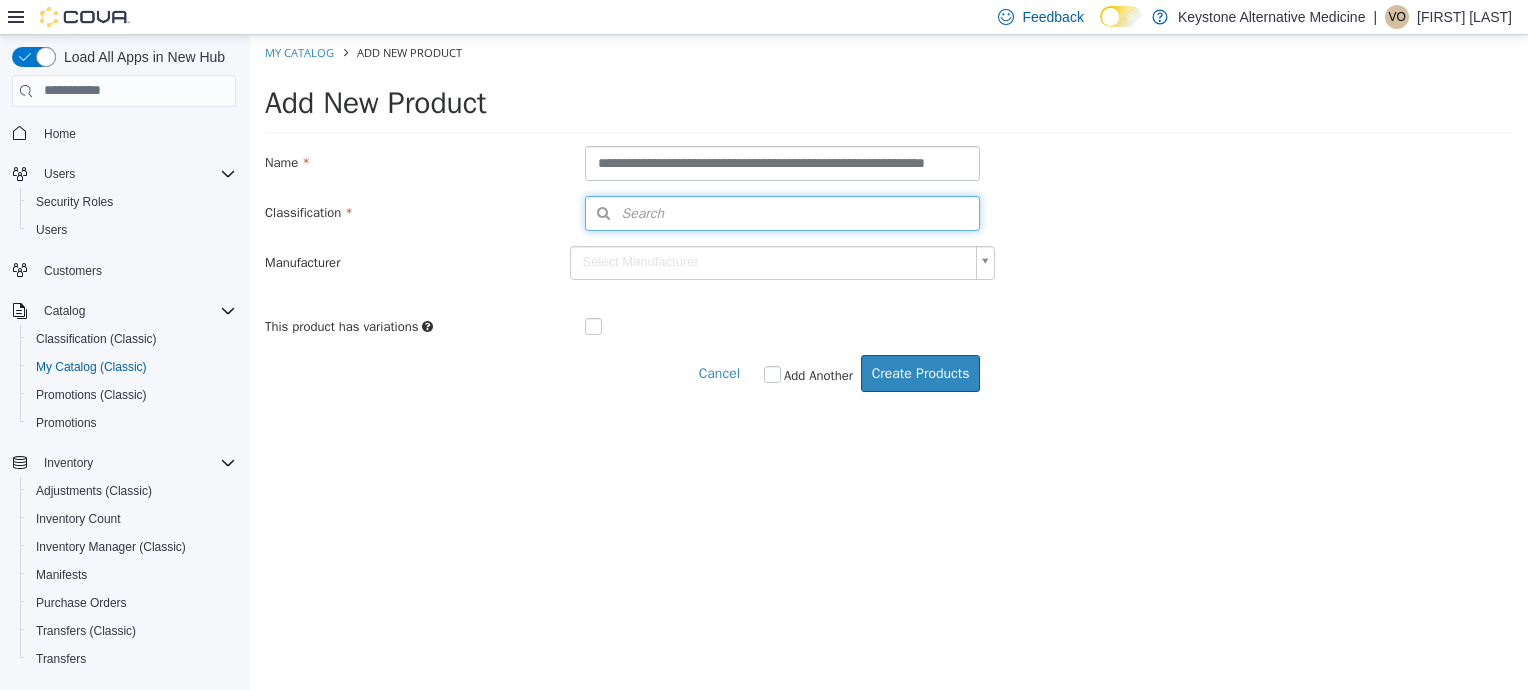 click on "Search" at bounding box center (783, 212) 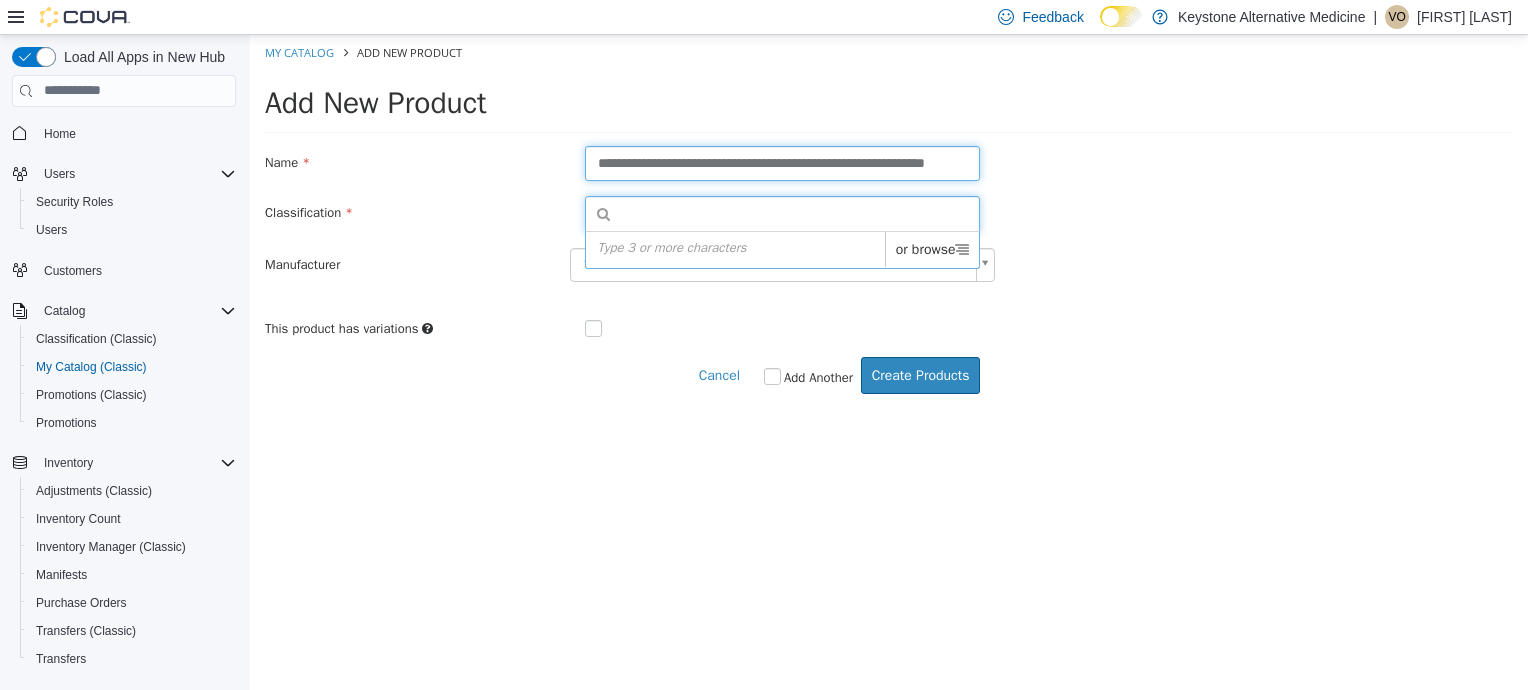 scroll, scrollTop: 0, scrollLeft: 35, axis: horizontal 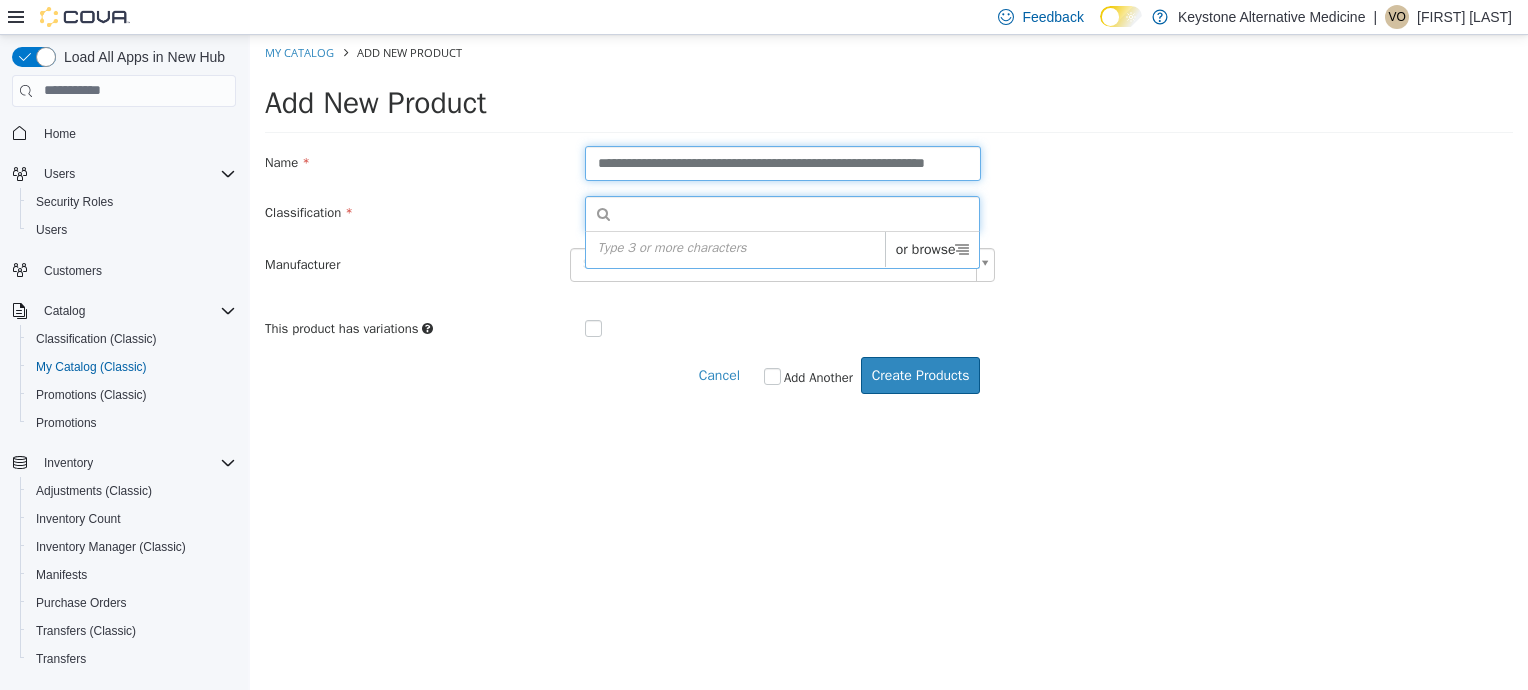 drag, startPoint x: 976, startPoint y: 166, endPoint x: 1094, endPoint y: 198, distance: 122.26202 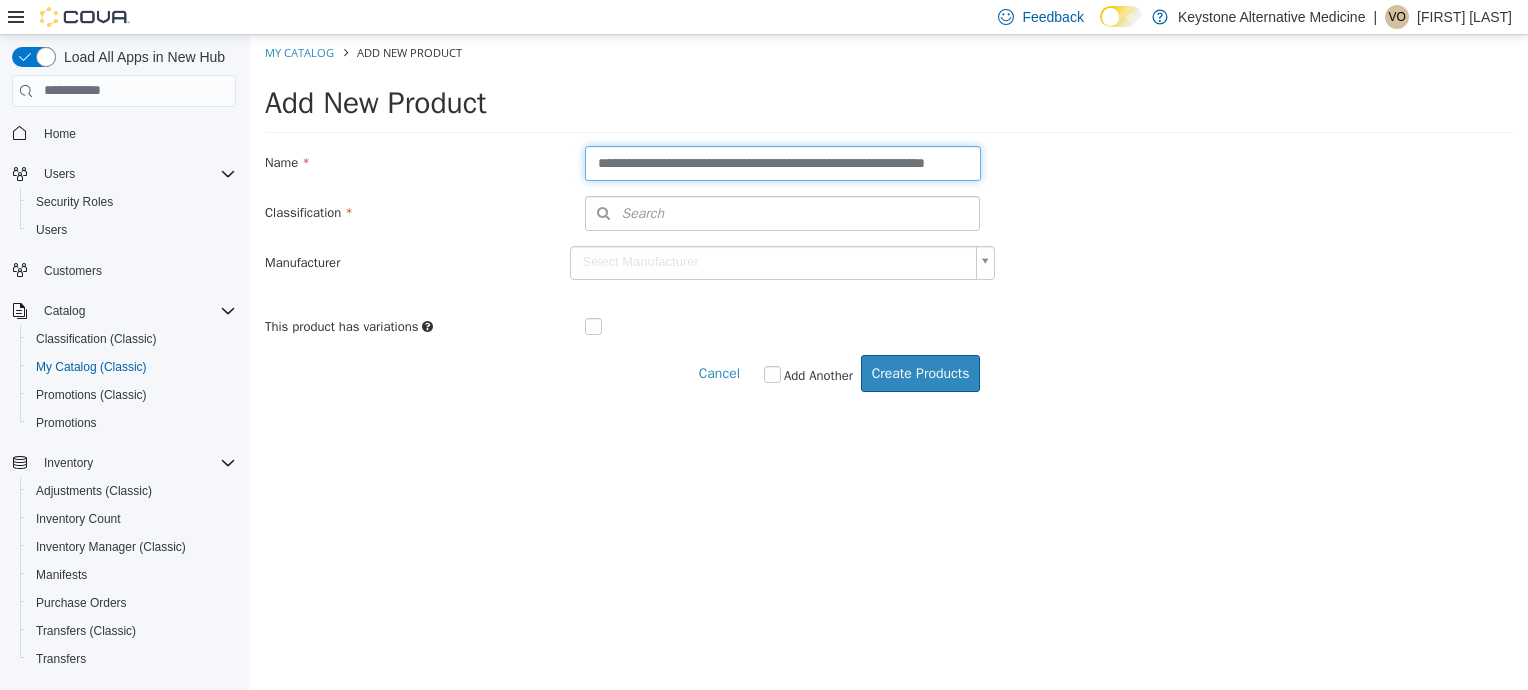 click on "**********" at bounding box center [783, 162] 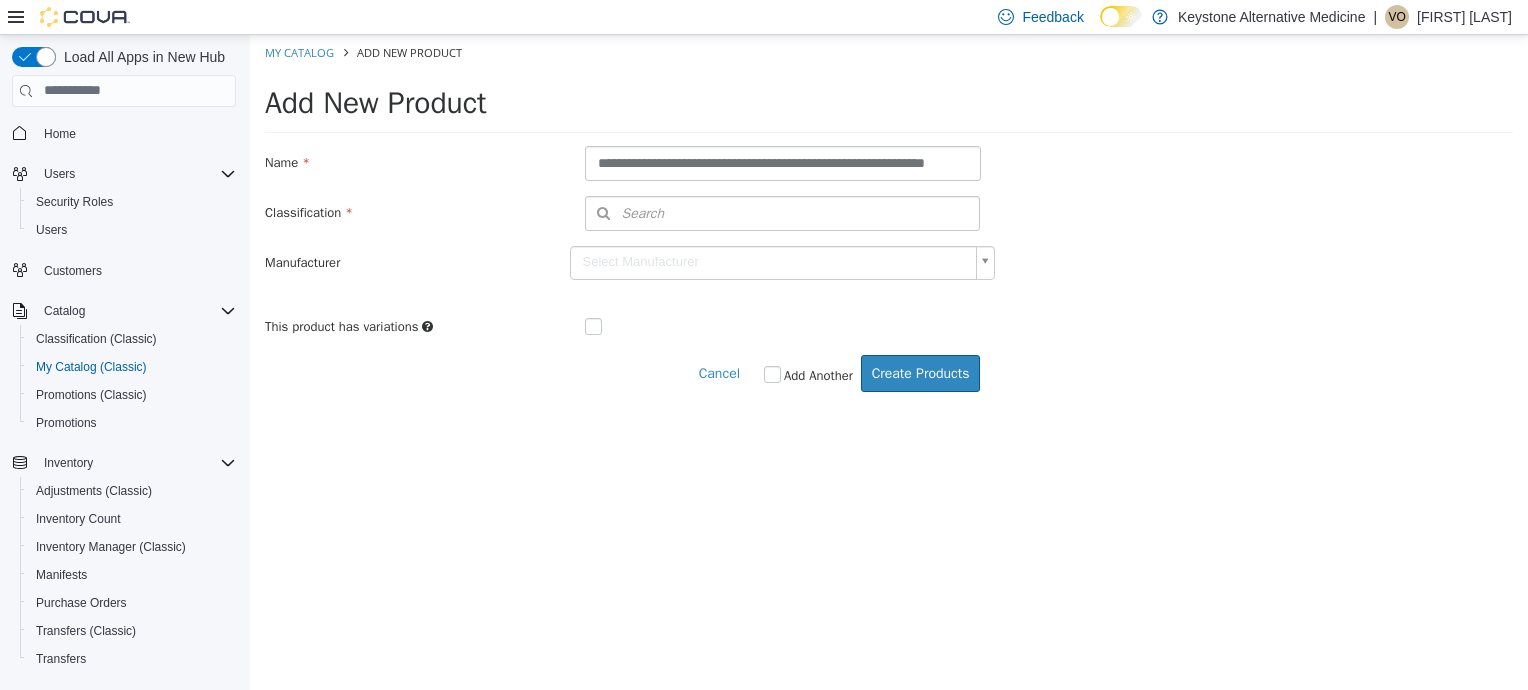 scroll, scrollTop: 0, scrollLeft: 0, axis: both 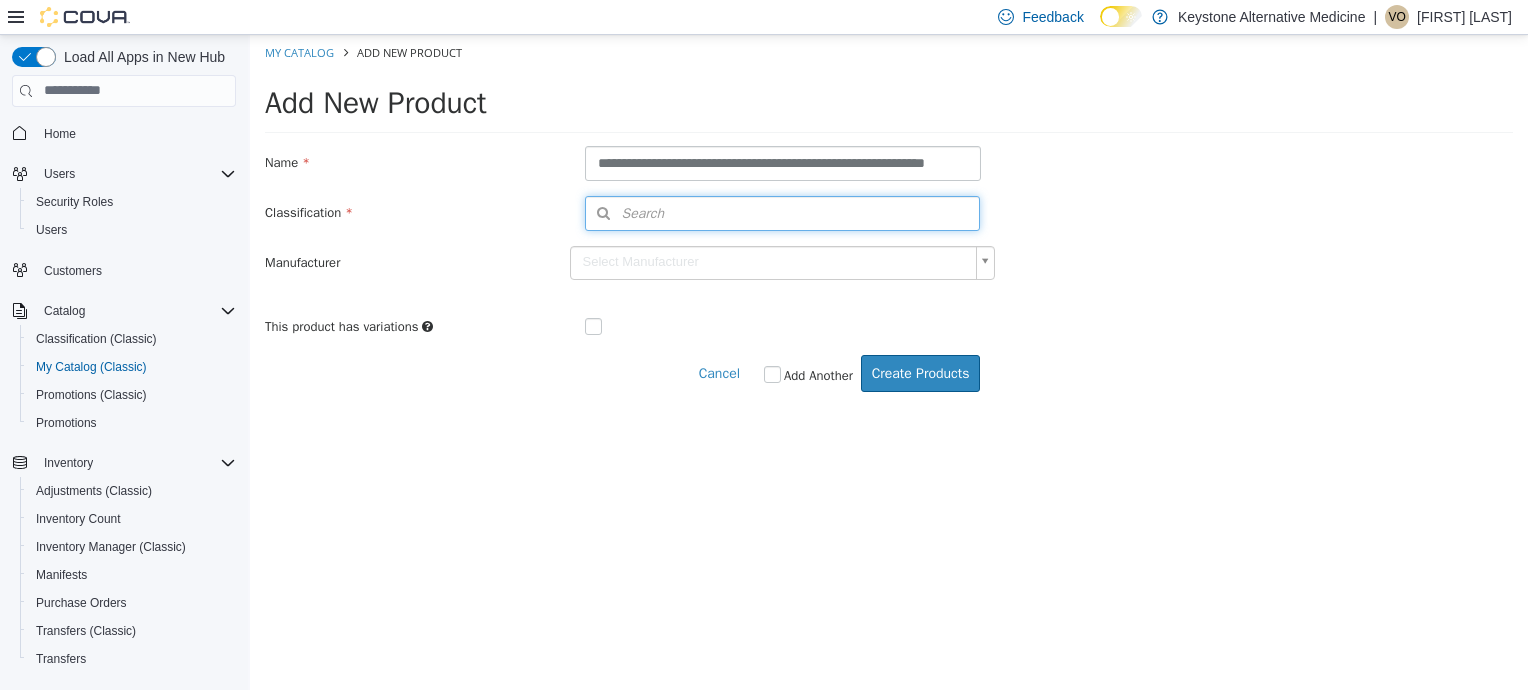 click on "Search" at bounding box center [783, 212] 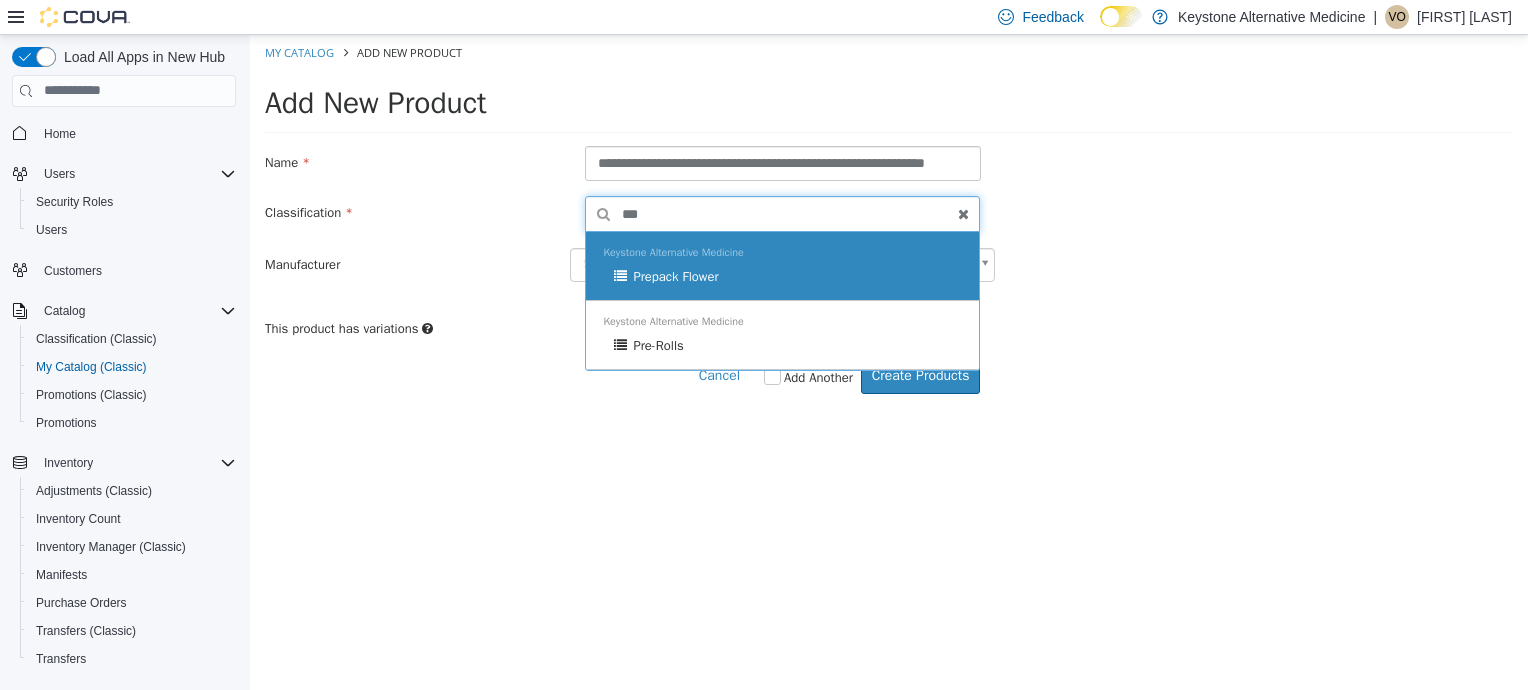 type on "***" 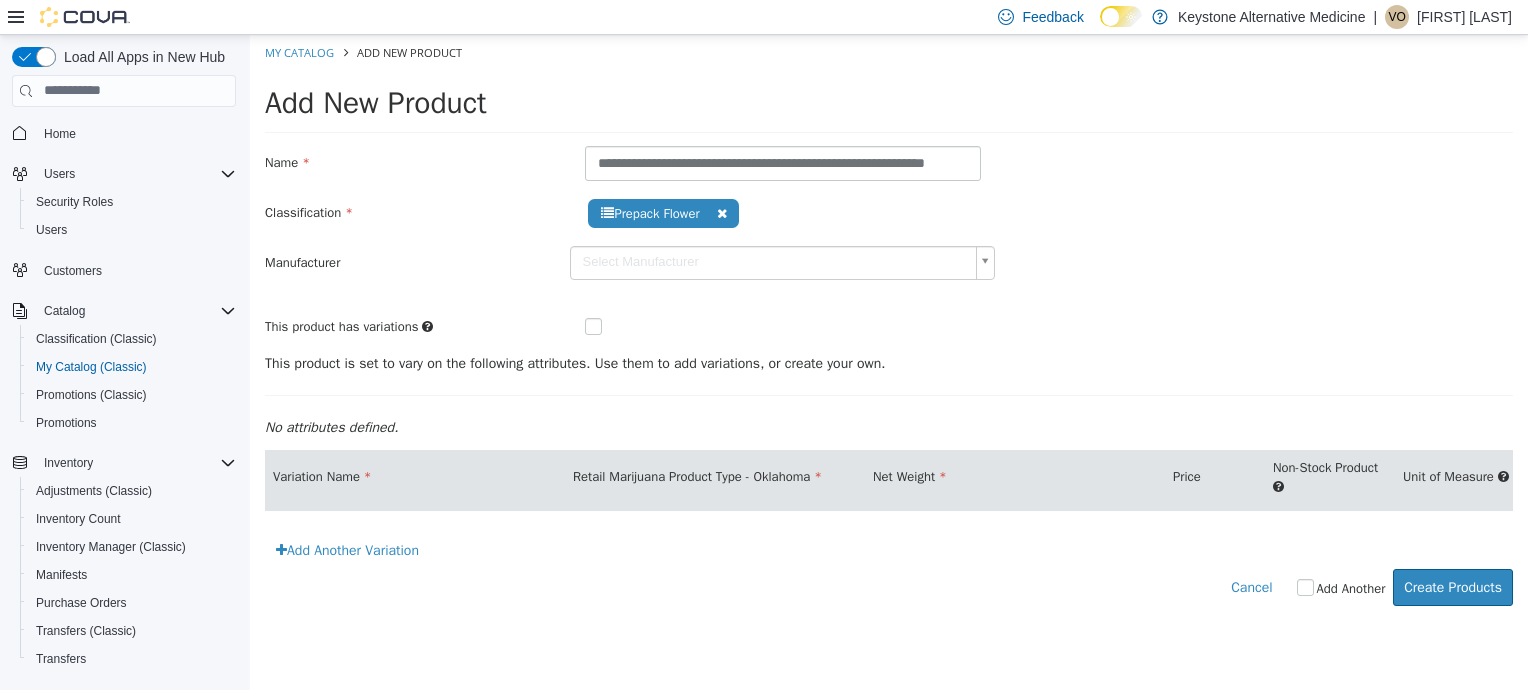 click on "**********" at bounding box center [889, 330] 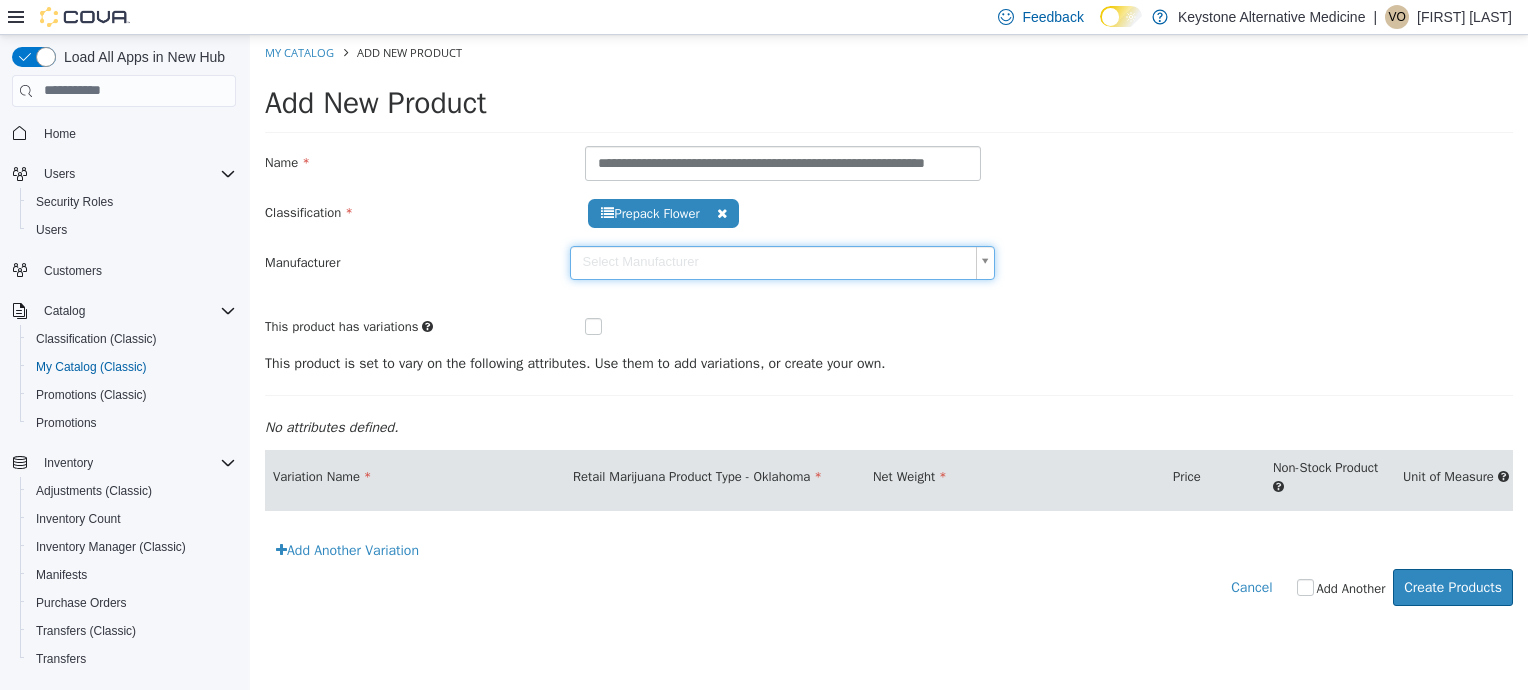 click on "**********" at bounding box center (889, 330) 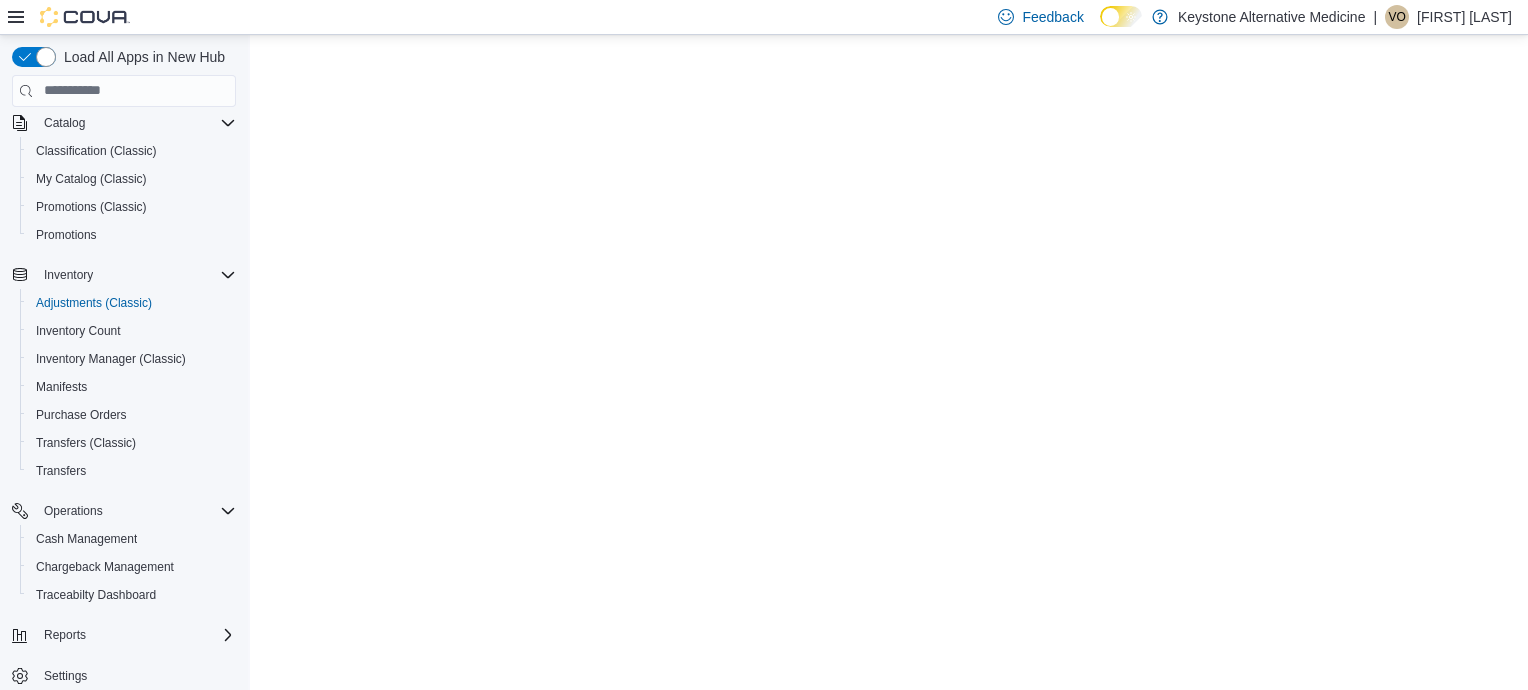 scroll, scrollTop: 204, scrollLeft: 0, axis: vertical 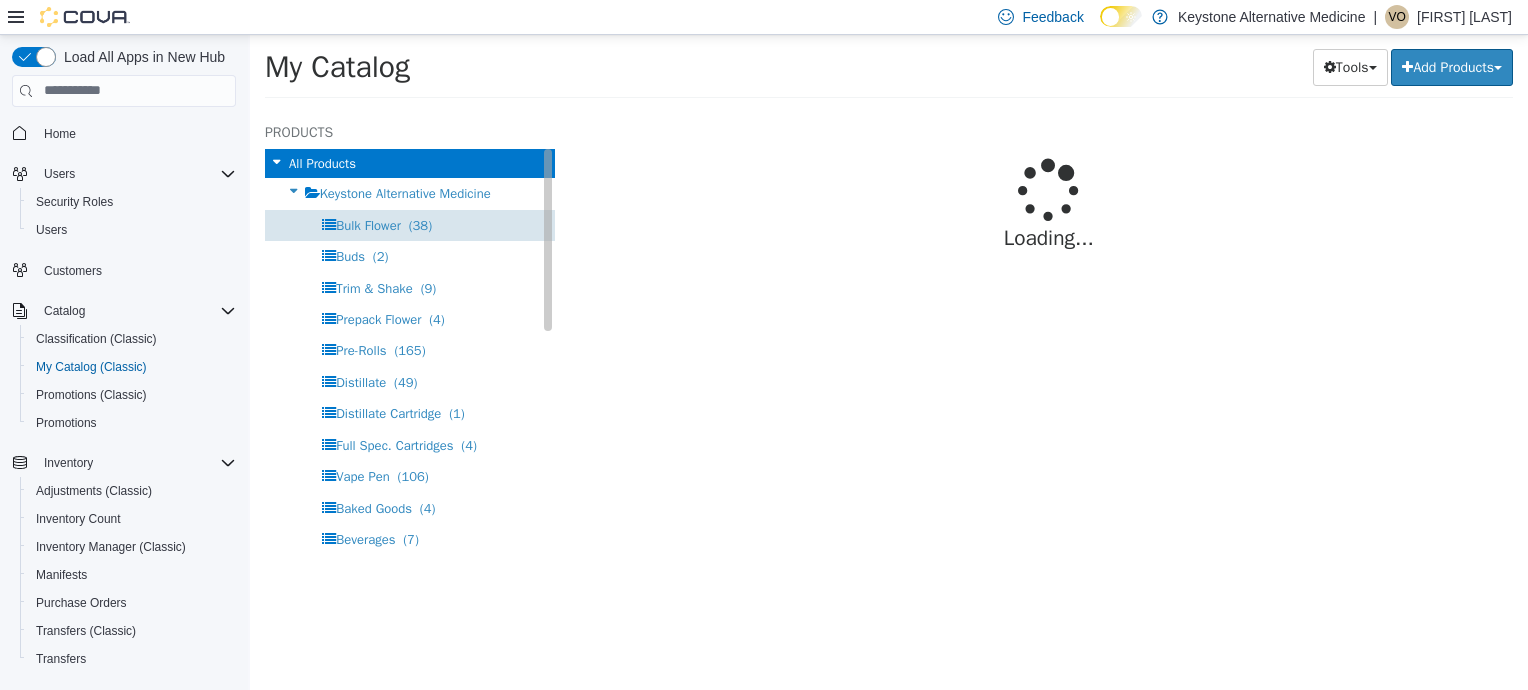 select on "**********" 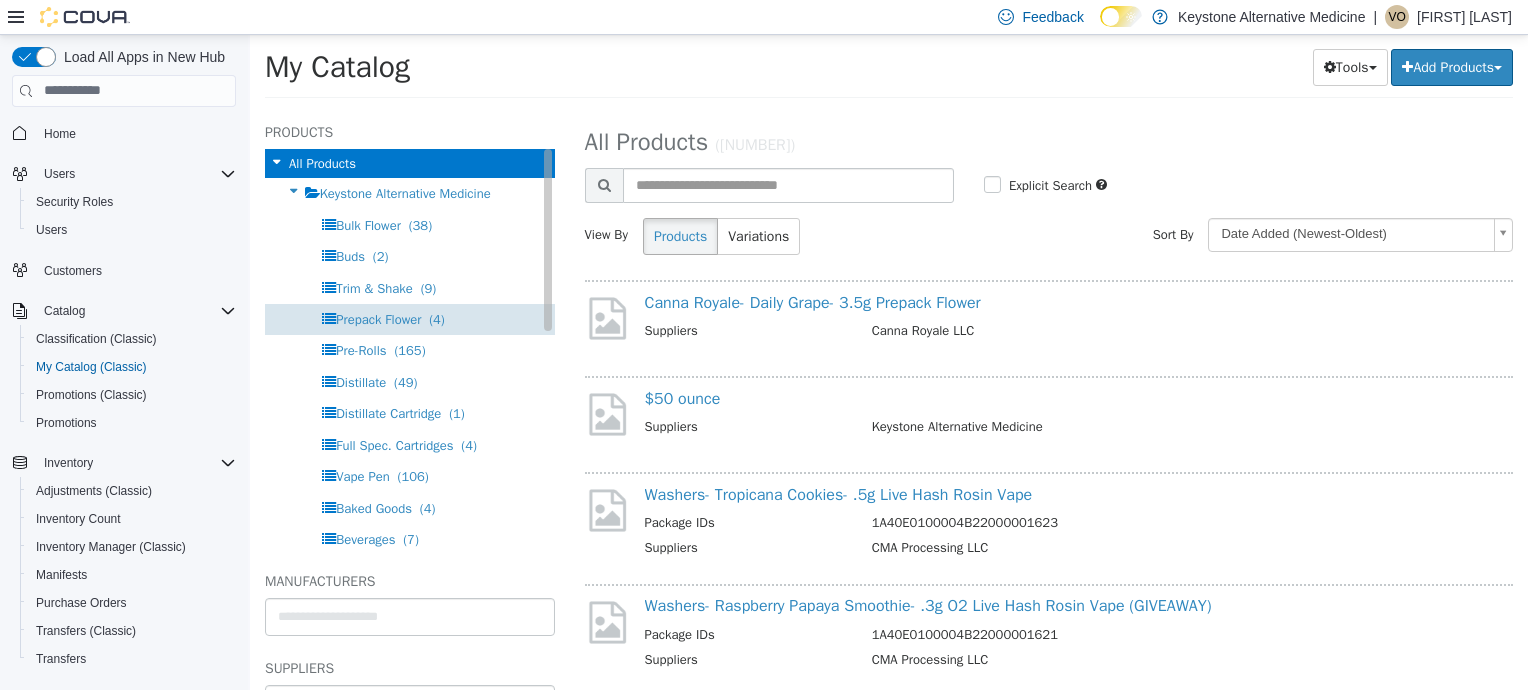 click on "Prepack Flower
(4)" at bounding box center (410, 318) 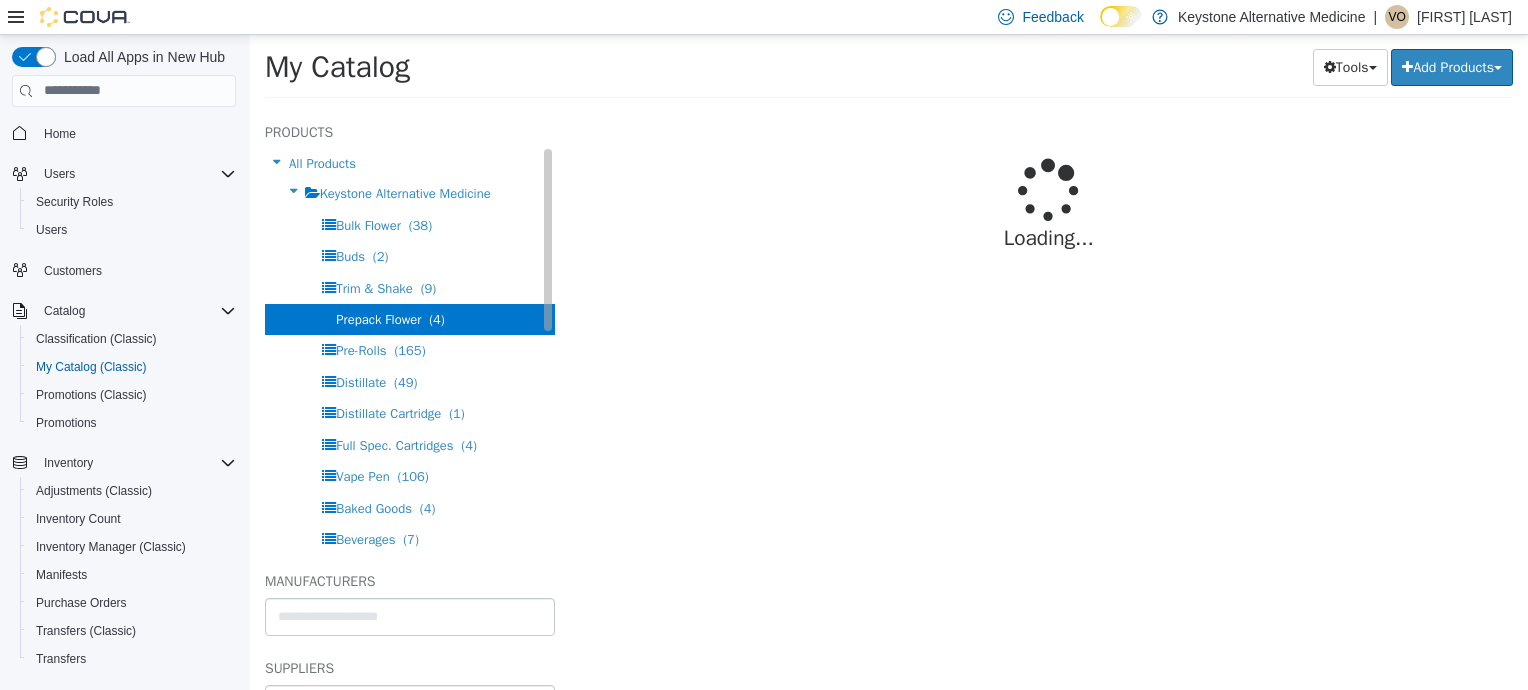select on "**********" 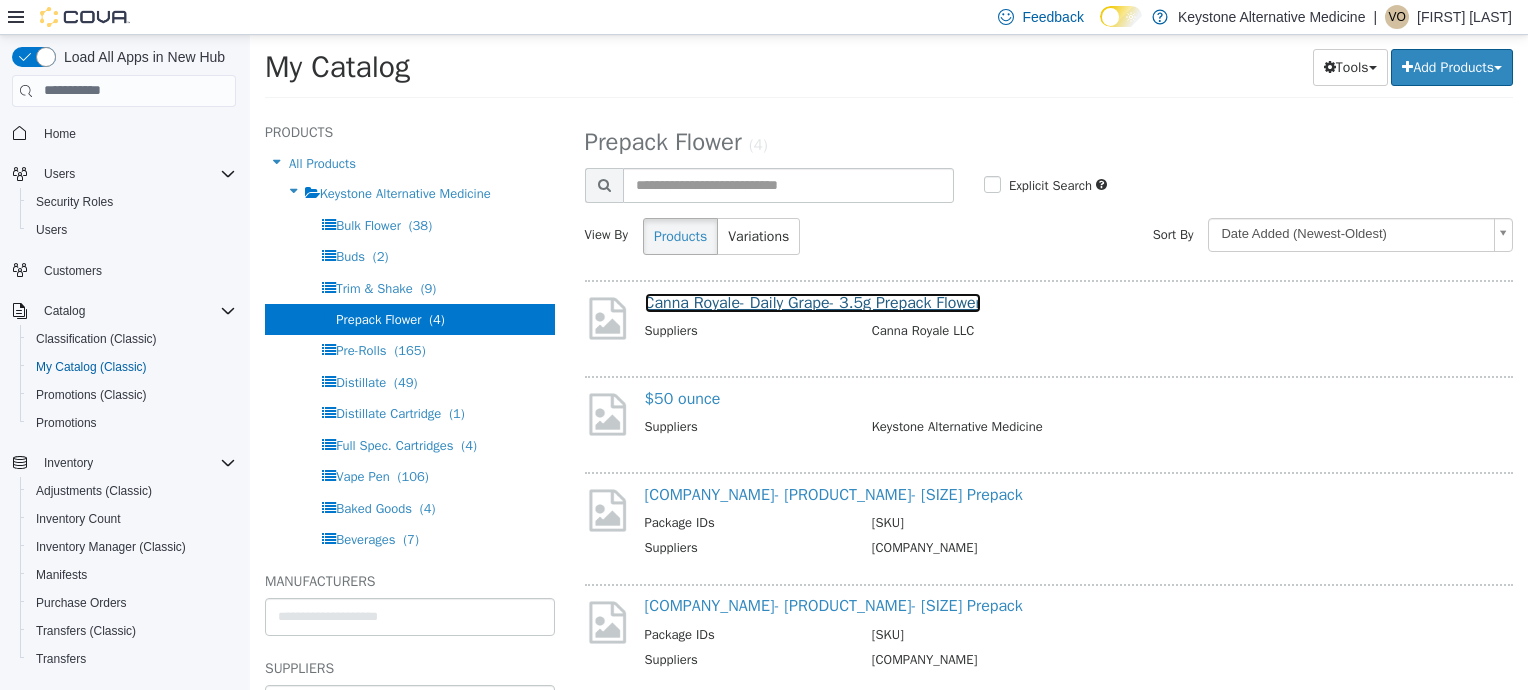 click on "Canna Royale- Daily Grape- 3.5g Prepack Flower" at bounding box center (813, 302) 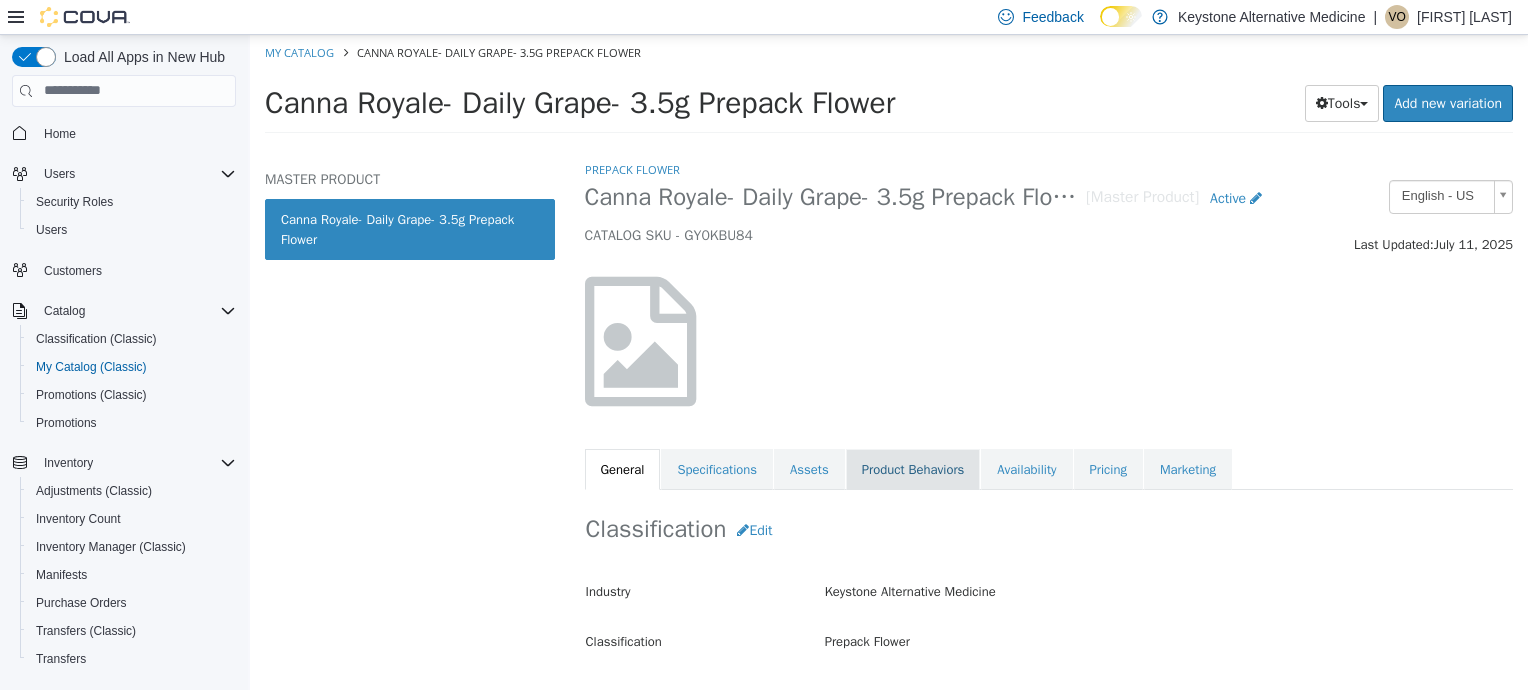 click on "Product Behaviors" at bounding box center [913, 469] 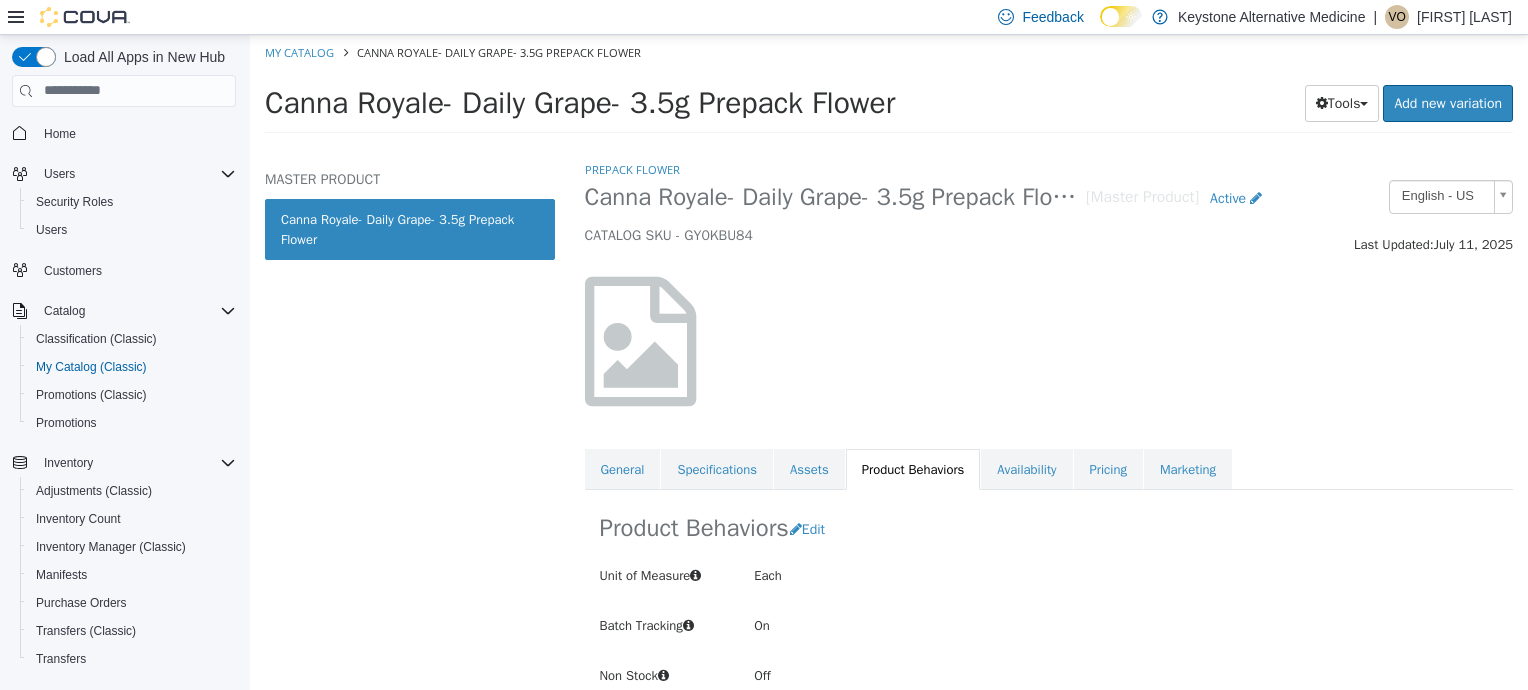 scroll, scrollTop: 16, scrollLeft: 0, axis: vertical 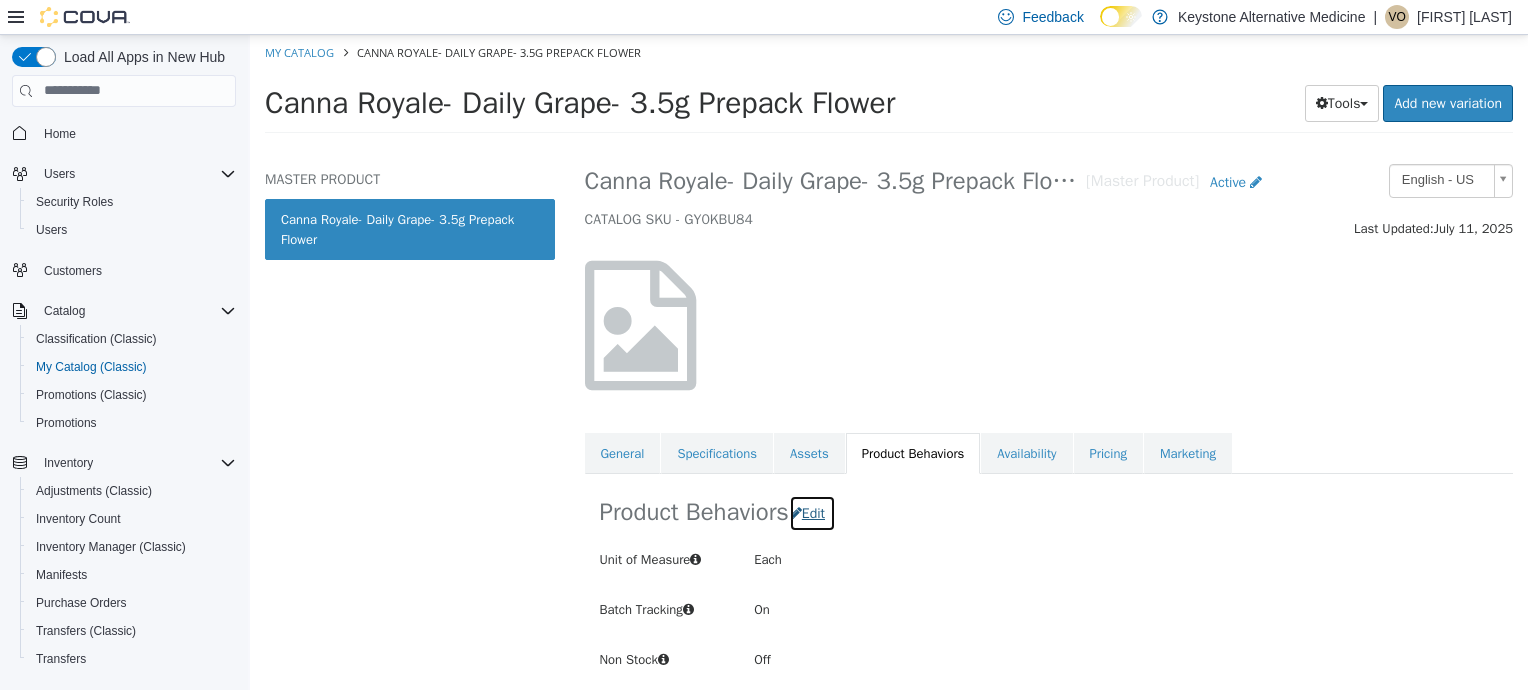 click on "Edit" at bounding box center (813, 512) 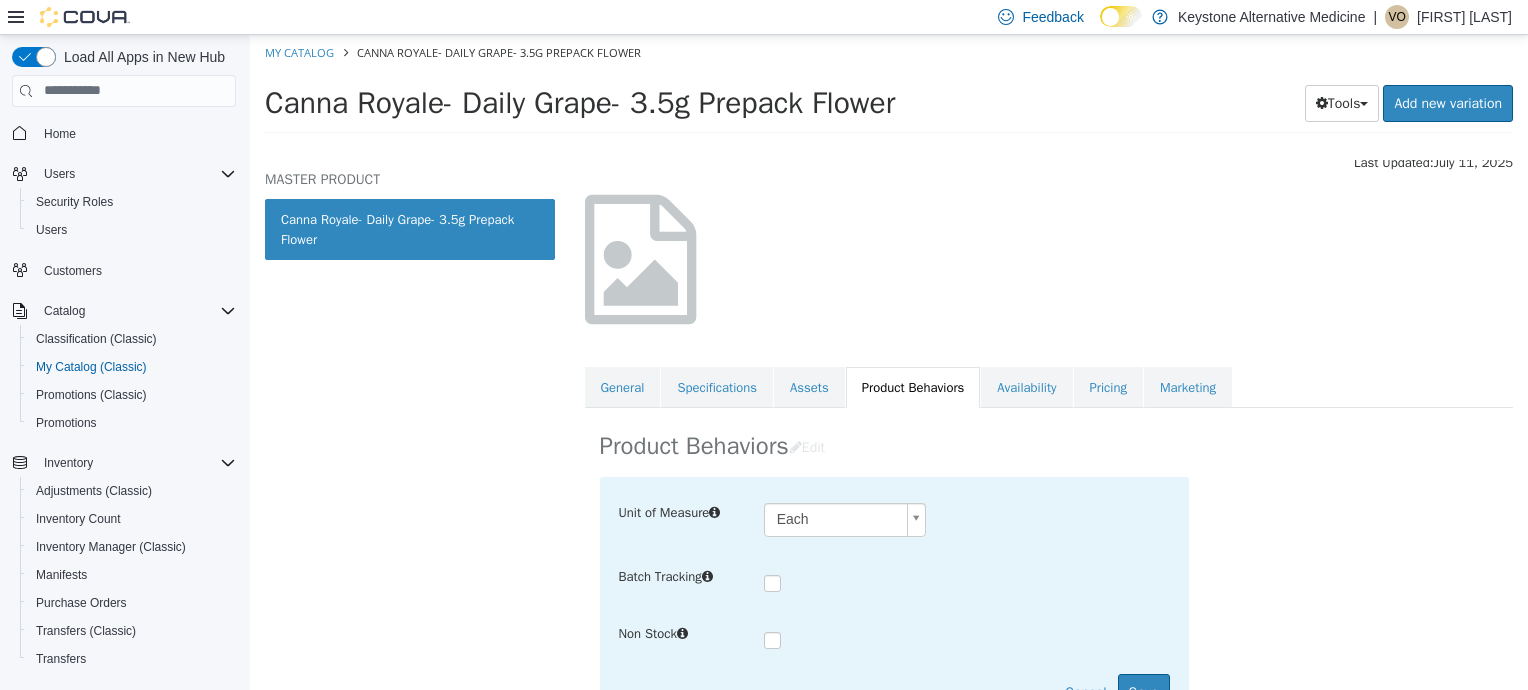scroll, scrollTop: 140, scrollLeft: 0, axis: vertical 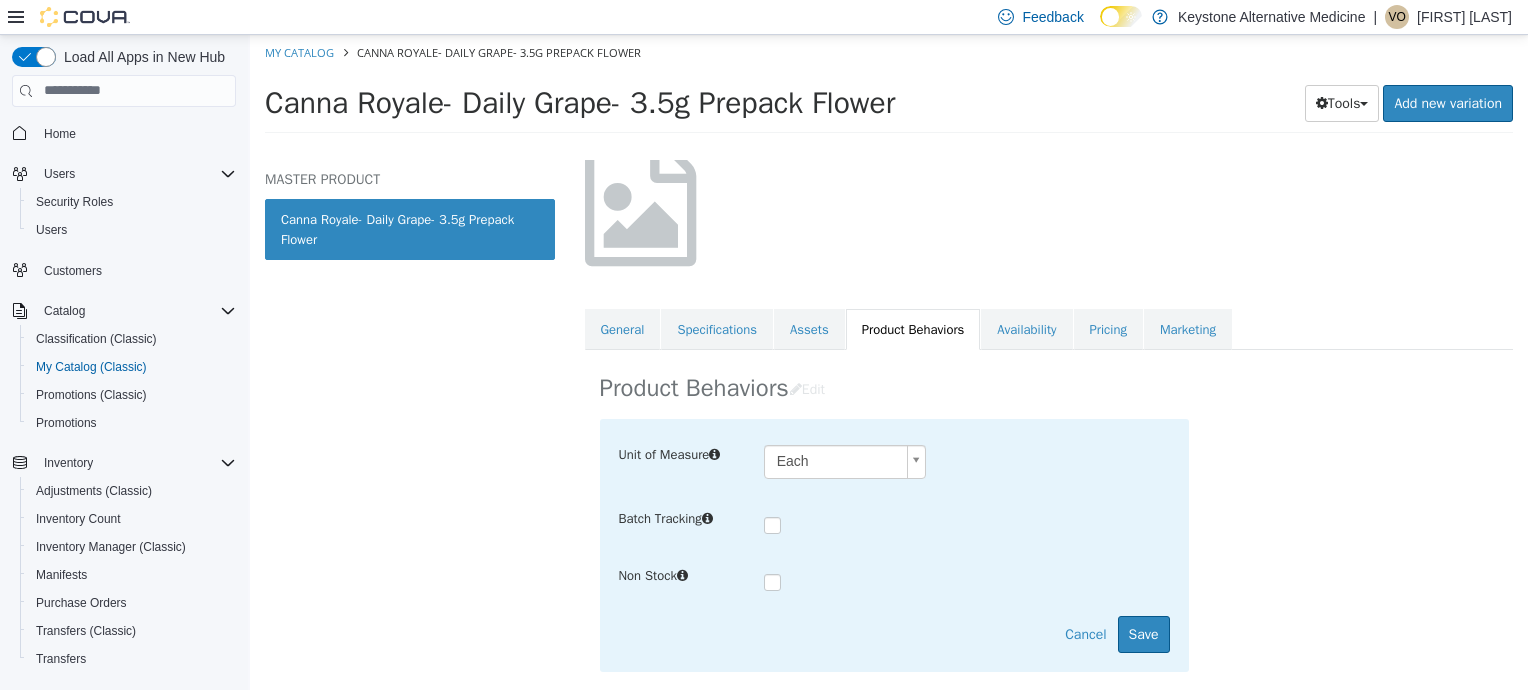 click on "**********" at bounding box center (889, 89) 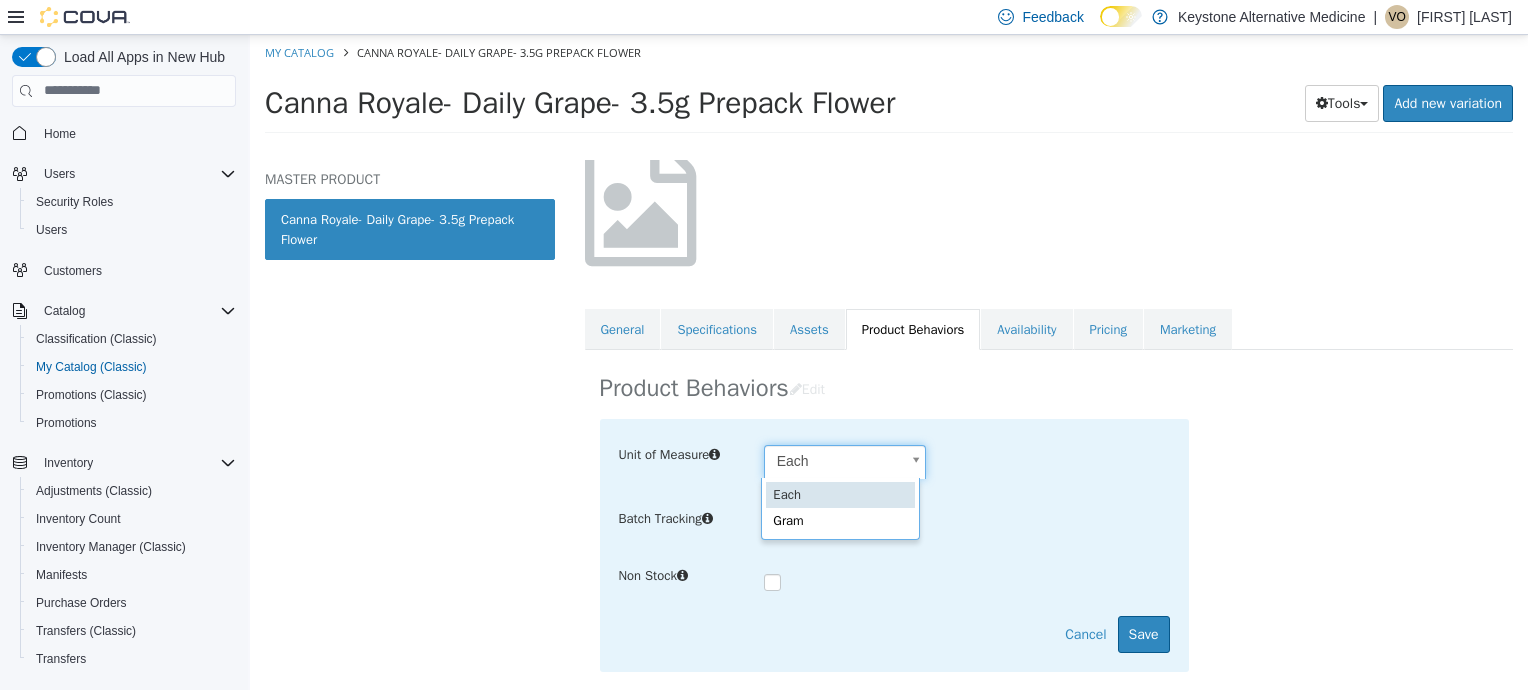 scroll, scrollTop: 0, scrollLeft: 5, axis: horizontal 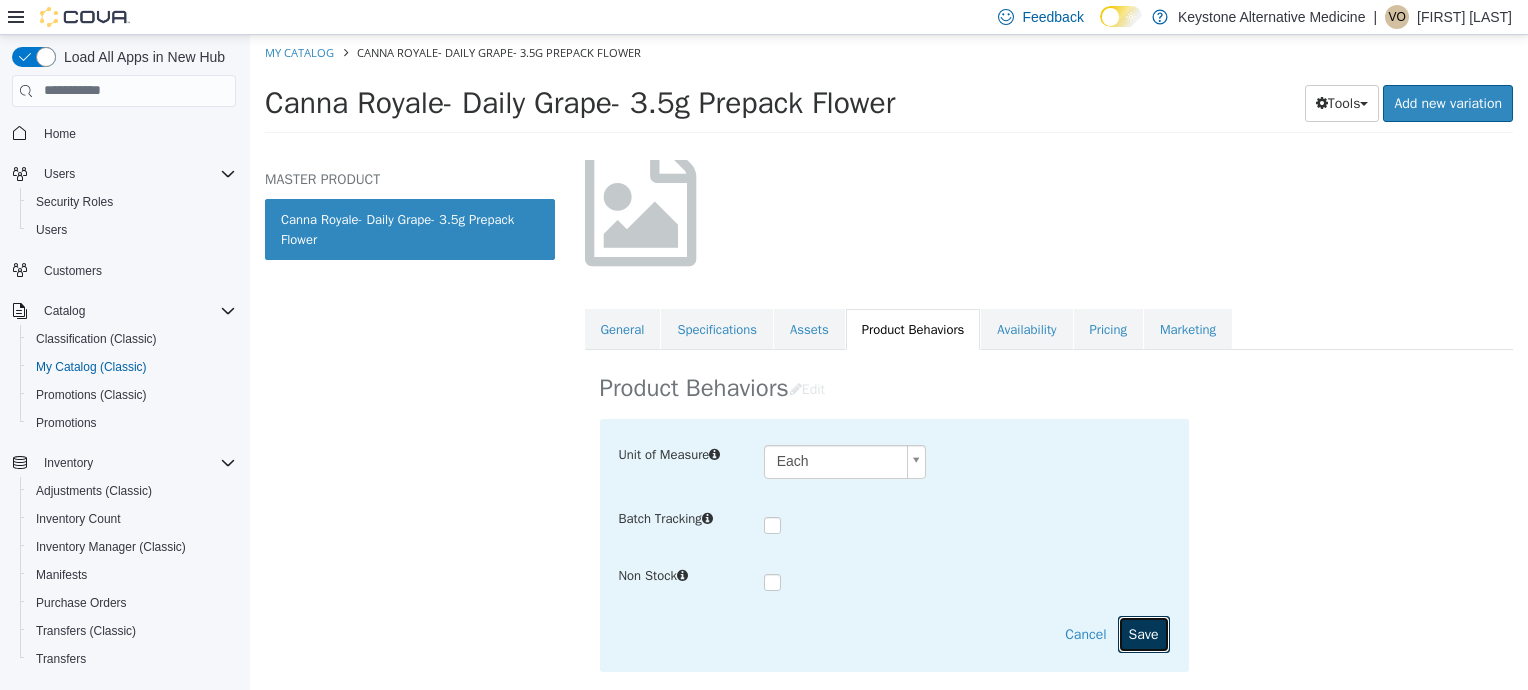 click on "Save" at bounding box center [1144, 633] 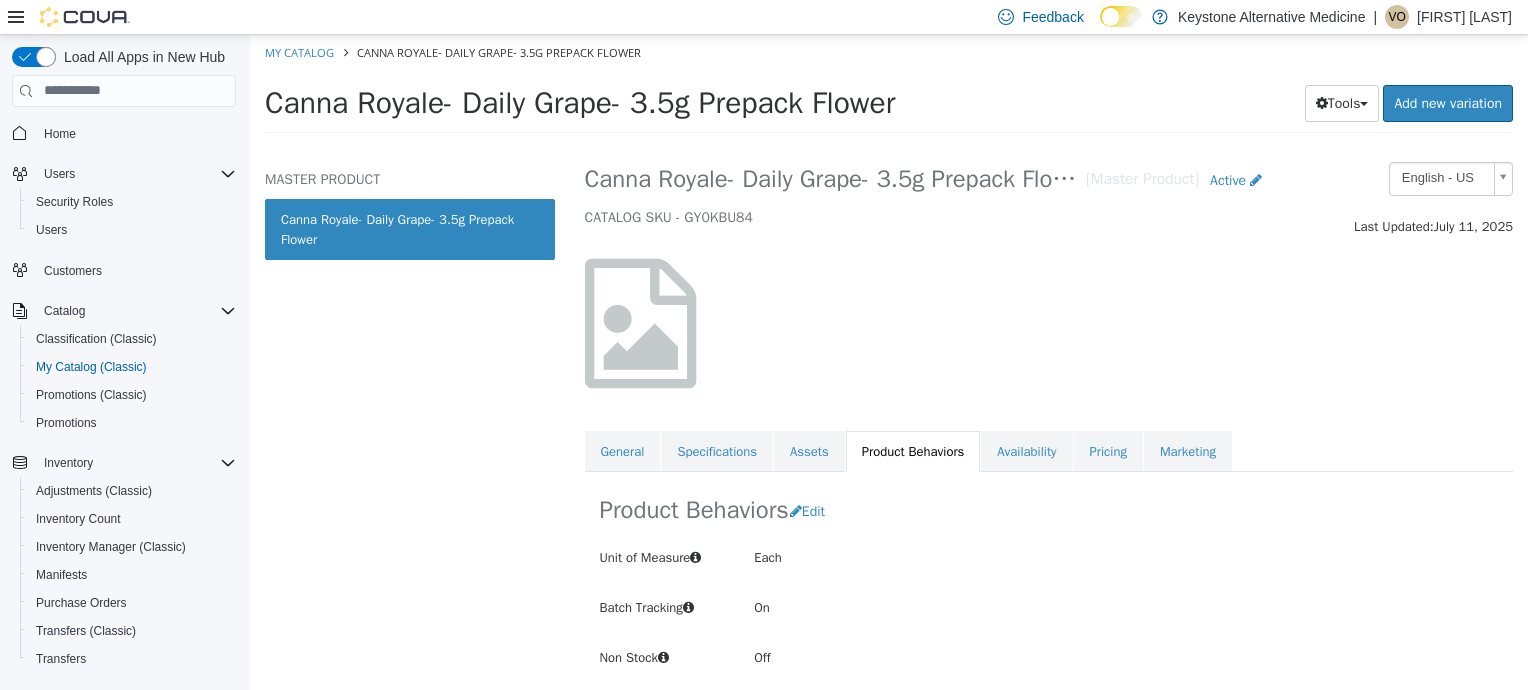 scroll, scrollTop: 16, scrollLeft: 0, axis: vertical 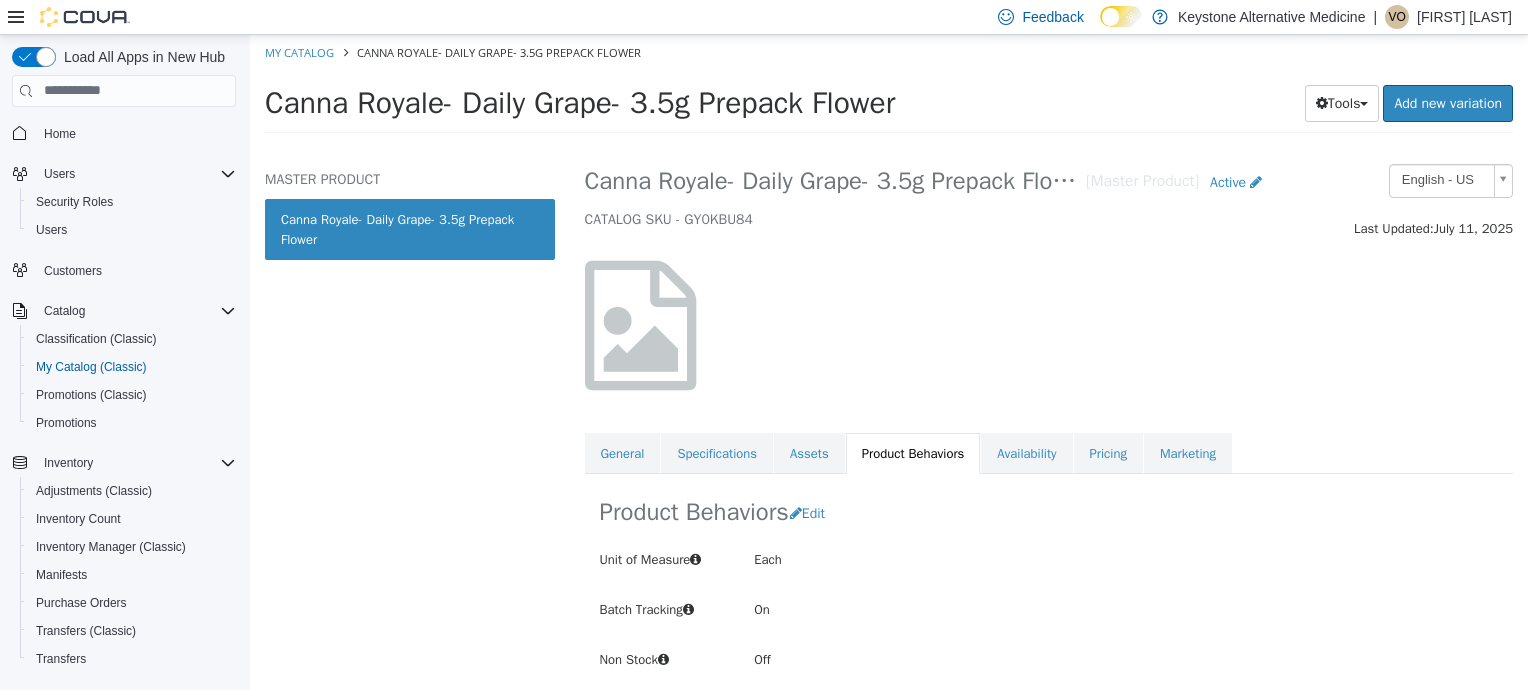 click on "Product Behaviors
Edit" at bounding box center (894, 512) 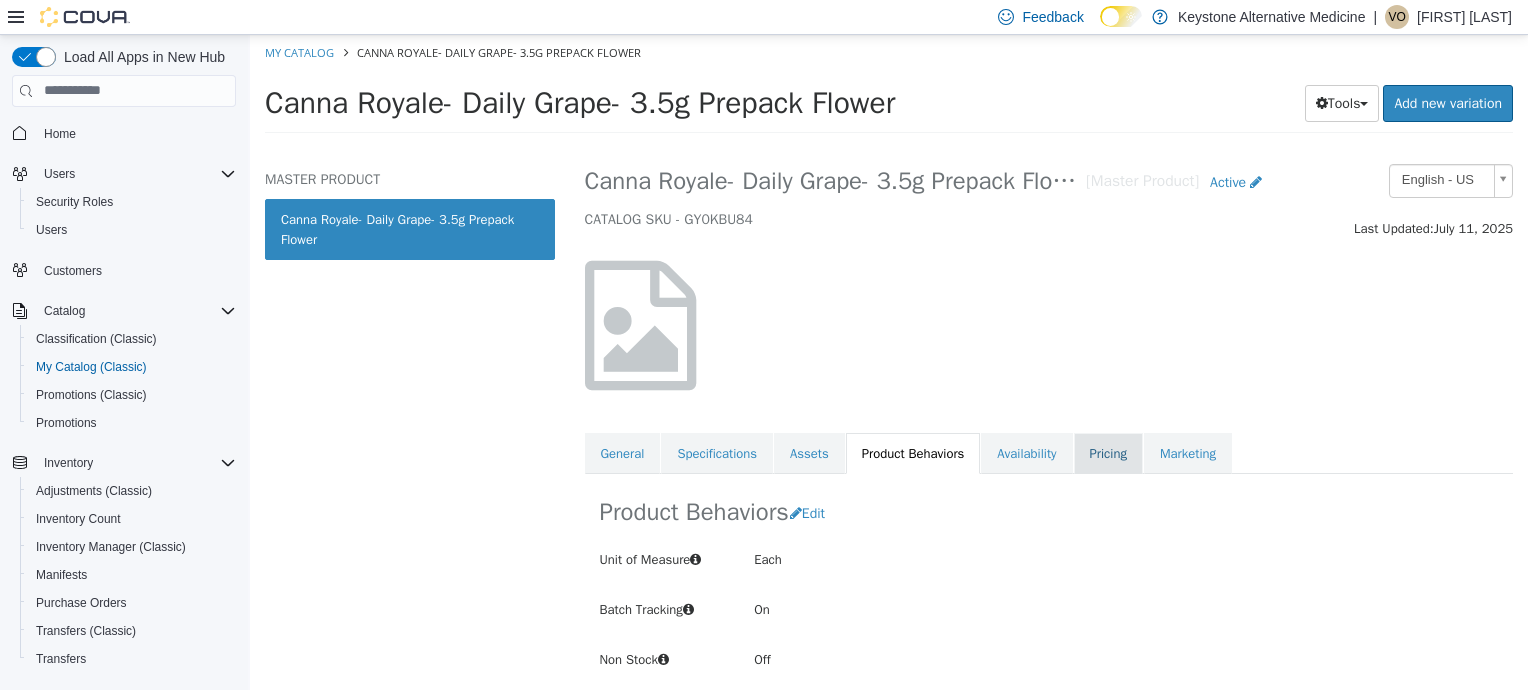 click on "Pricing" at bounding box center (1108, 453) 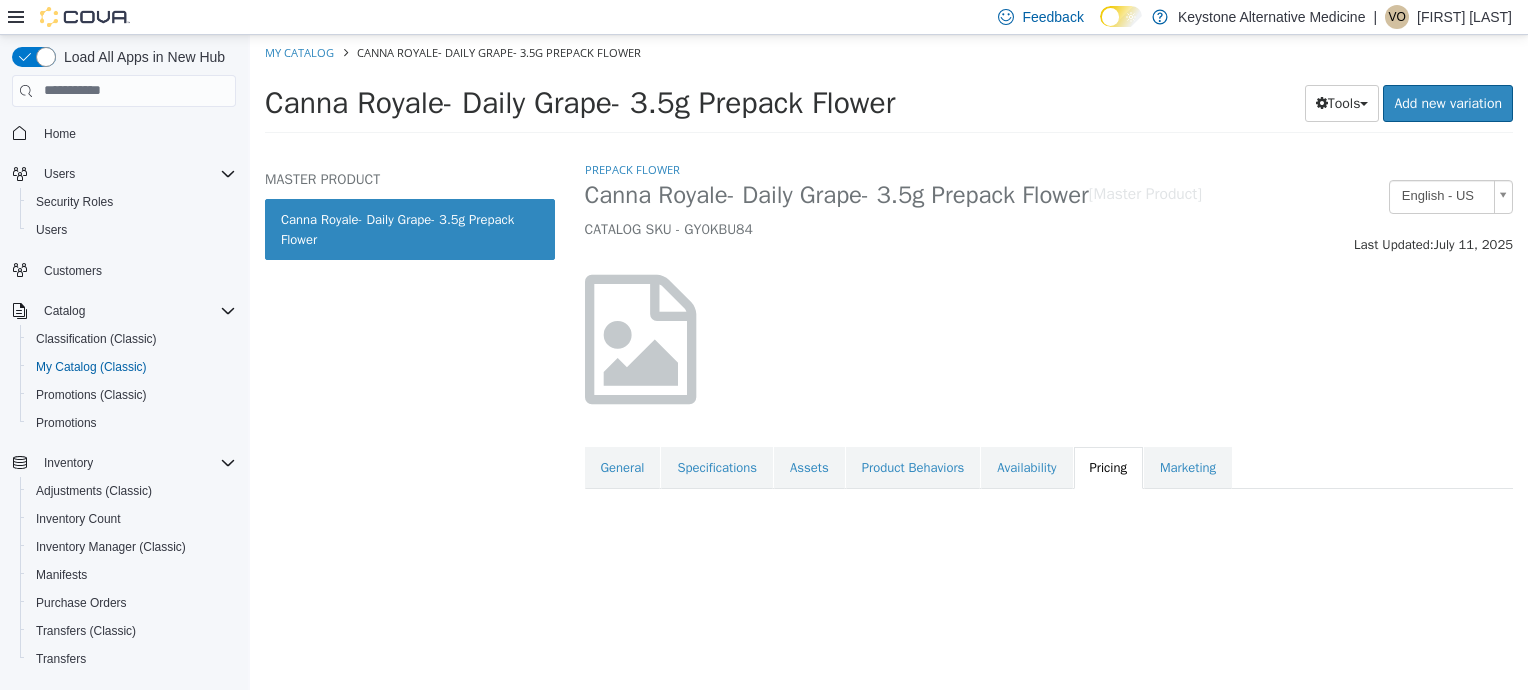 scroll, scrollTop: 0, scrollLeft: 0, axis: both 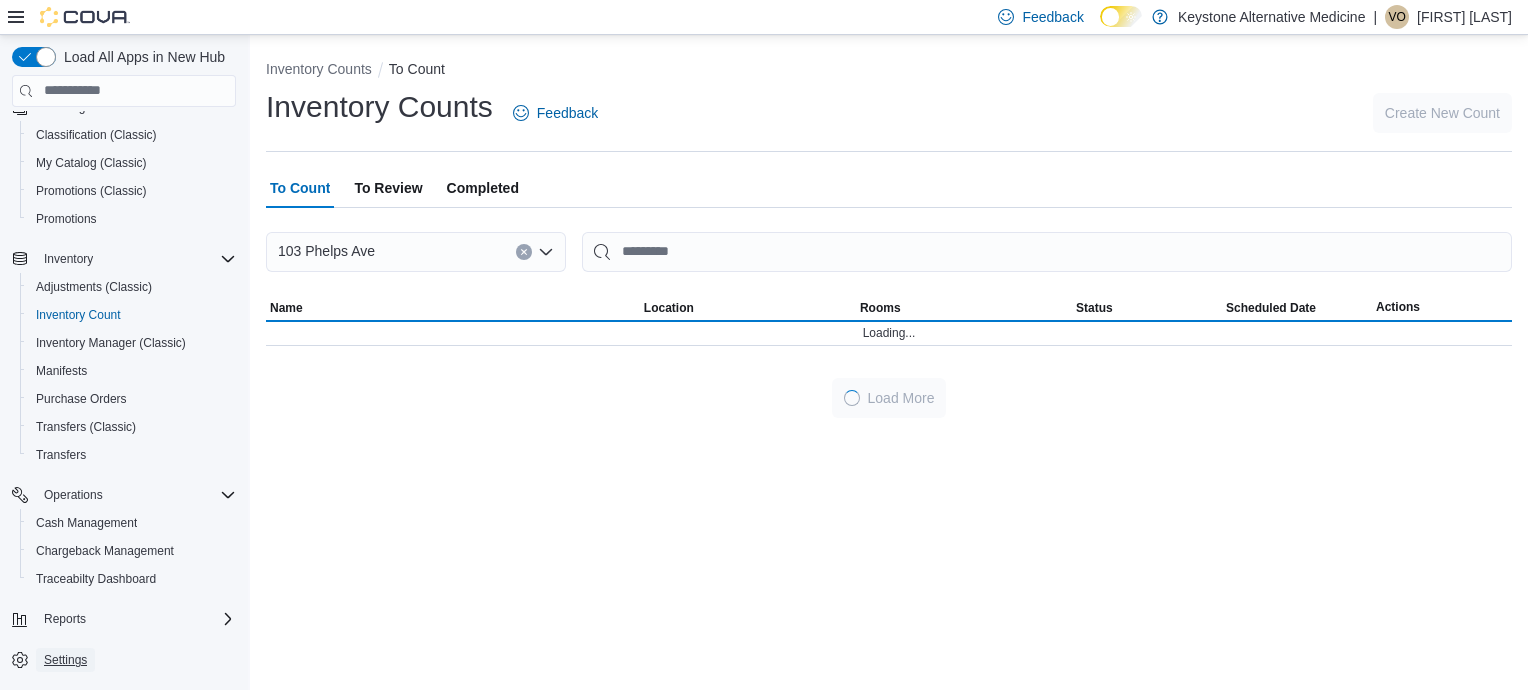 click on "Settings" at bounding box center [65, 660] 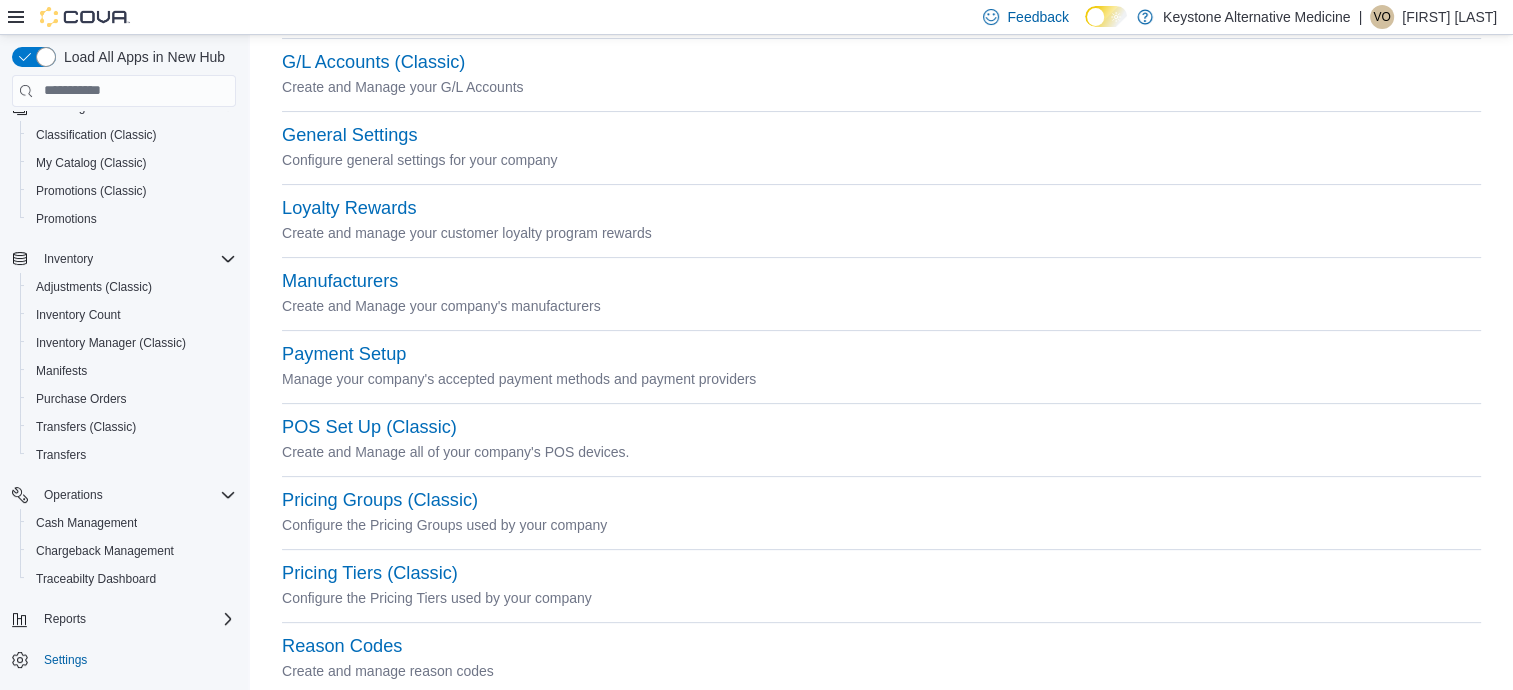 scroll, scrollTop: 496, scrollLeft: 0, axis: vertical 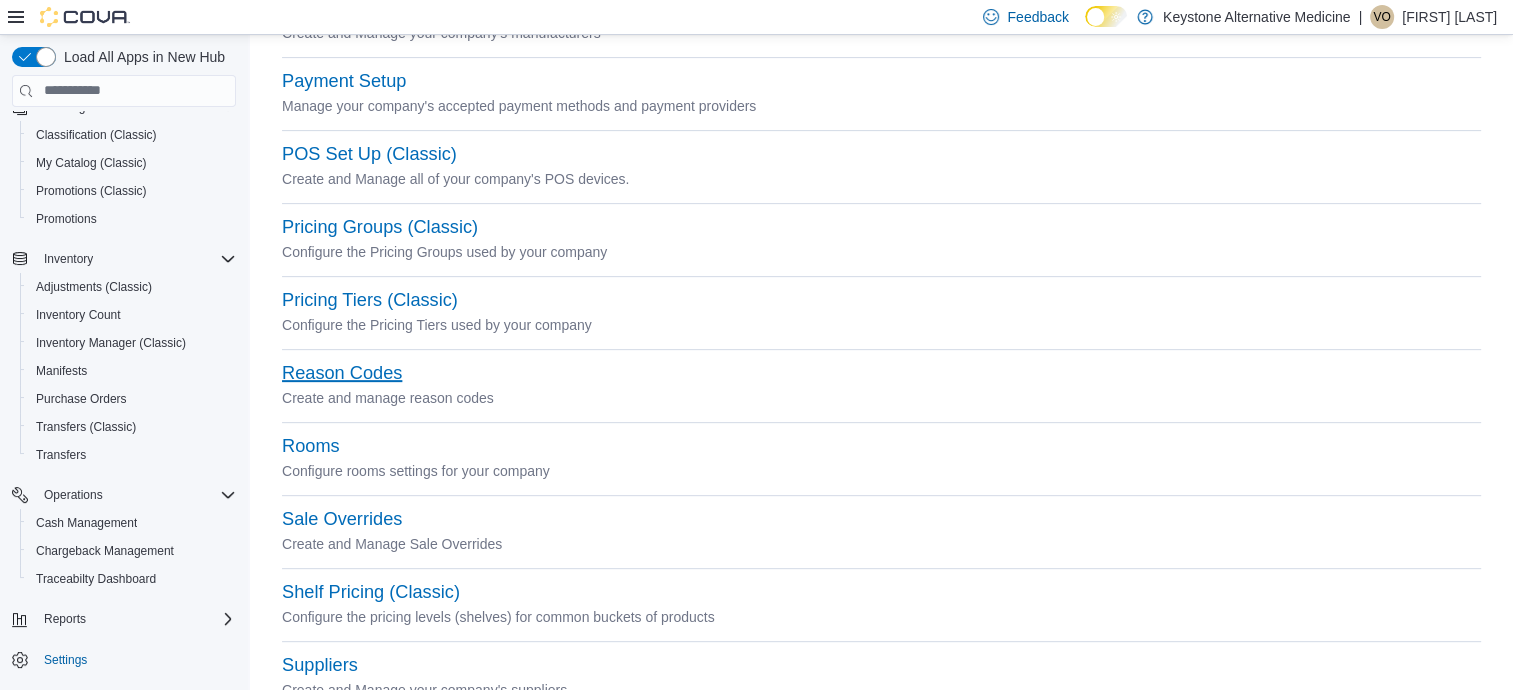 click on "Reason Codes" at bounding box center [342, 373] 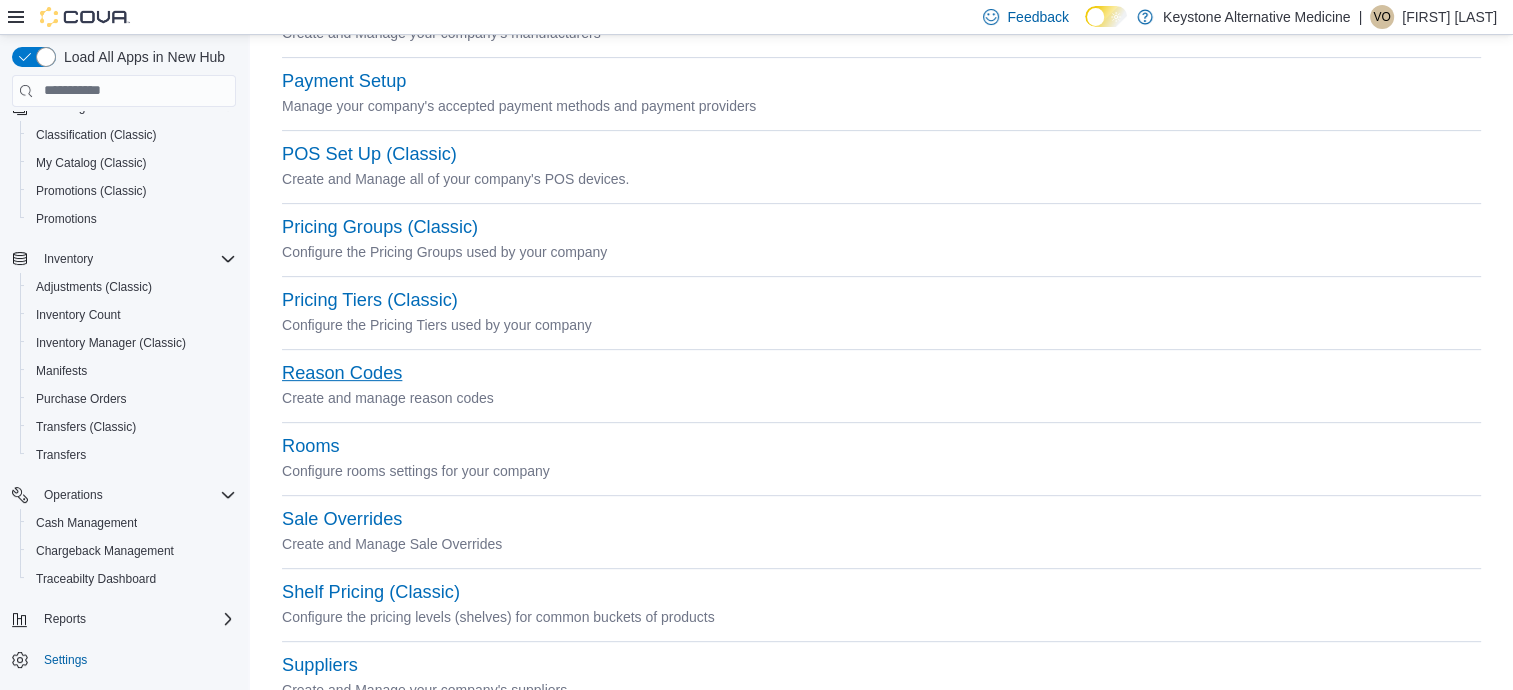 scroll, scrollTop: 0, scrollLeft: 0, axis: both 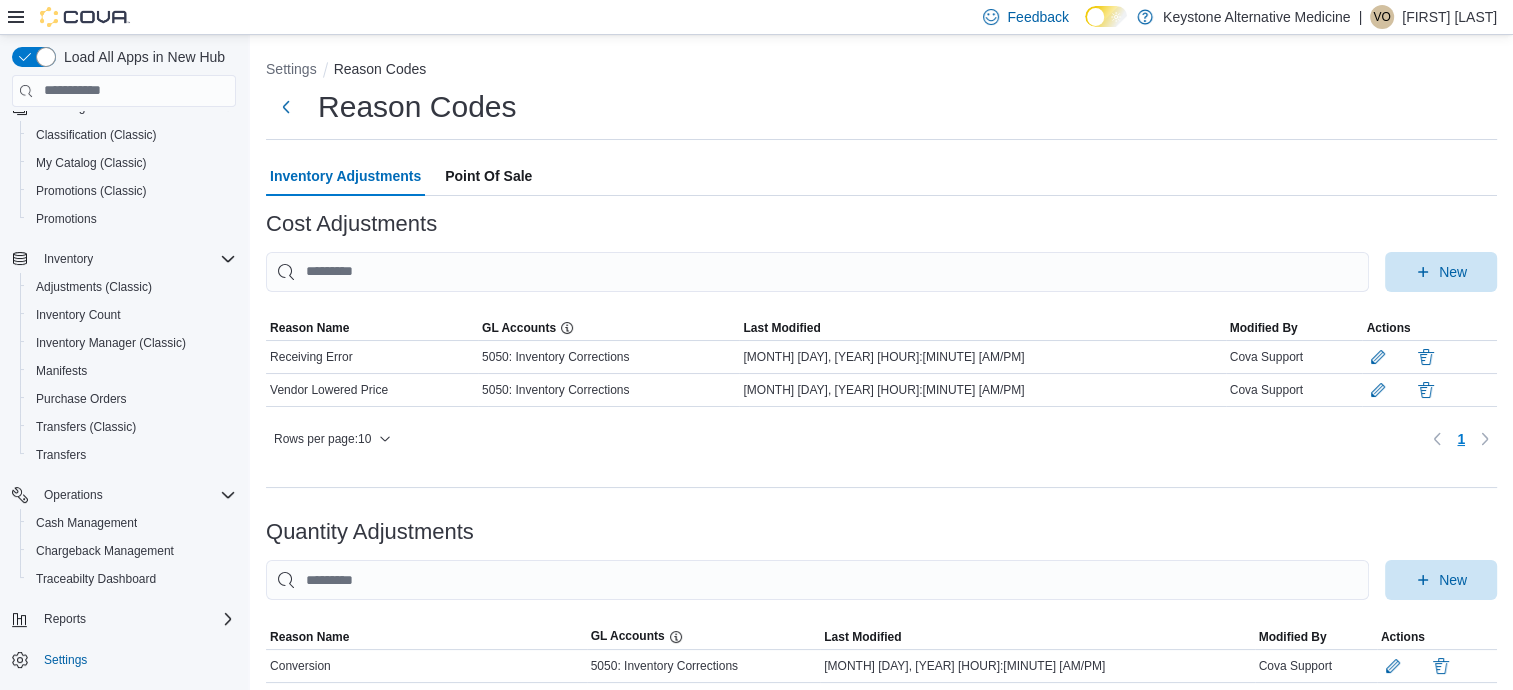 click on "Point Of Sale" at bounding box center (488, 176) 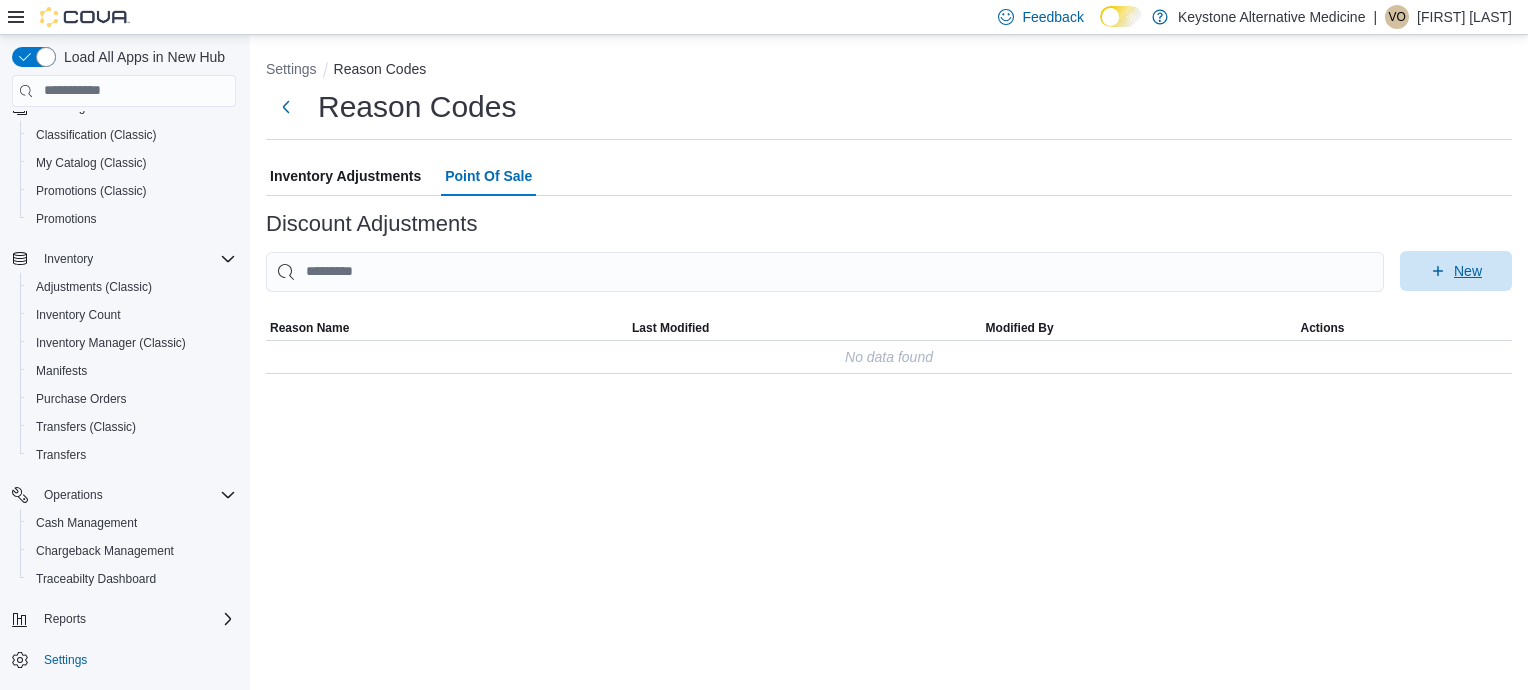 click on "New" at bounding box center (1456, 271) 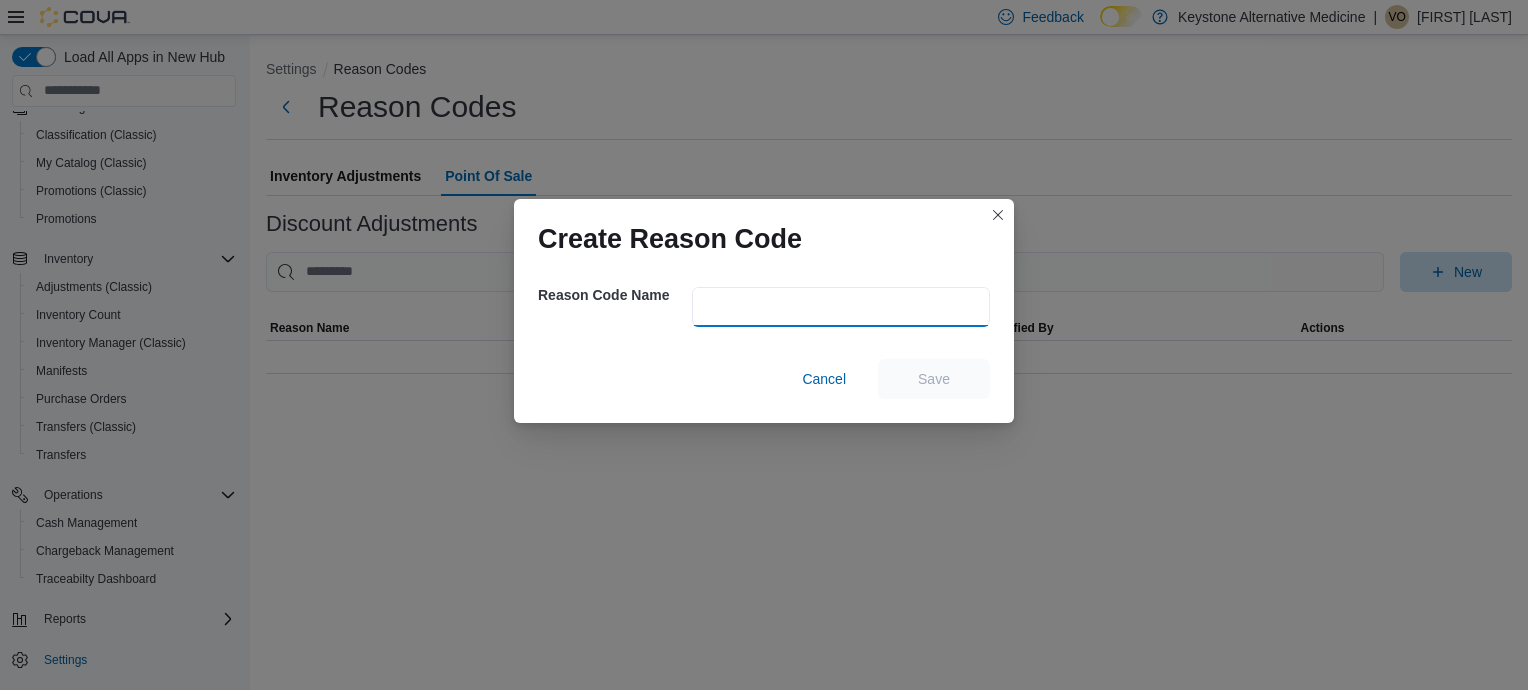click at bounding box center (841, 307) 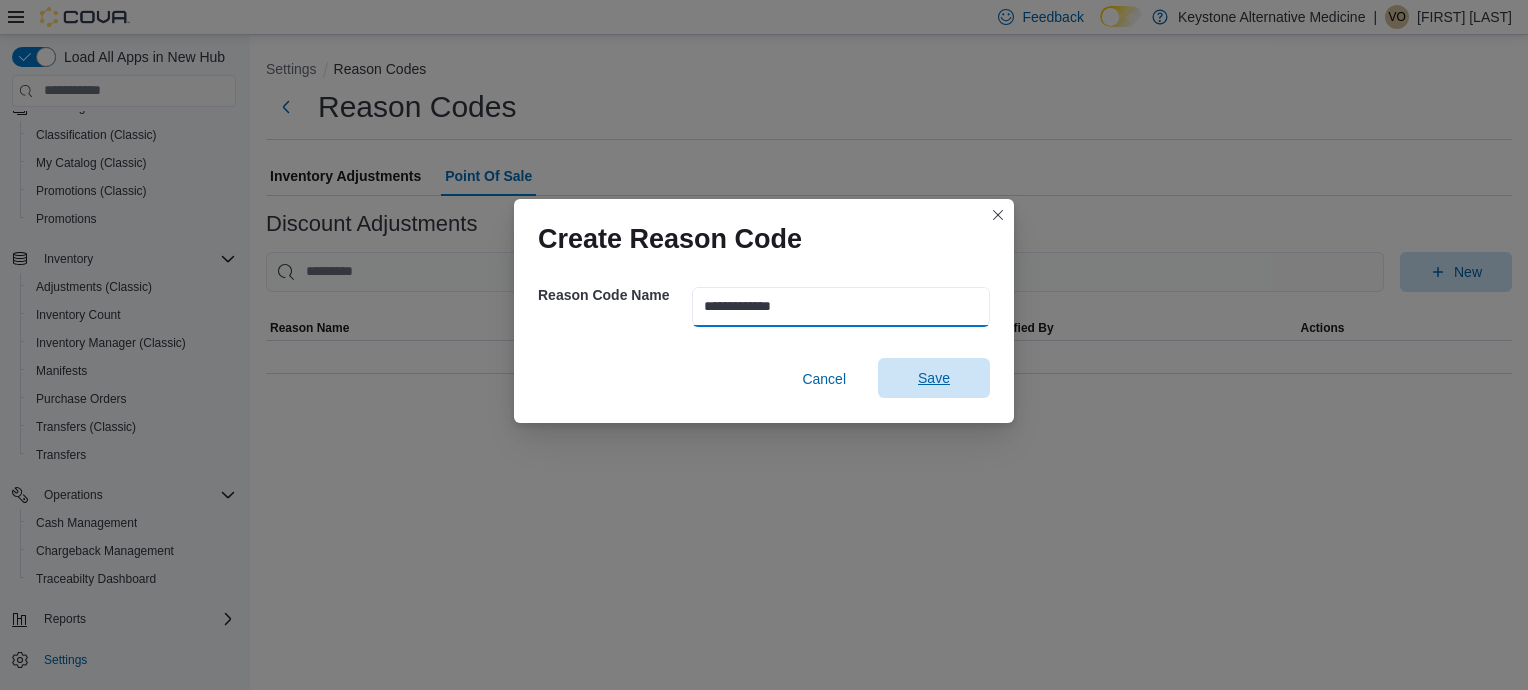 type on "**********" 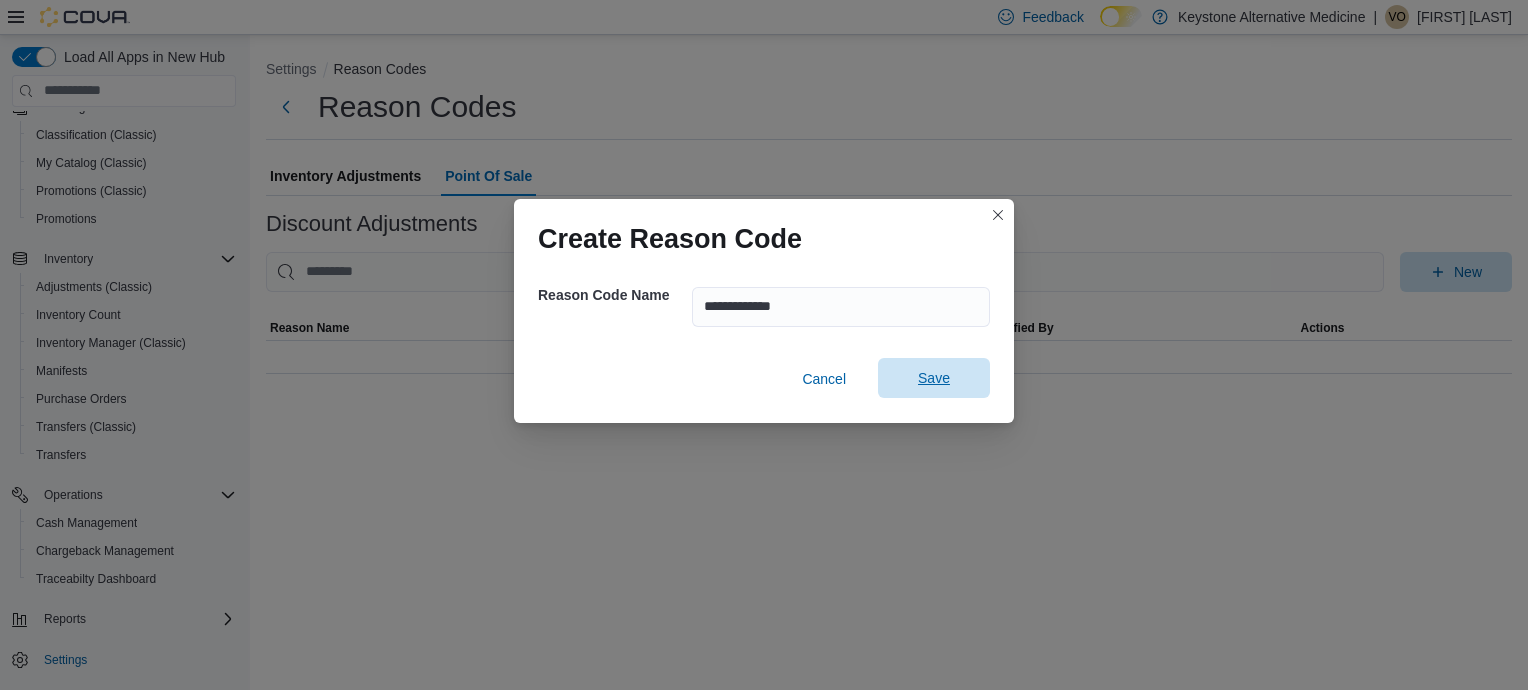 click on "Save" at bounding box center (934, 378) 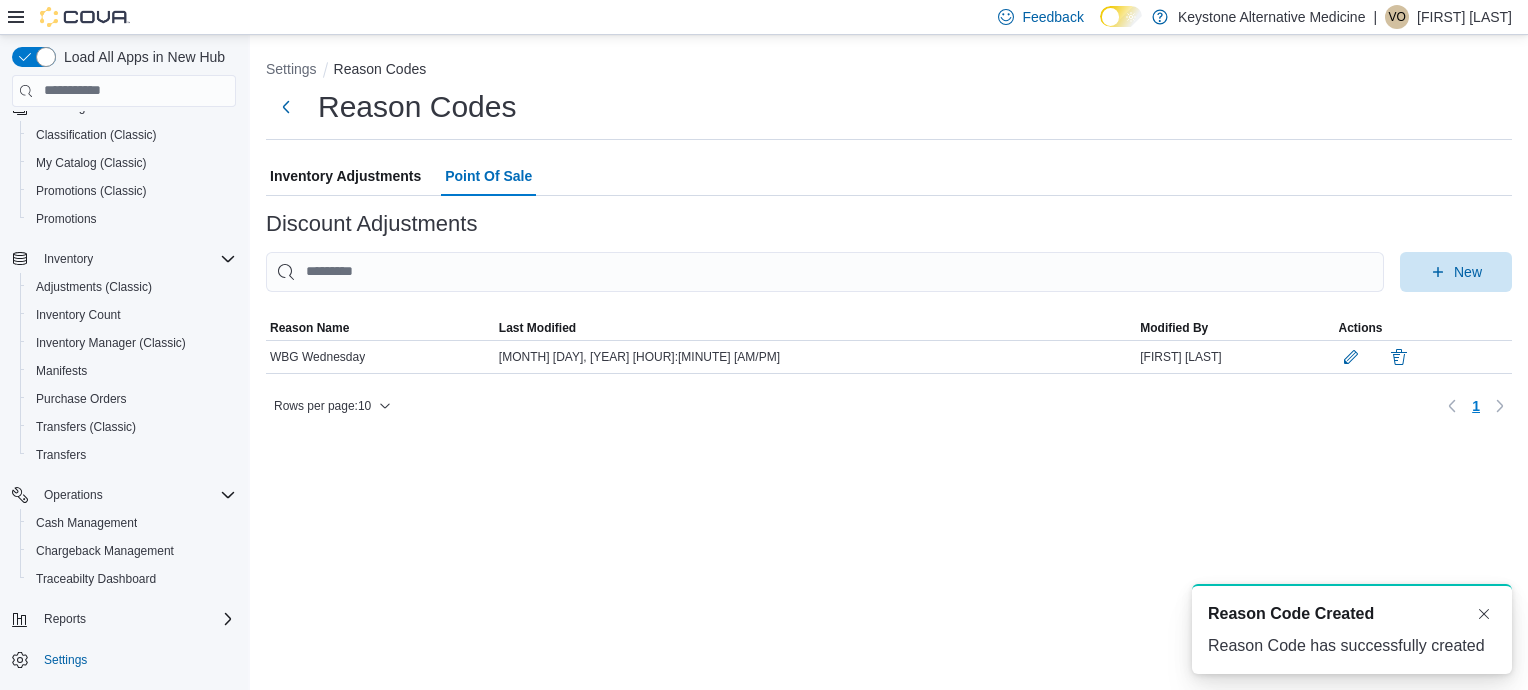 scroll, scrollTop: 0, scrollLeft: 0, axis: both 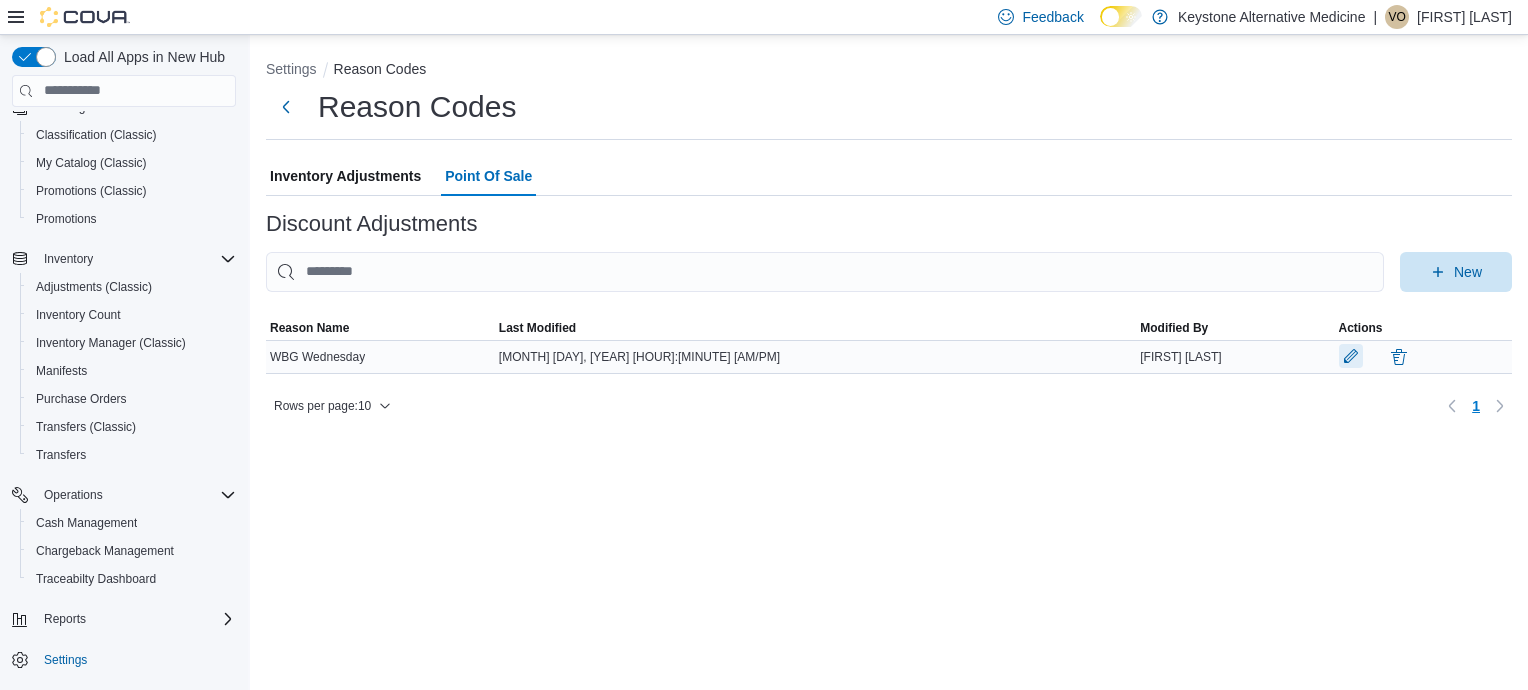 click at bounding box center (1351, 356) 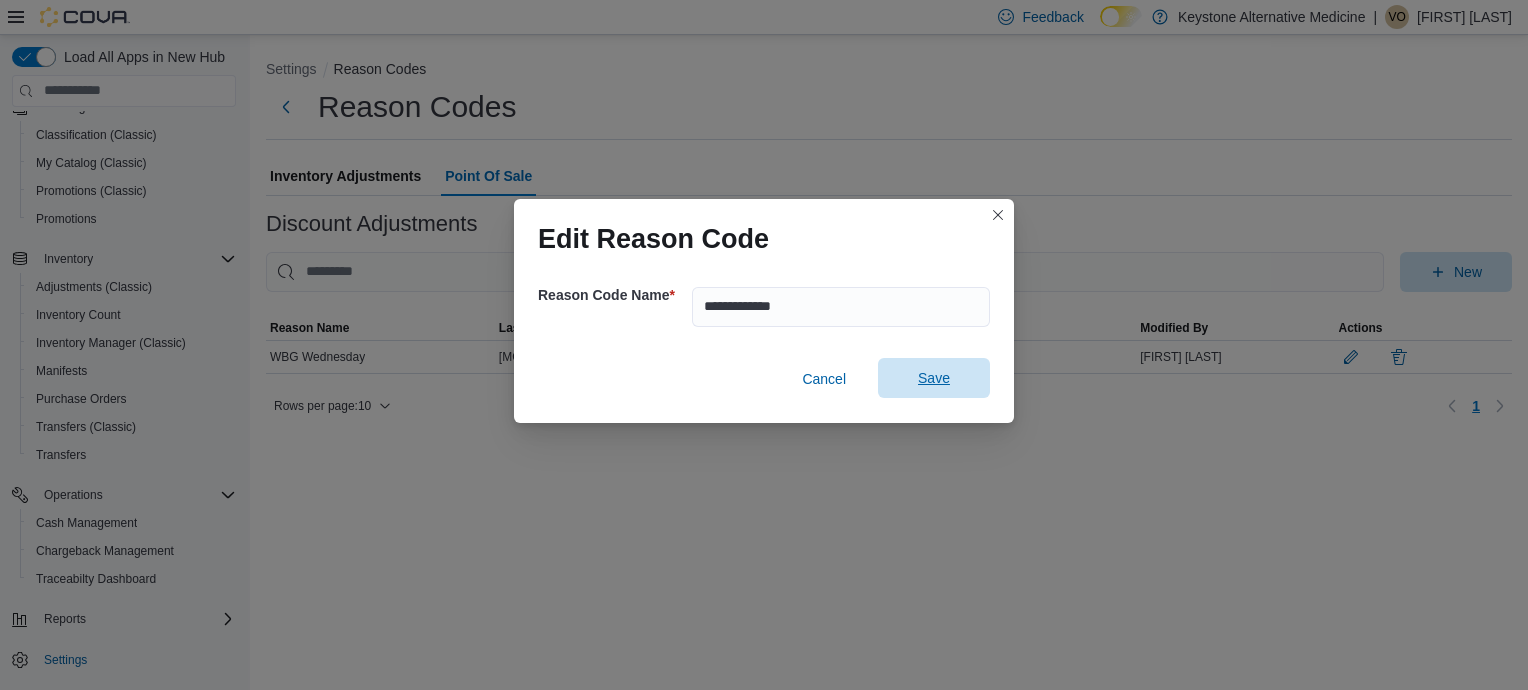 click on "Save" at bounding box center [934, 378] 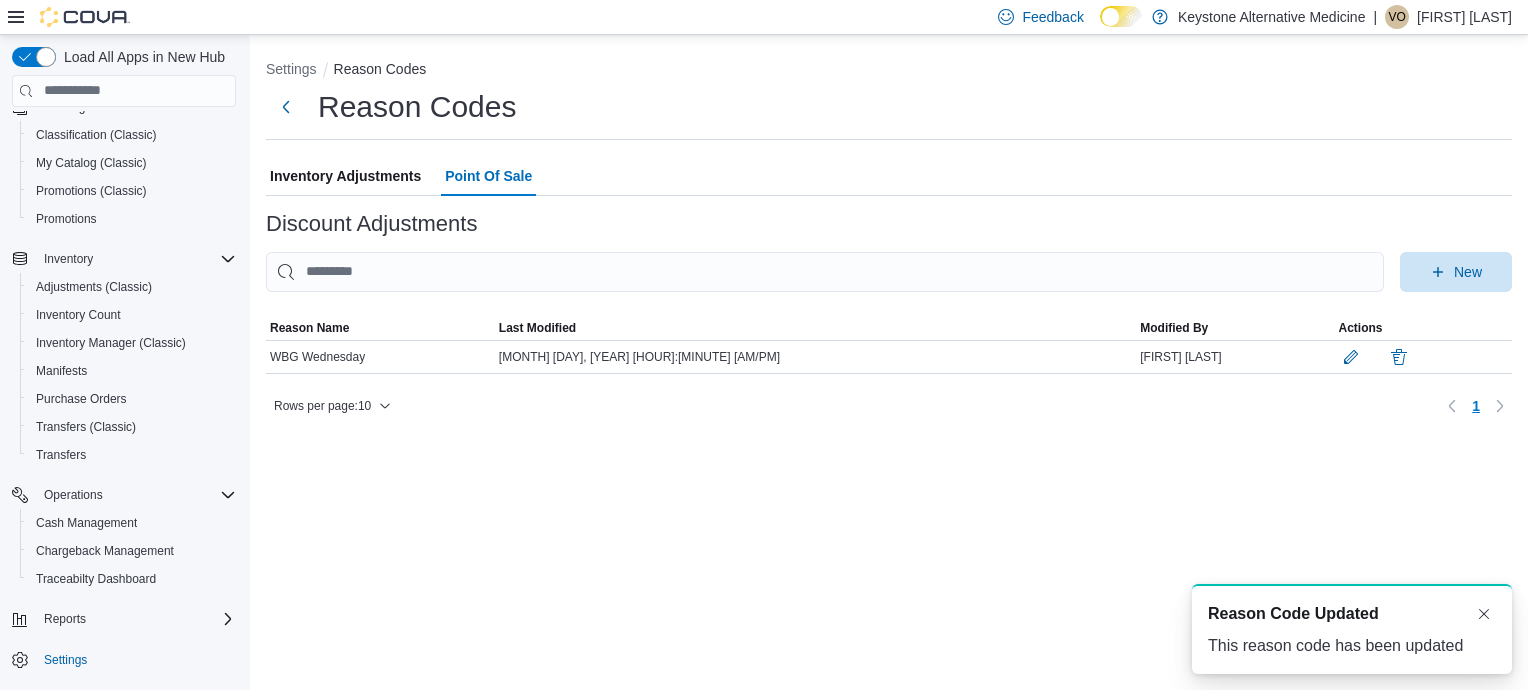 scroll, scrollTop: 0, scrollLeft: 0, axis: both 